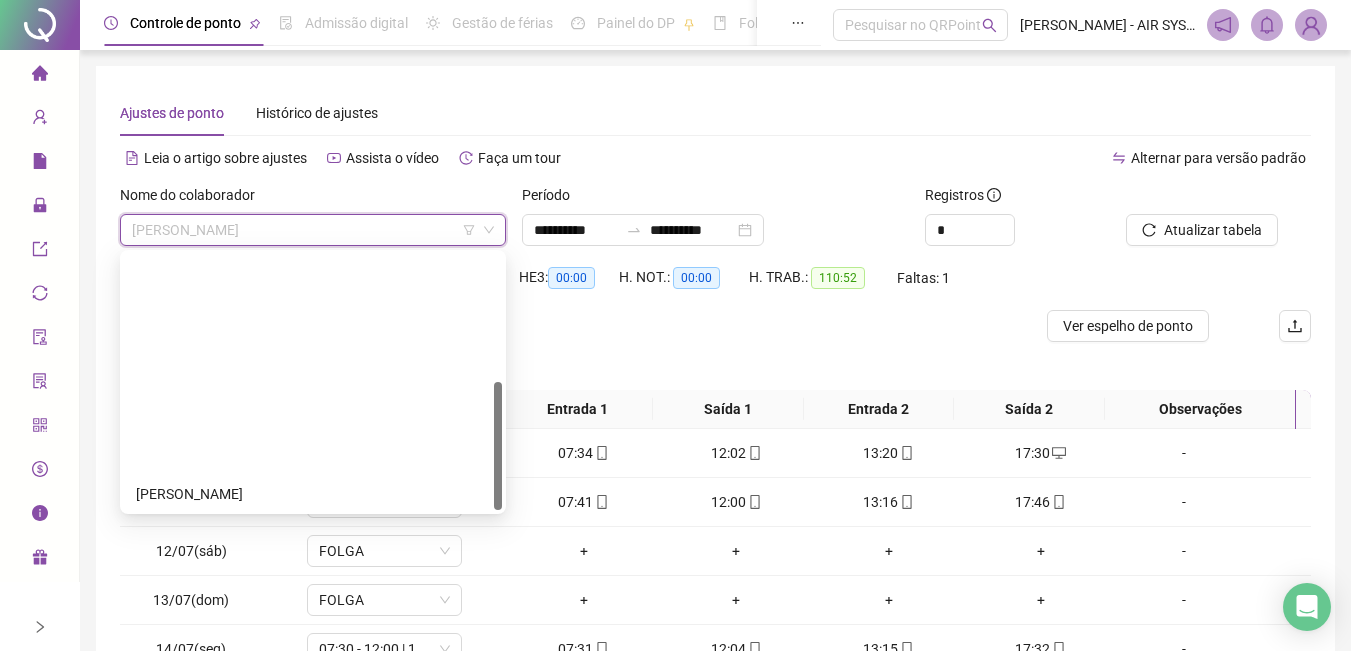 scroll, scrollTop: 0, scrollLeft: 0, axis: both 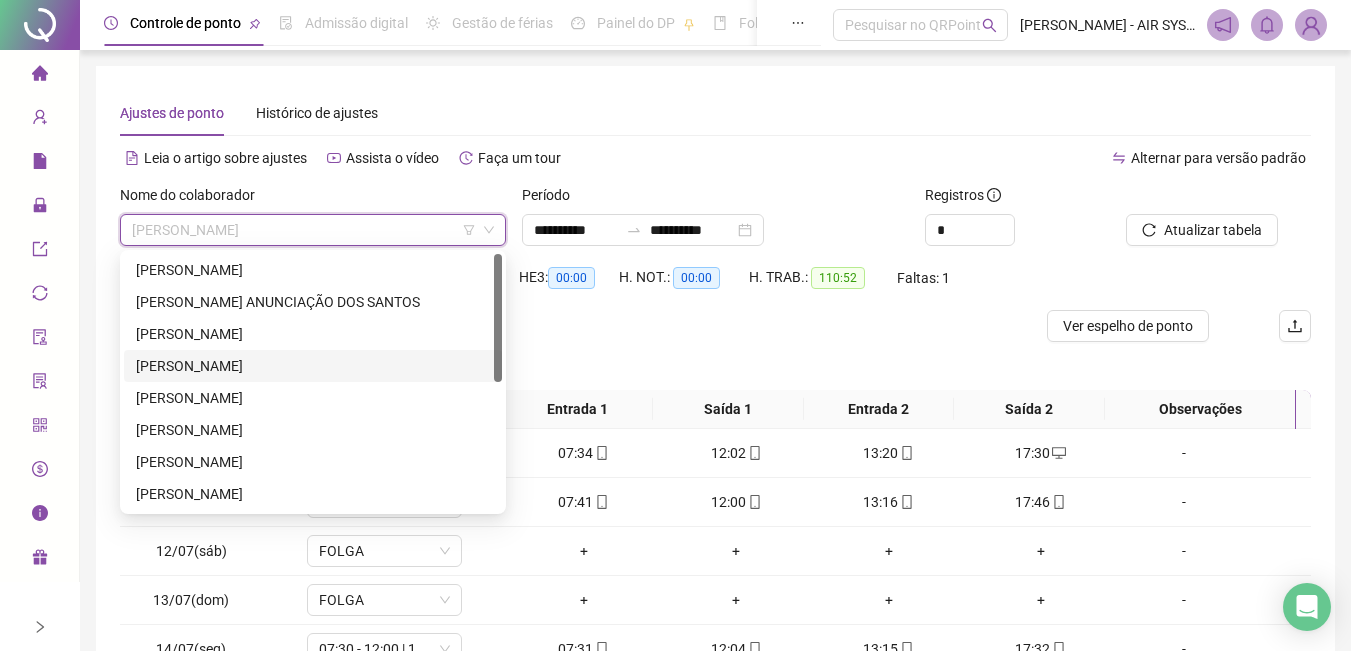 click on "[PERSON_NAME]" at bounding box center [313, 366] 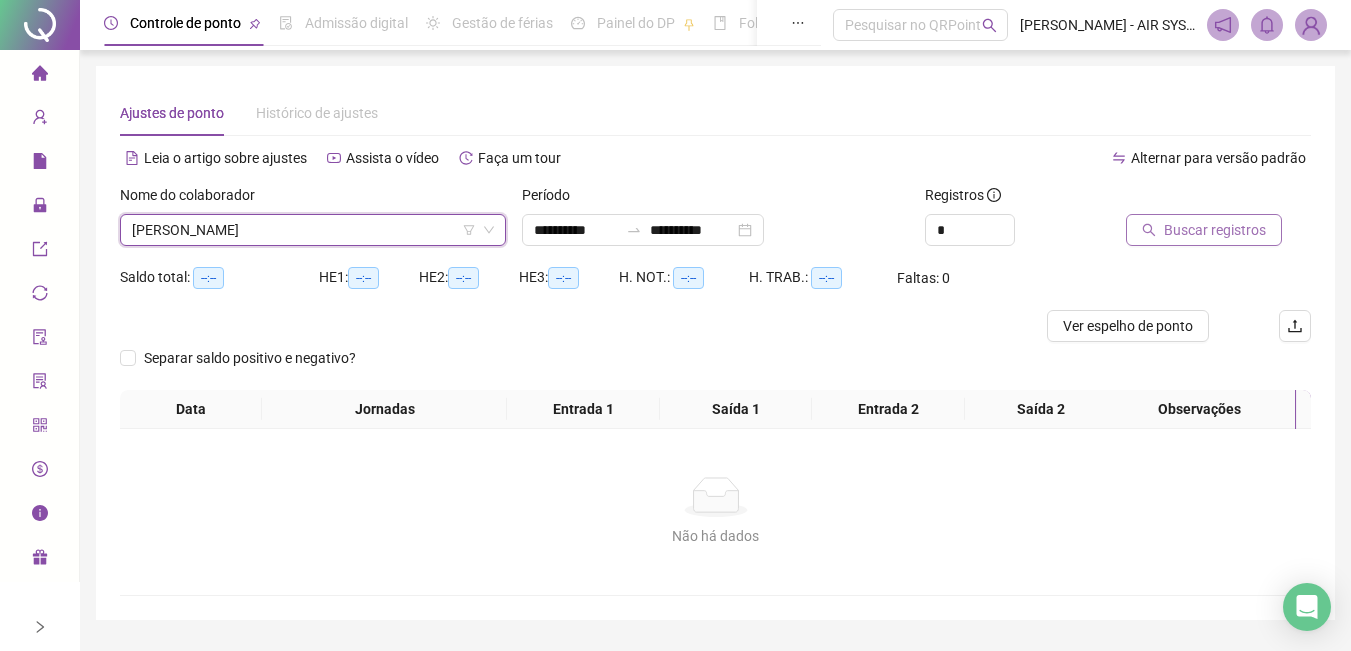 click on "Buscar registros" at bounding box center (1215, 230) 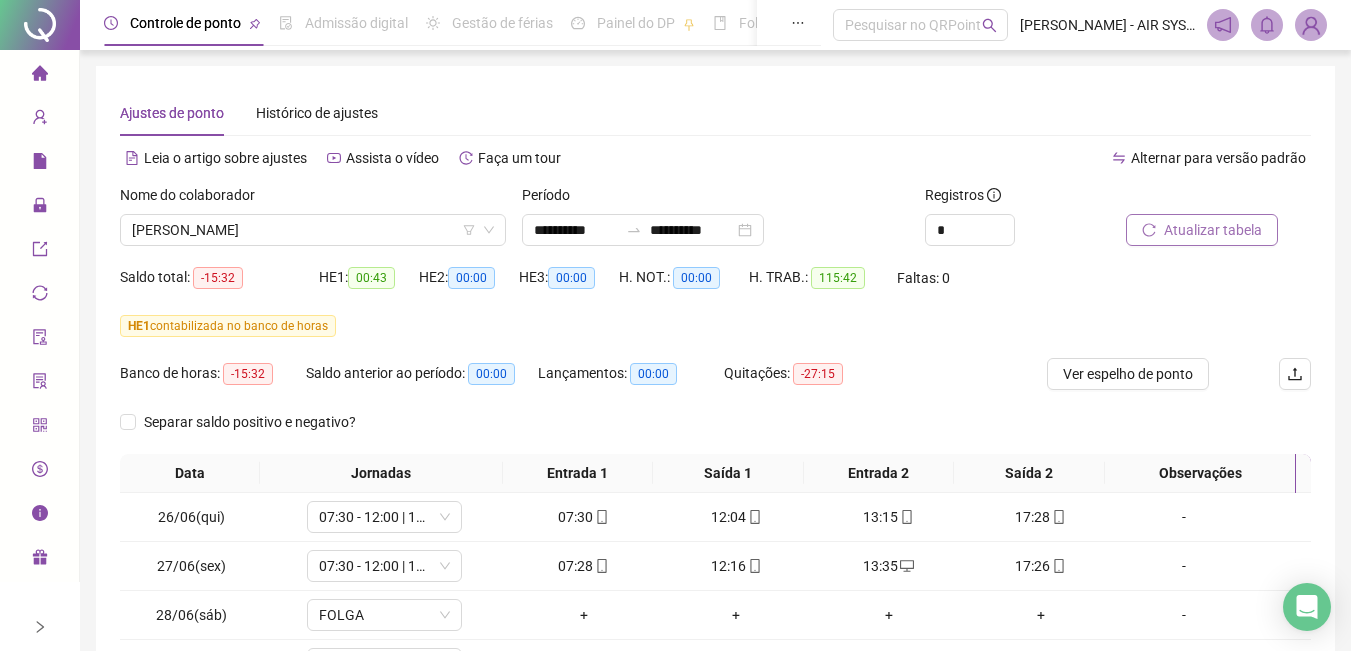 scroll, scrollTop: 351, scrollLeft: 0, axis: vertical 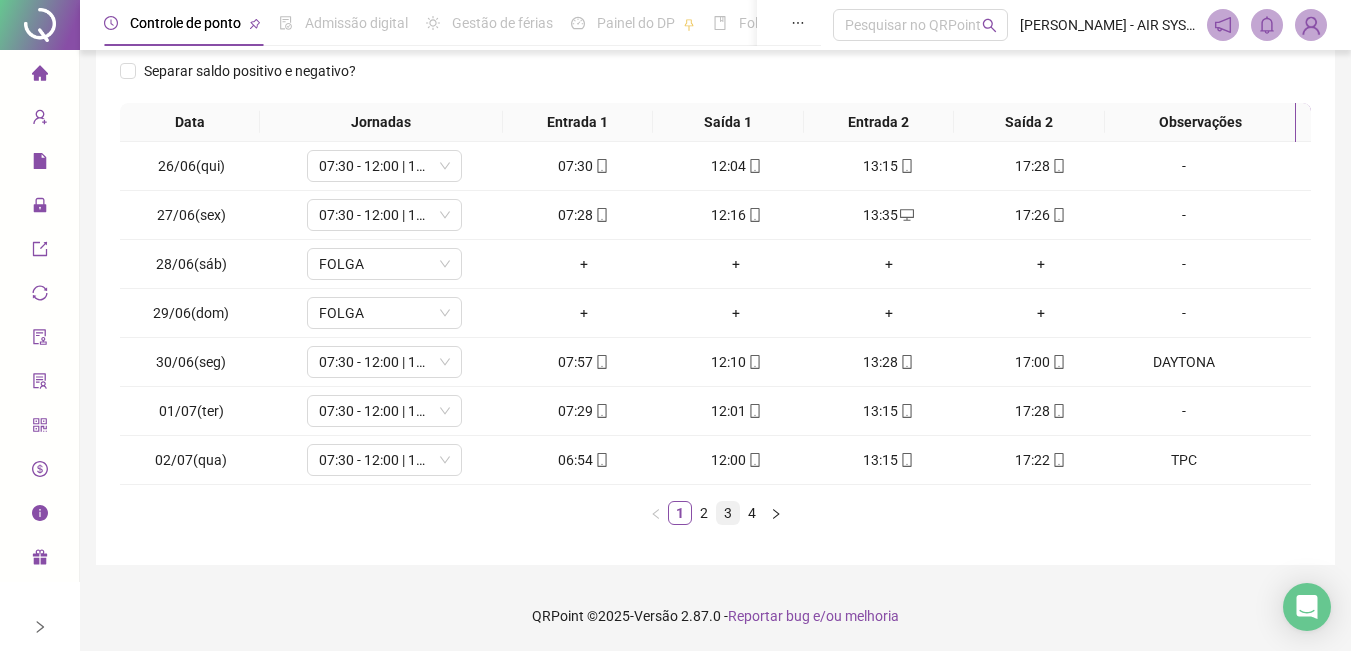 click on "3" at bounding box center [728, 513] 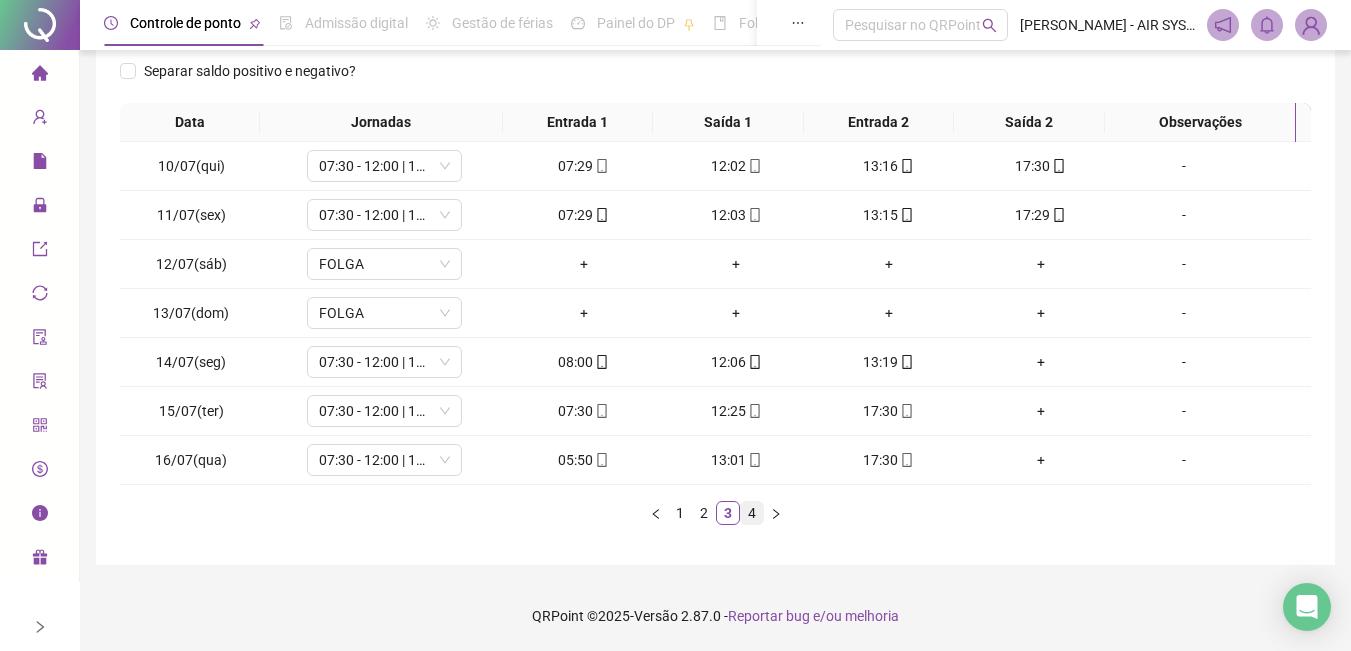 click on "4" at bounding box center [752, 513] 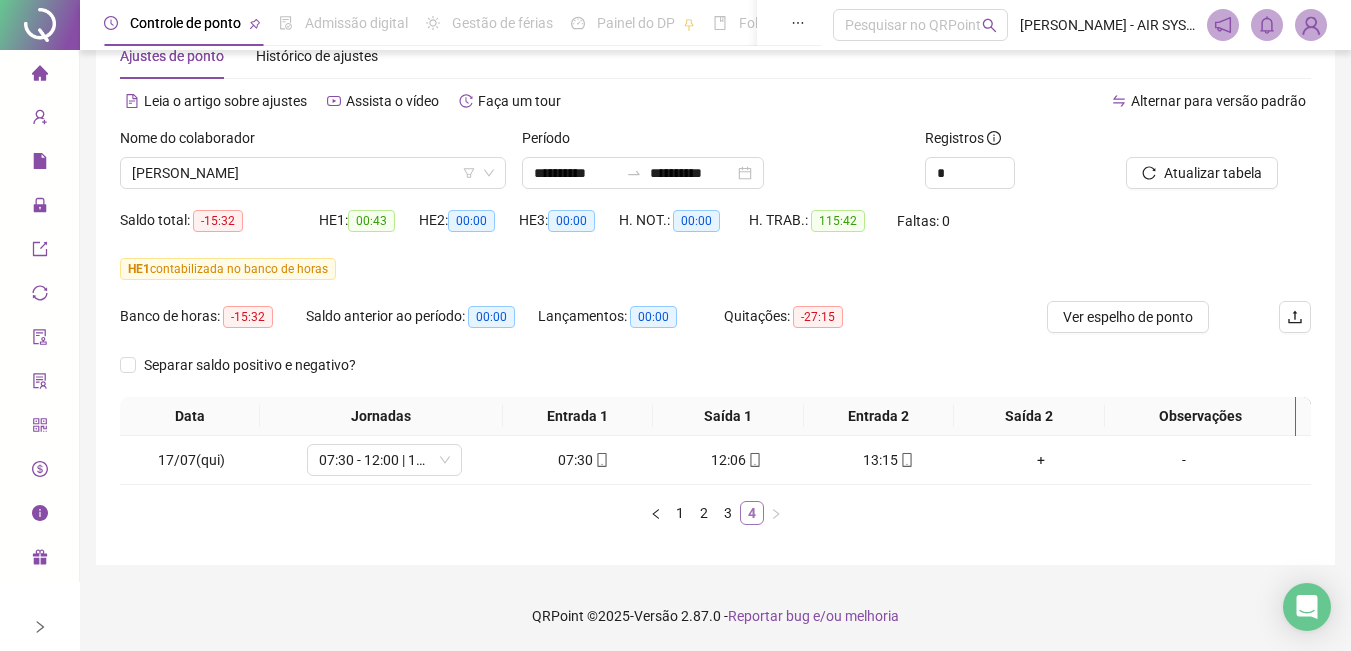 scroll, scrollTop: 57, scrollLeft: 0, axis: vertical 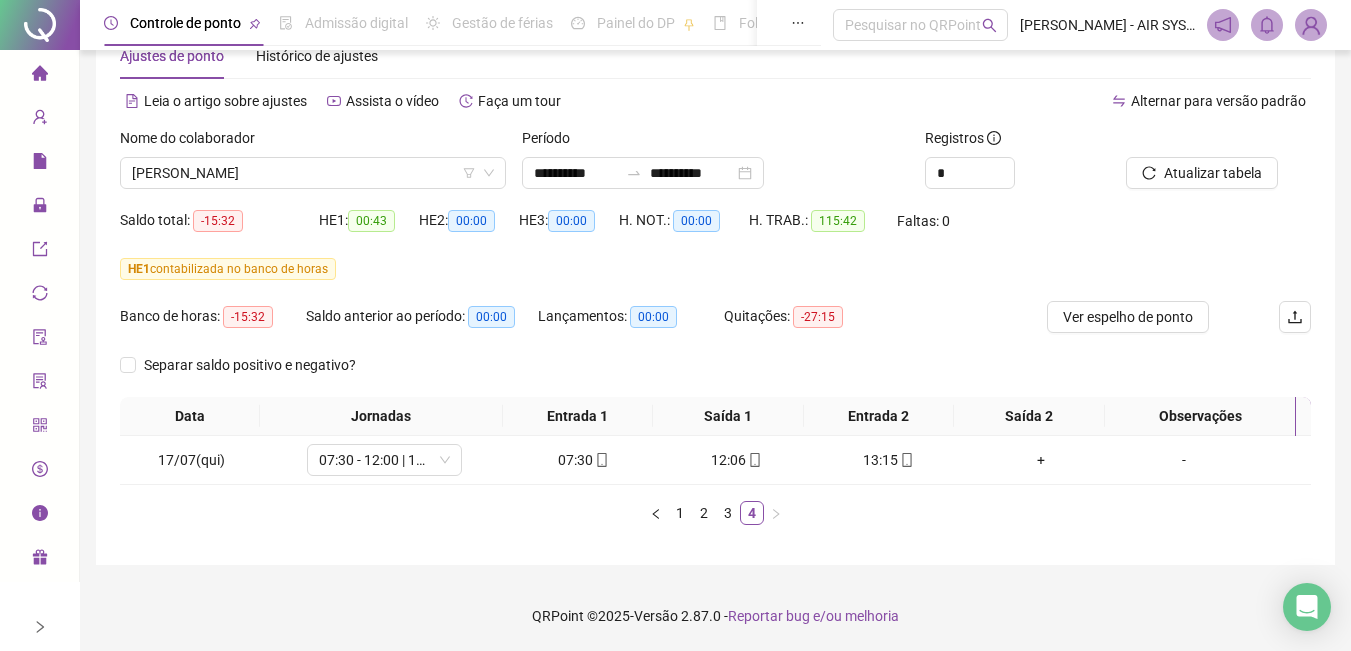 click 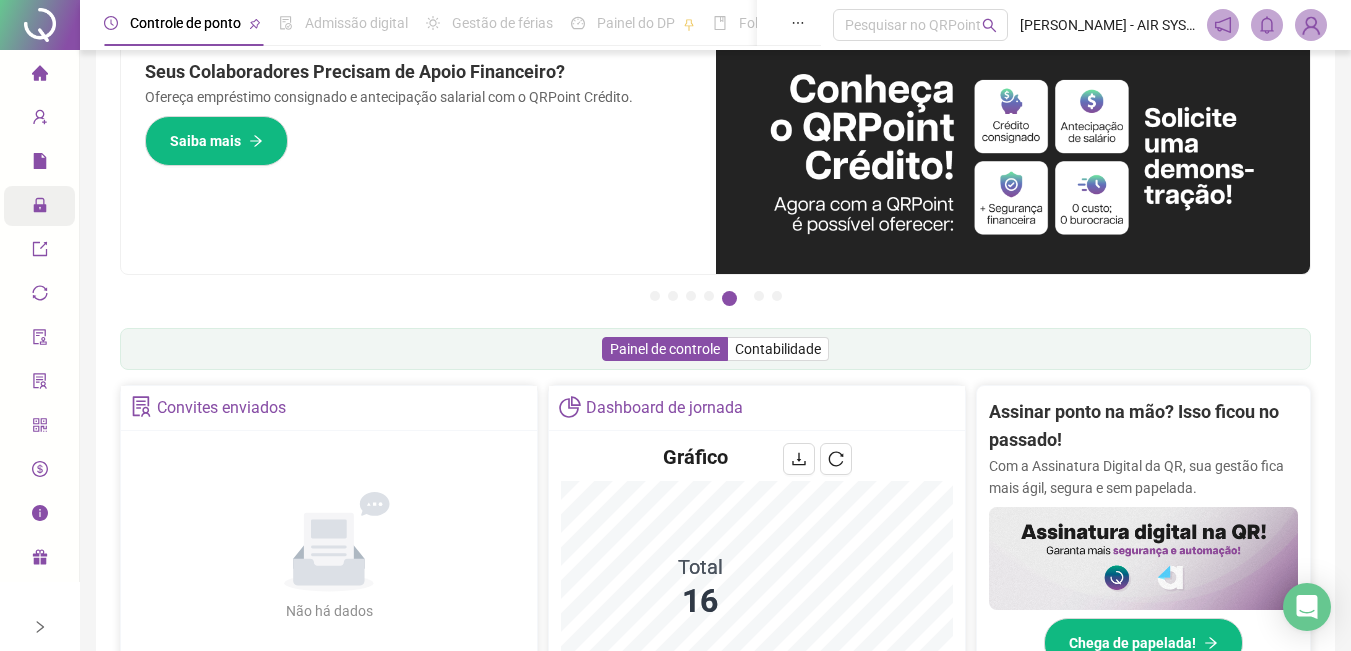 click on "Administração" at bounding box center (39, 206) 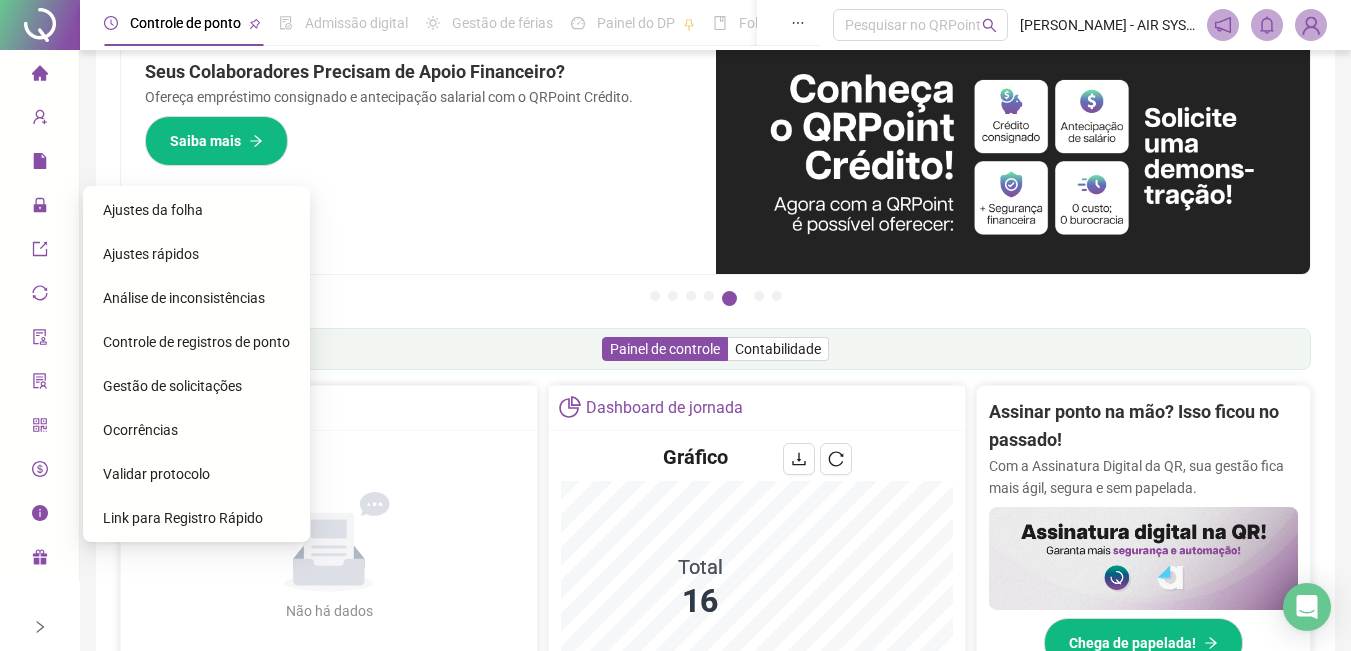 click on "Ajustes da folha" at bounding box center (153, 210) 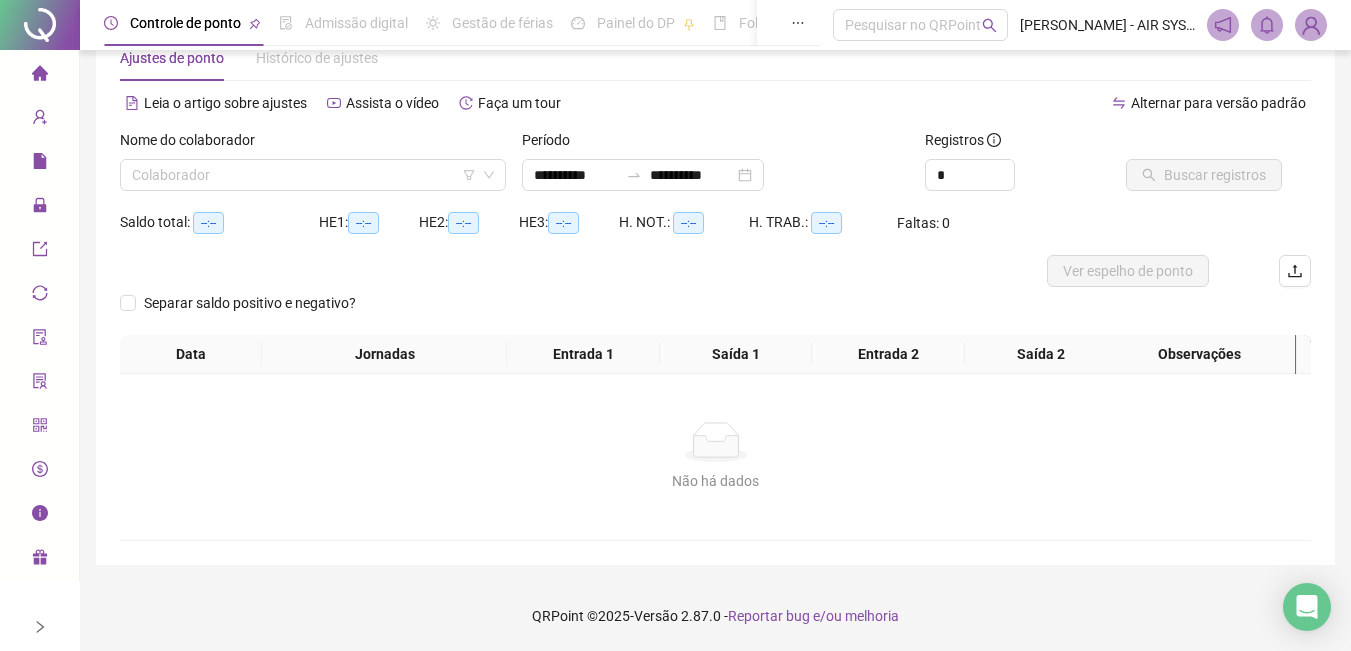 scroll, scrollTop: 39, scrollLeft: 0, axis: vertical 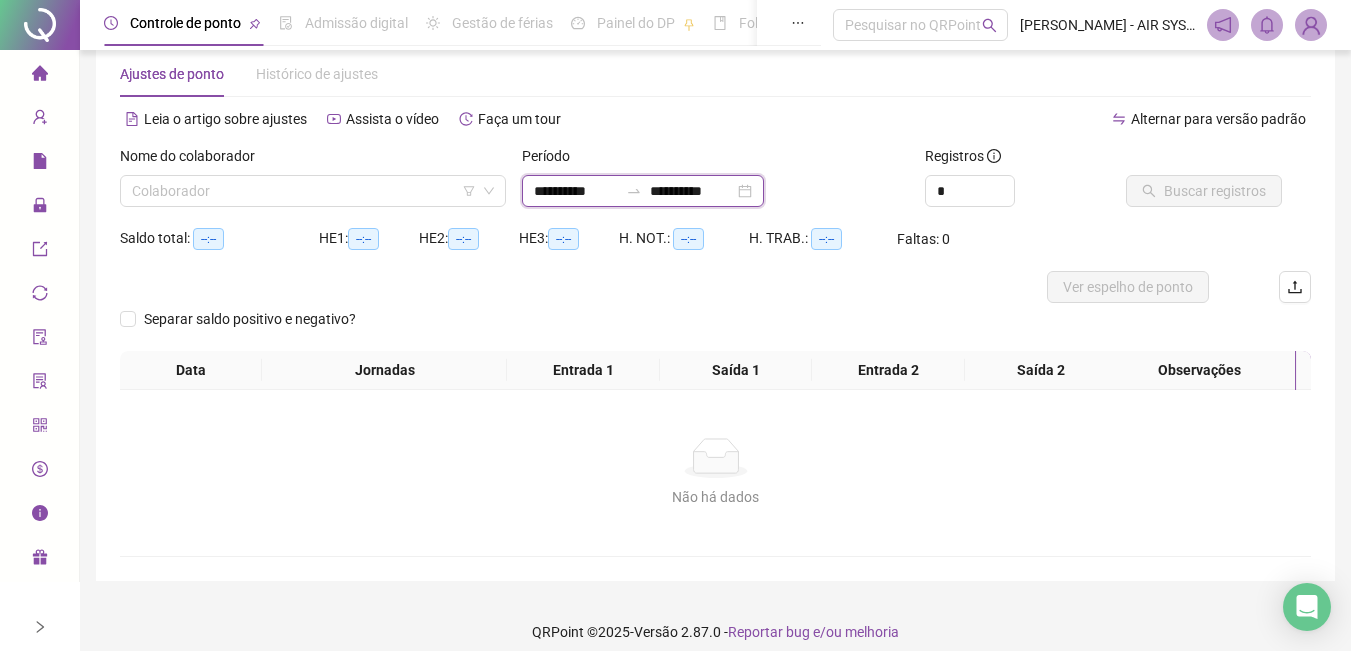 click on "**********" at bounding box center (576, 191) 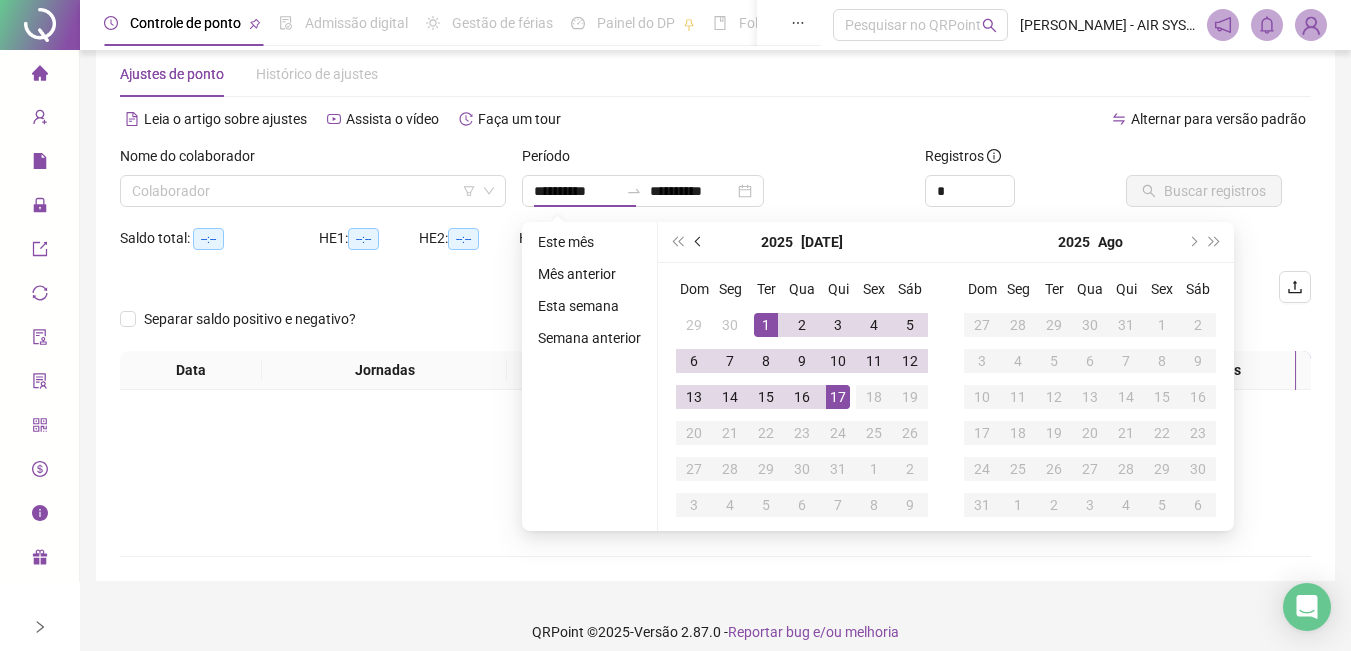 click at bounding box center (699, 242) 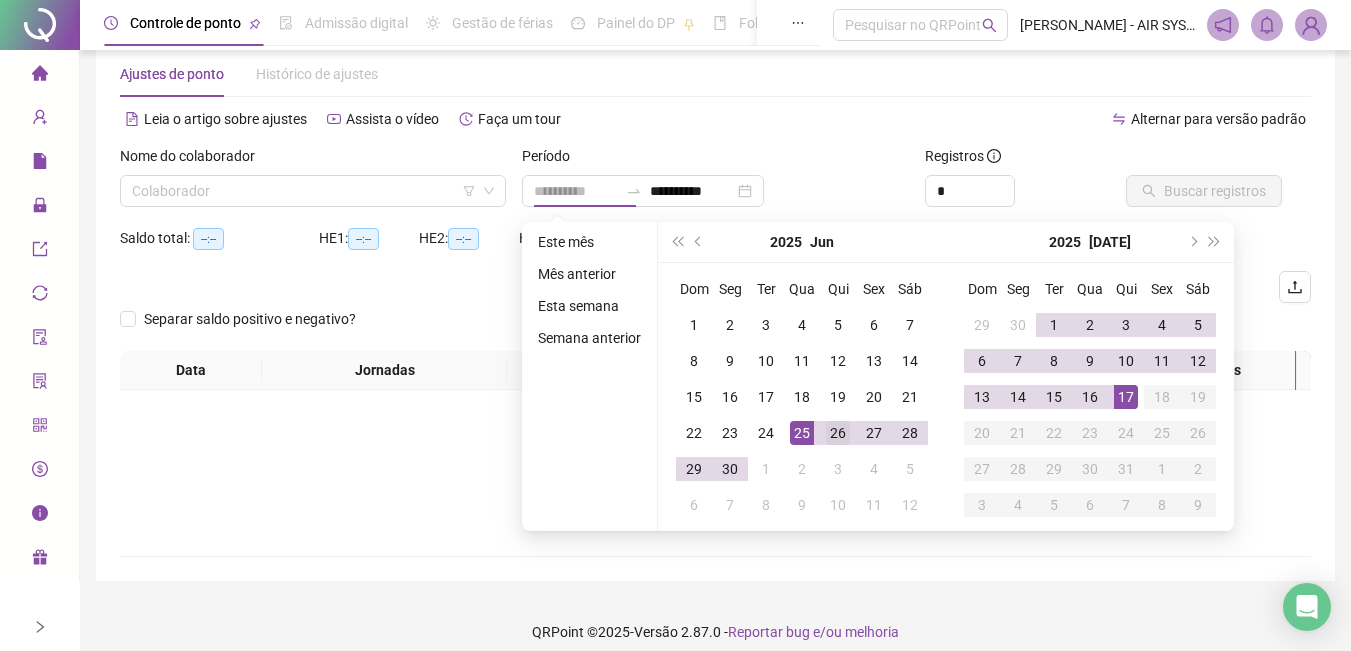 type on "**********" 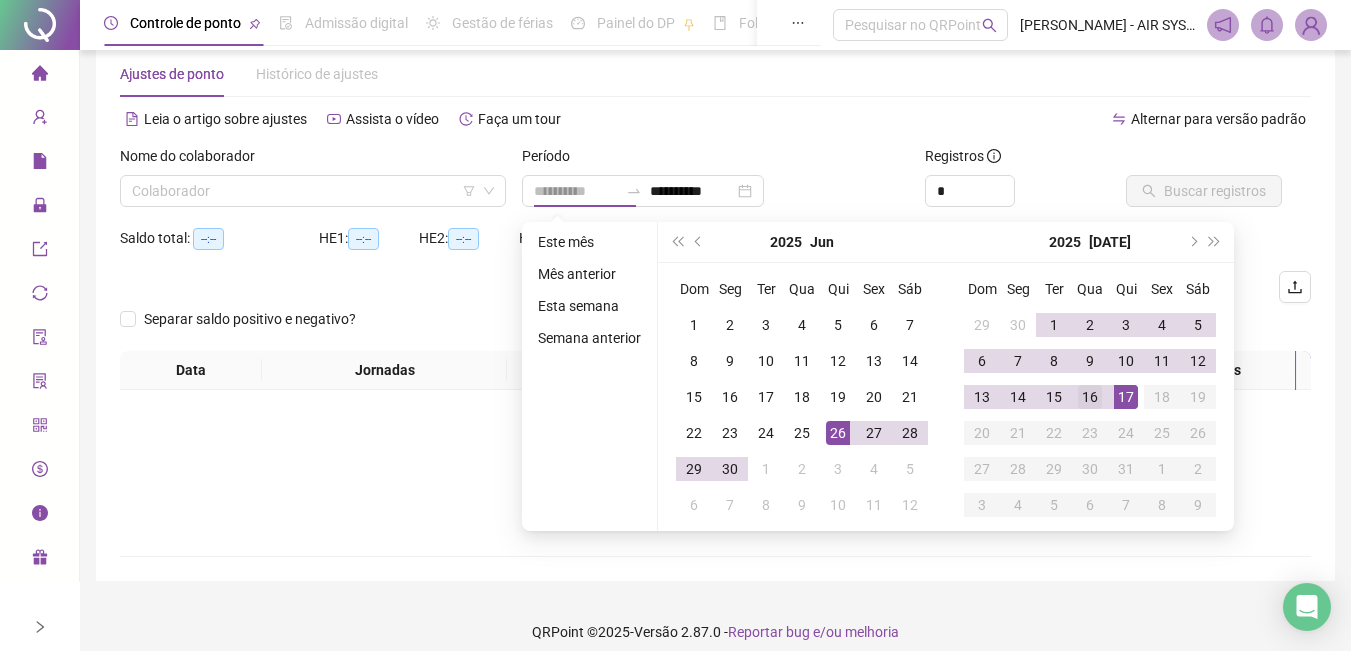 click on "26" at bounding box center (838, 433) 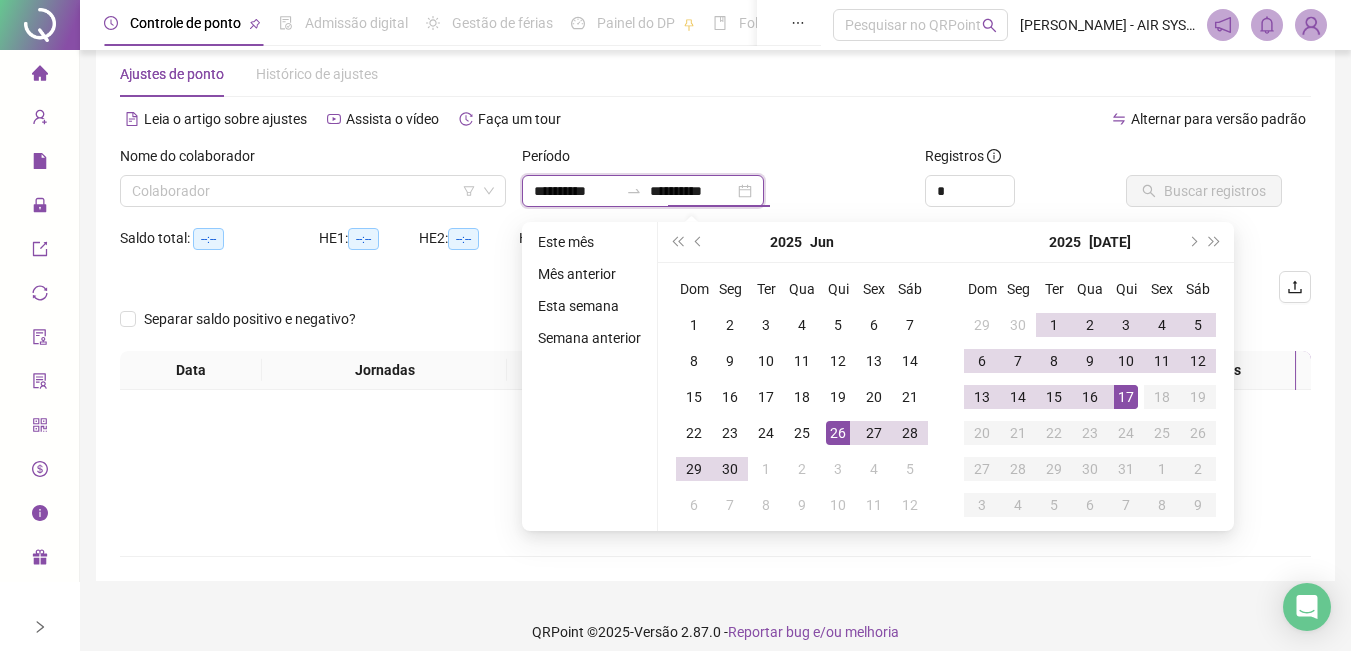 type on "**********" 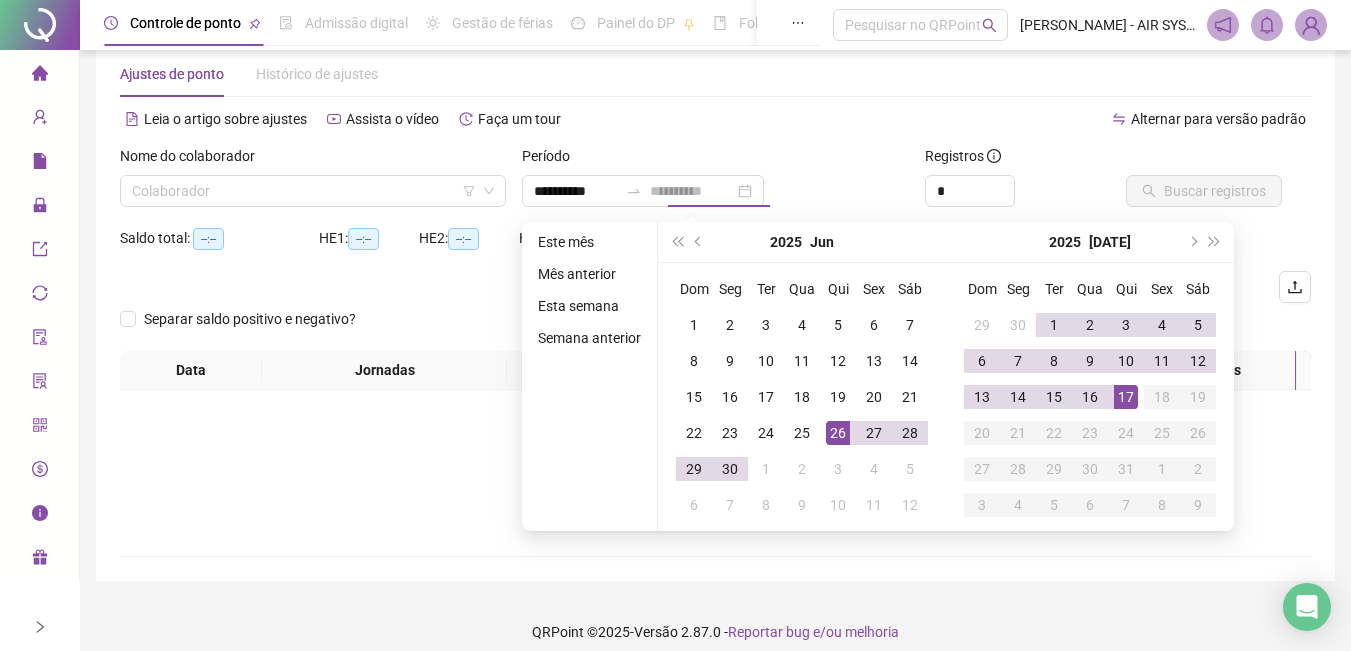 click on "17" at bounding box center (1126, 397) 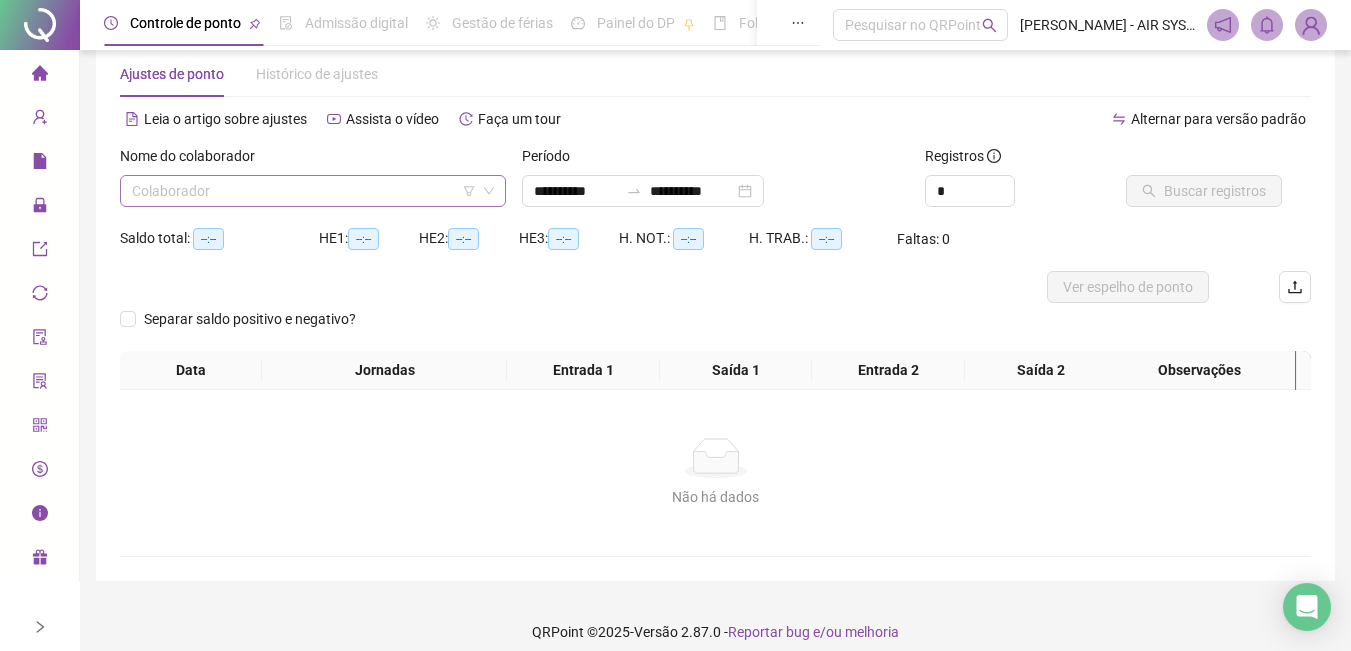click at bounding box center (307, 191) 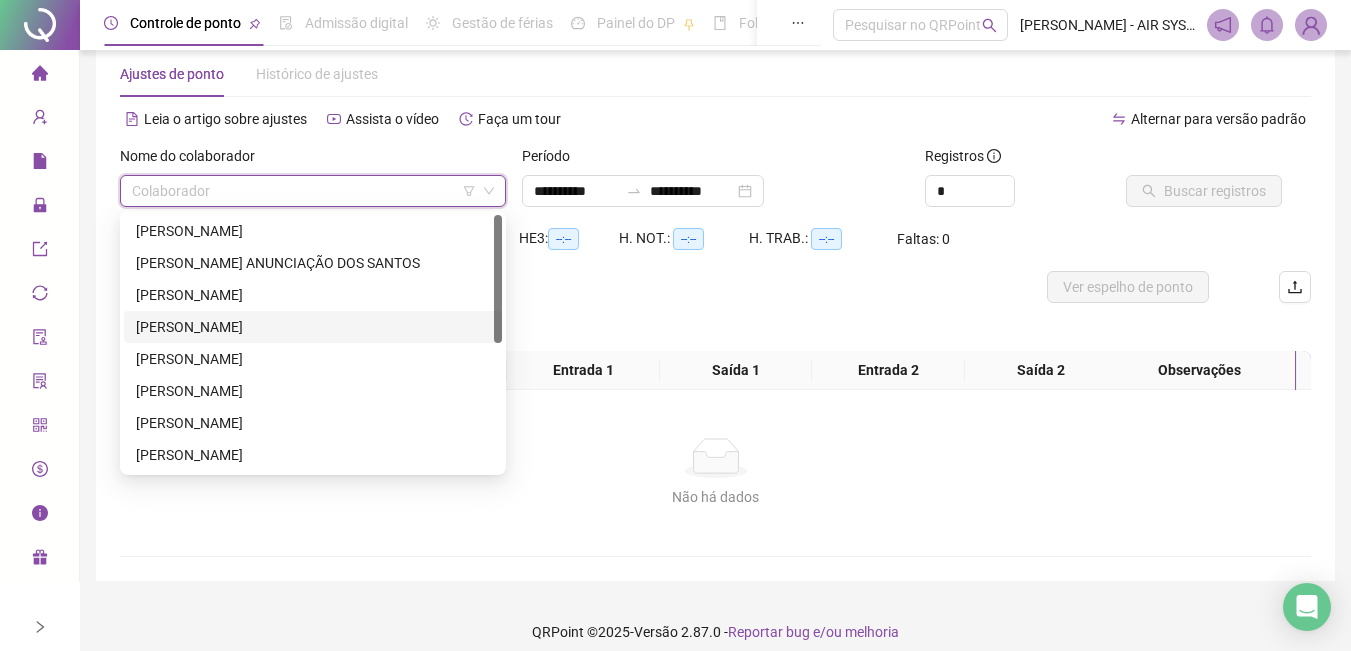 scroll, scrollTop: 256, scrollLeft: 0, axis: vertical 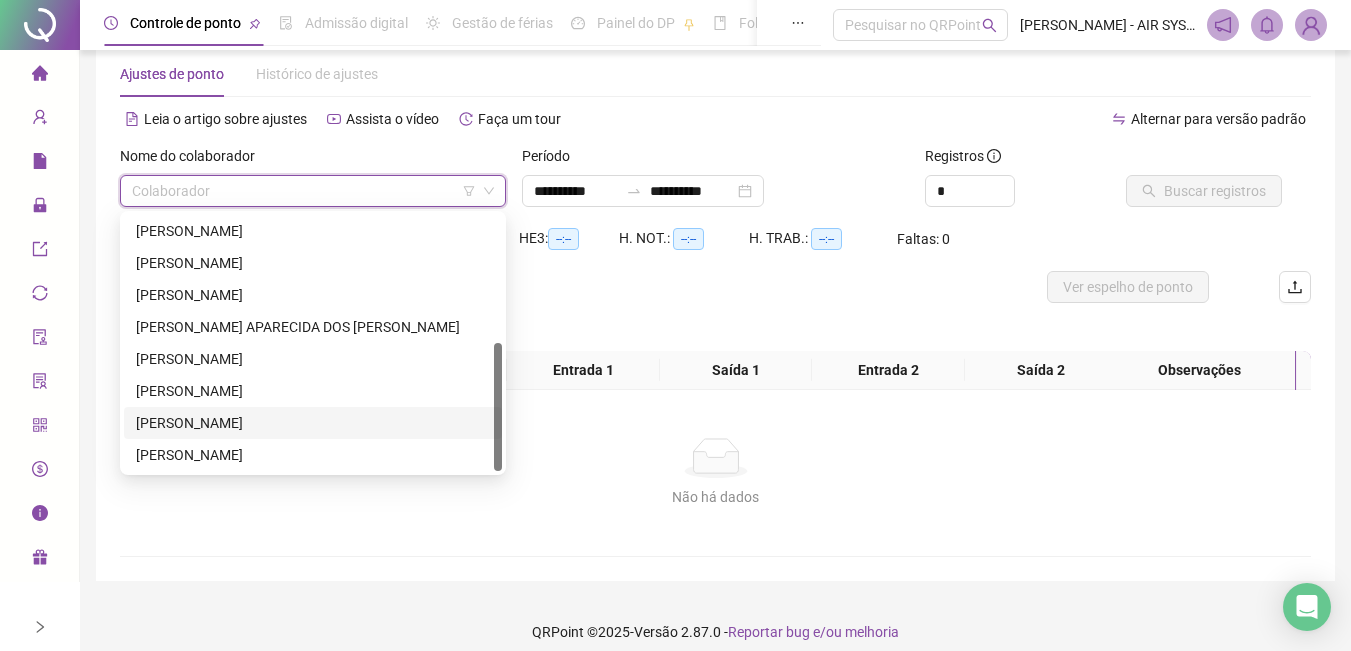 click on "[PERSON_NAME]" at bounding box center (313, 423) 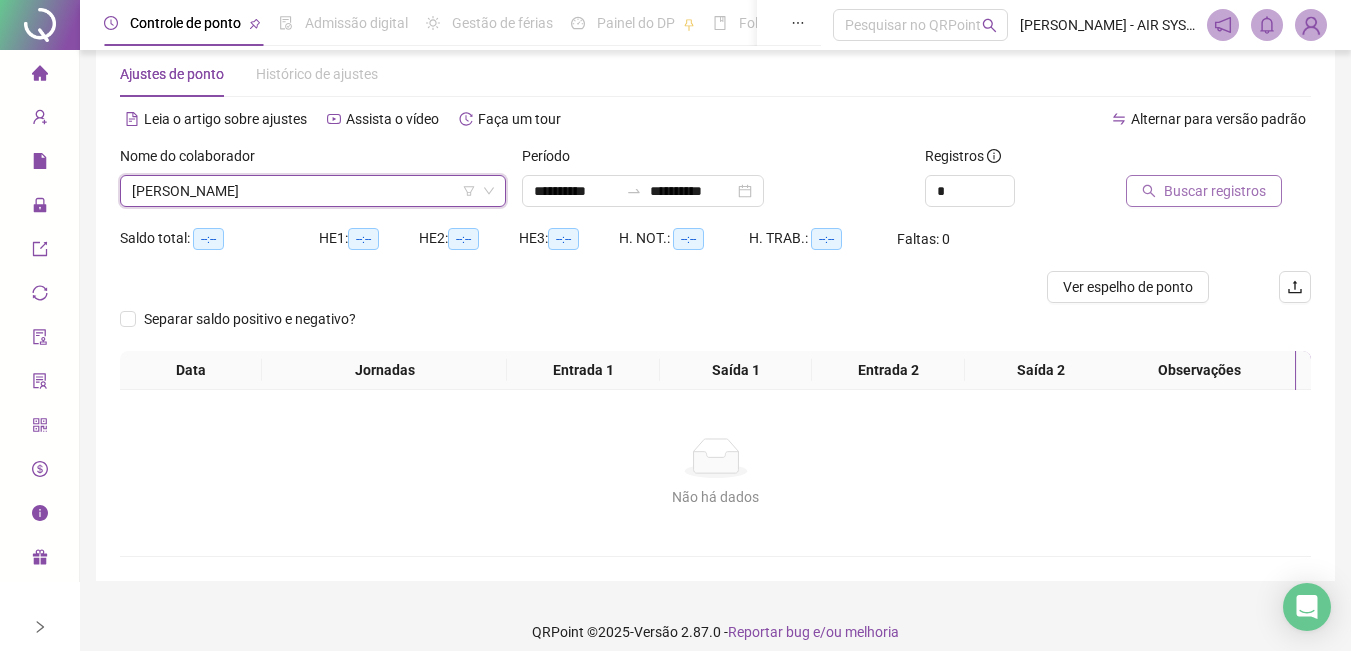 click on "Buscar registros" at bounding box center [1204, 191] 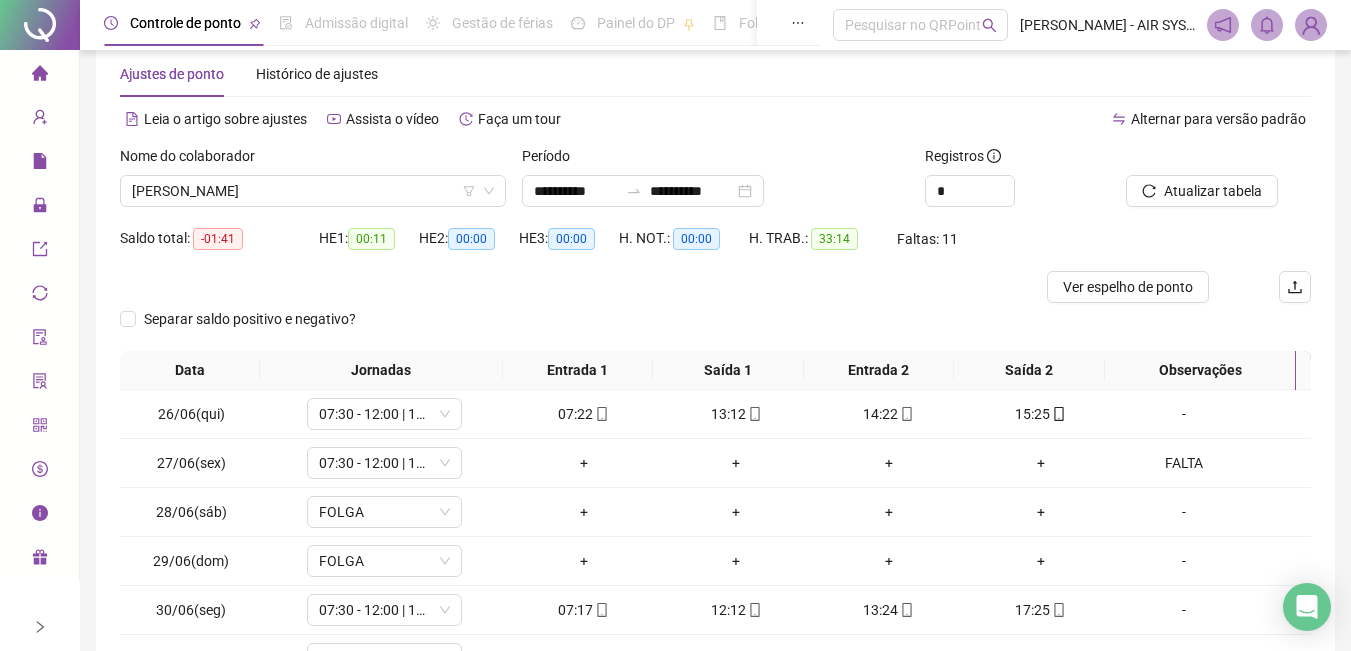 scroll, scrollTop: 287, scrollLeft: 0, axis: vertical 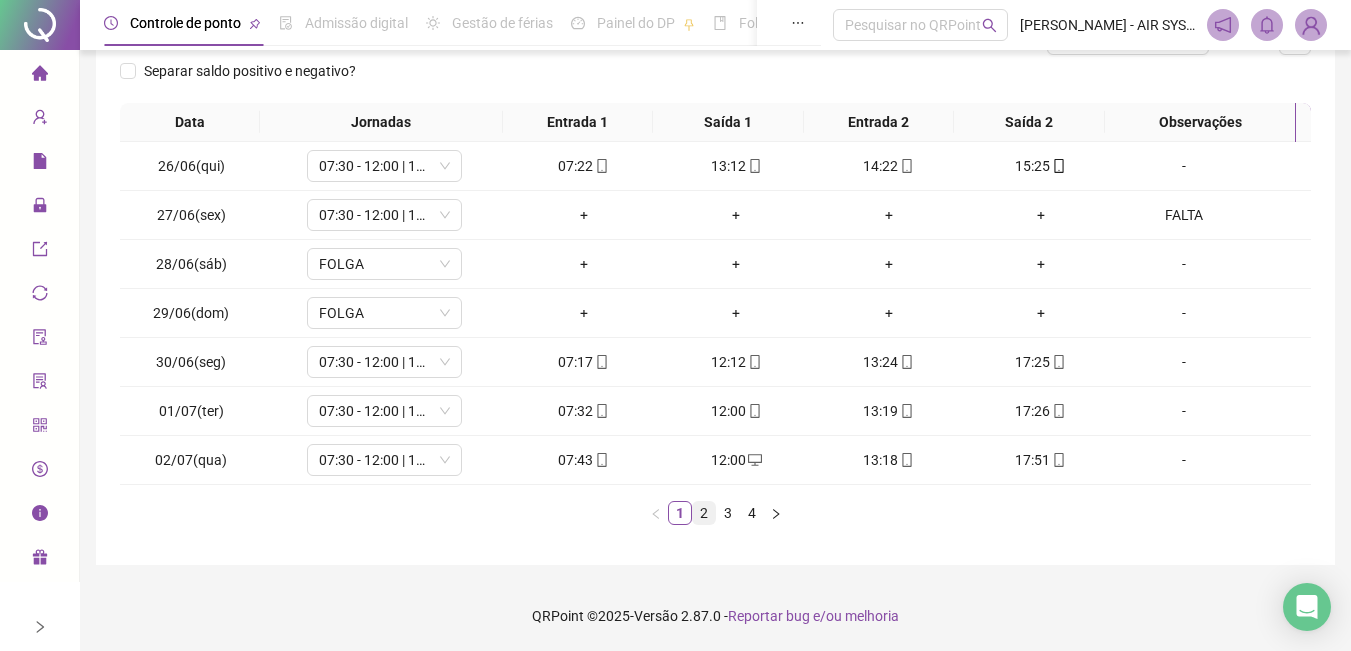 click on "2" at bounding box center [704, 513] 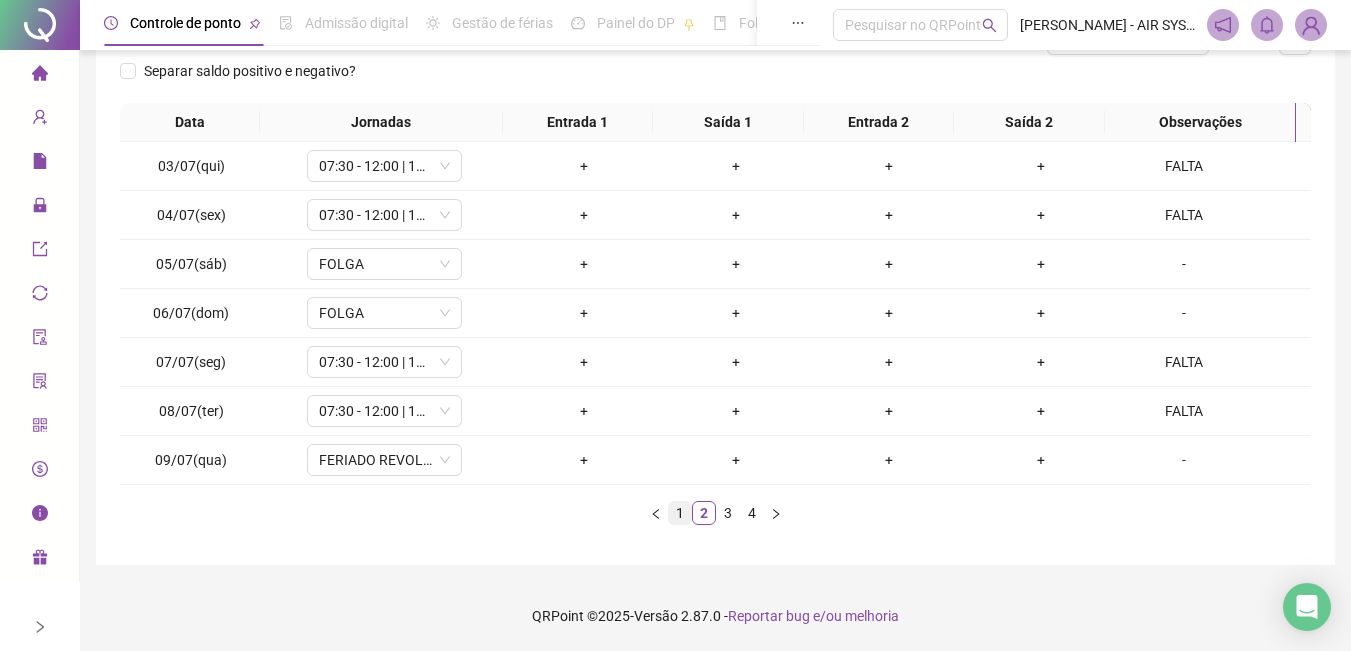 click on "1" at bounding box center (680, 513) 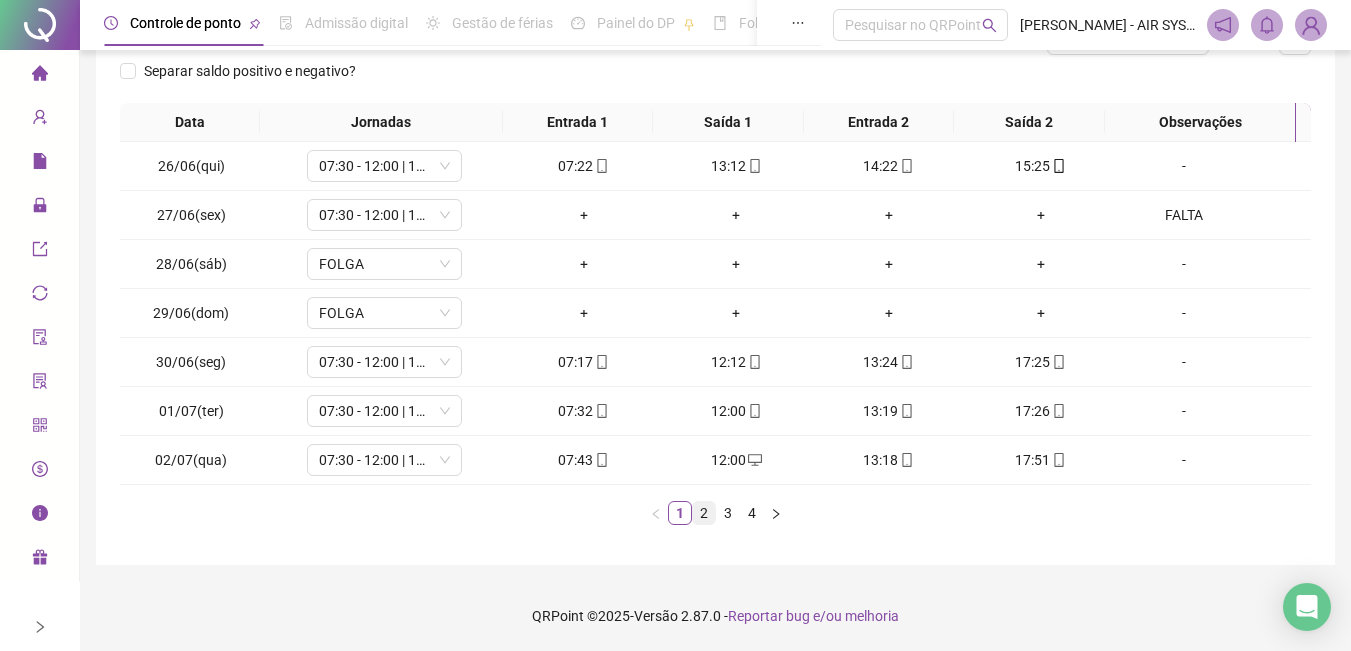 click on "2" at bounding box center [704, 513] 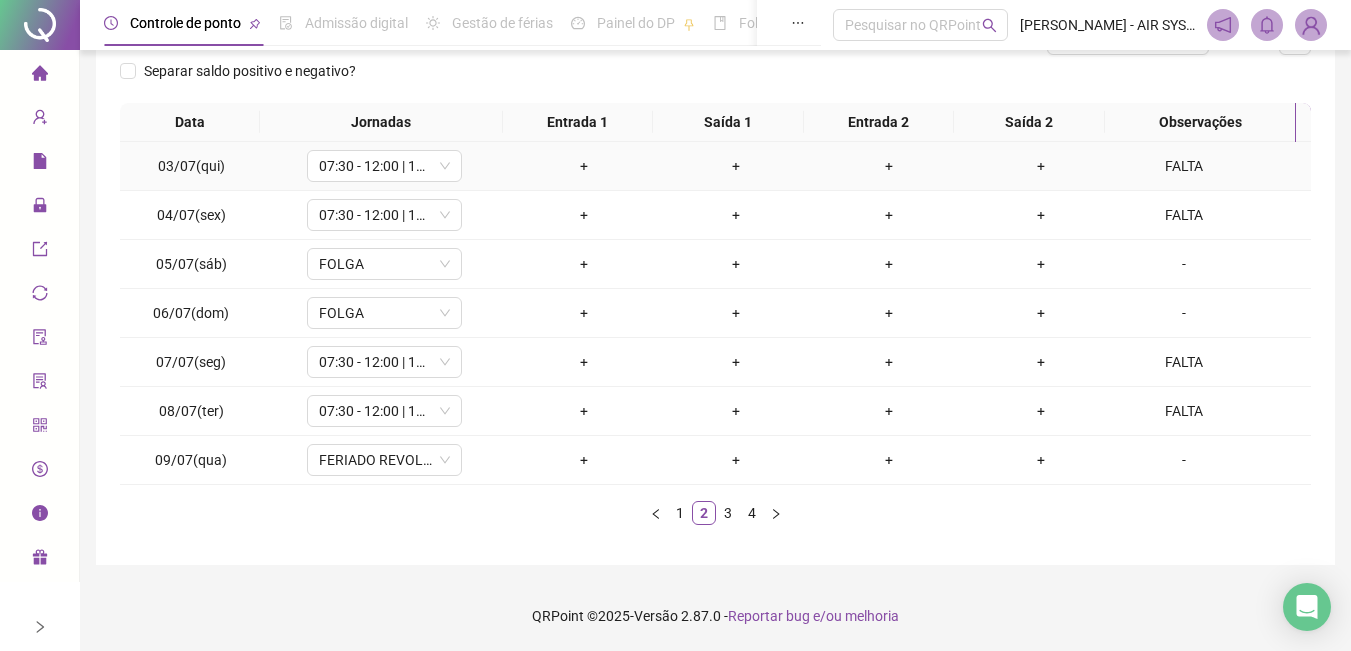 click on "FALTA" at bounding box center [1184, 166] 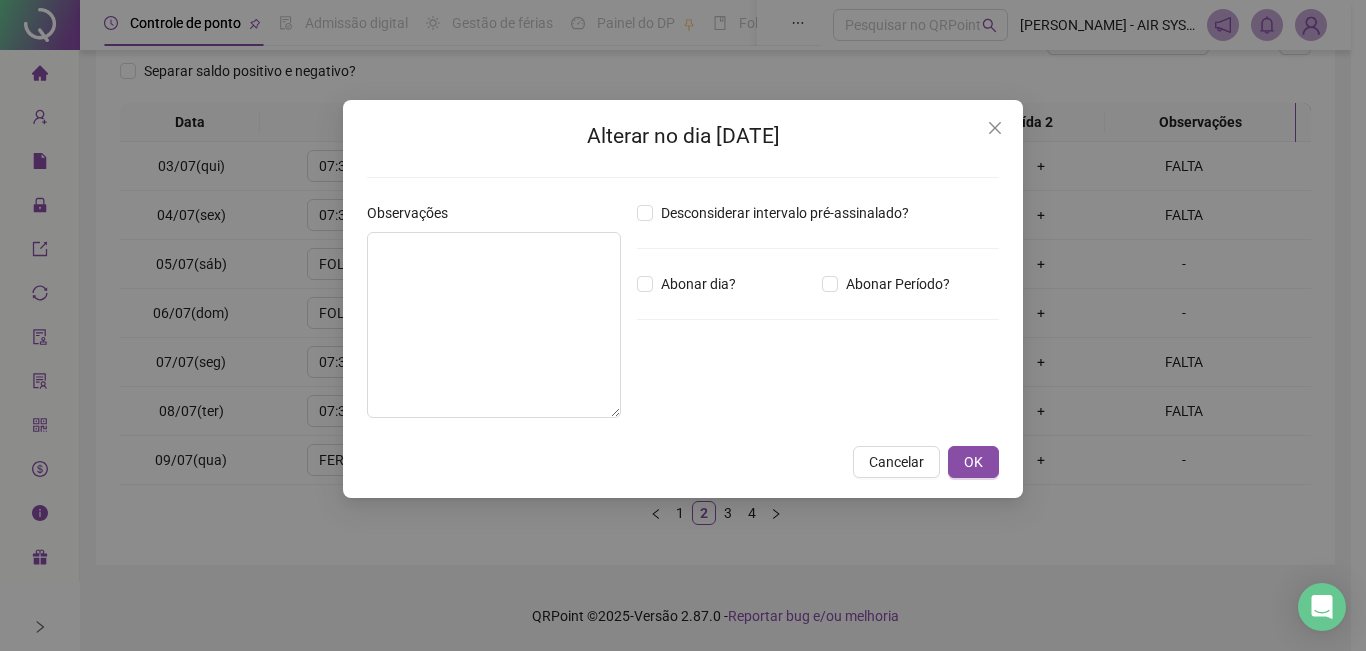 type on "*****" 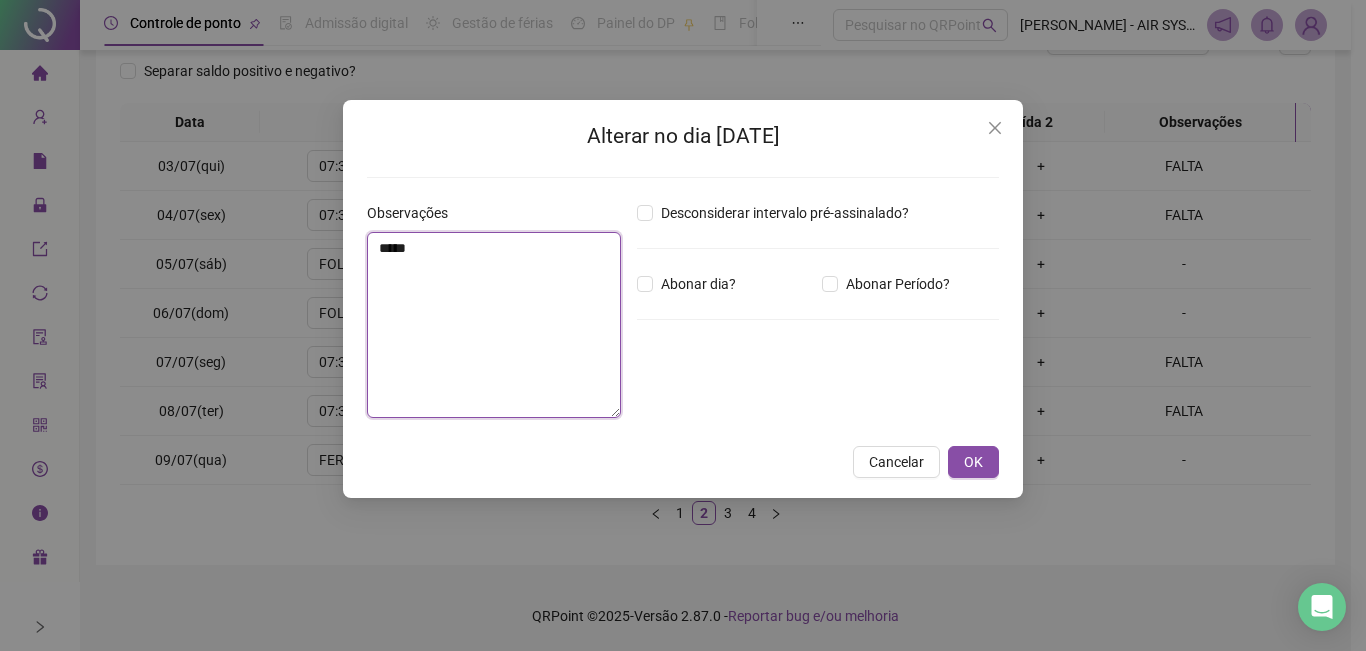 drag, startPoint x: 485, startPoint y: 259, endPoint x: 281, endPoint y: 253, distance: 204.08821 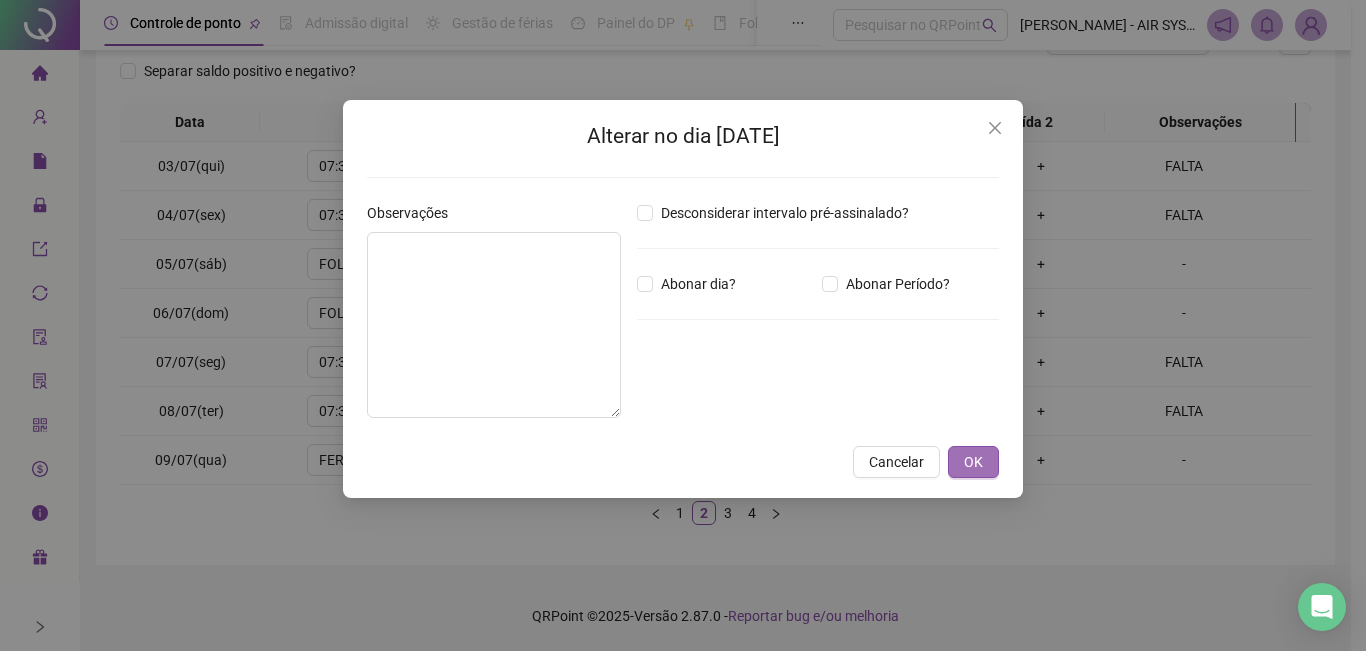 click on "OK" at bounding box center (973, 462) 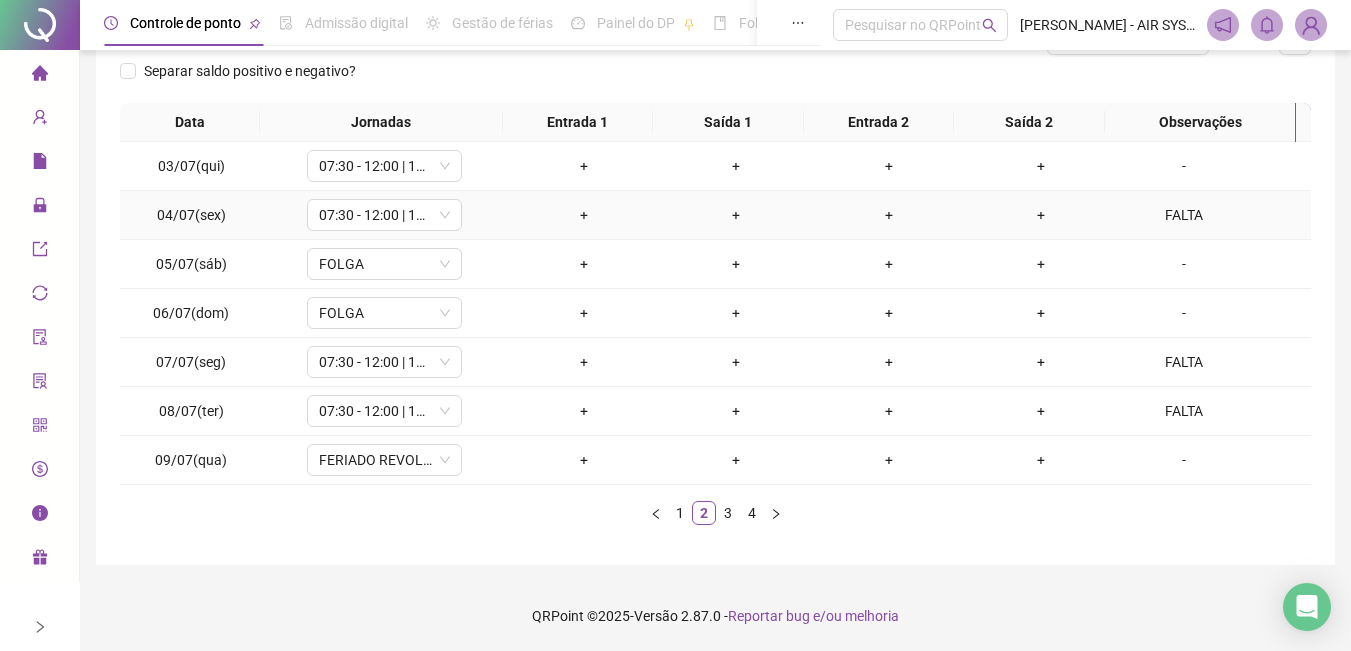click on "FALTA" at bounding box center [1184, 215] 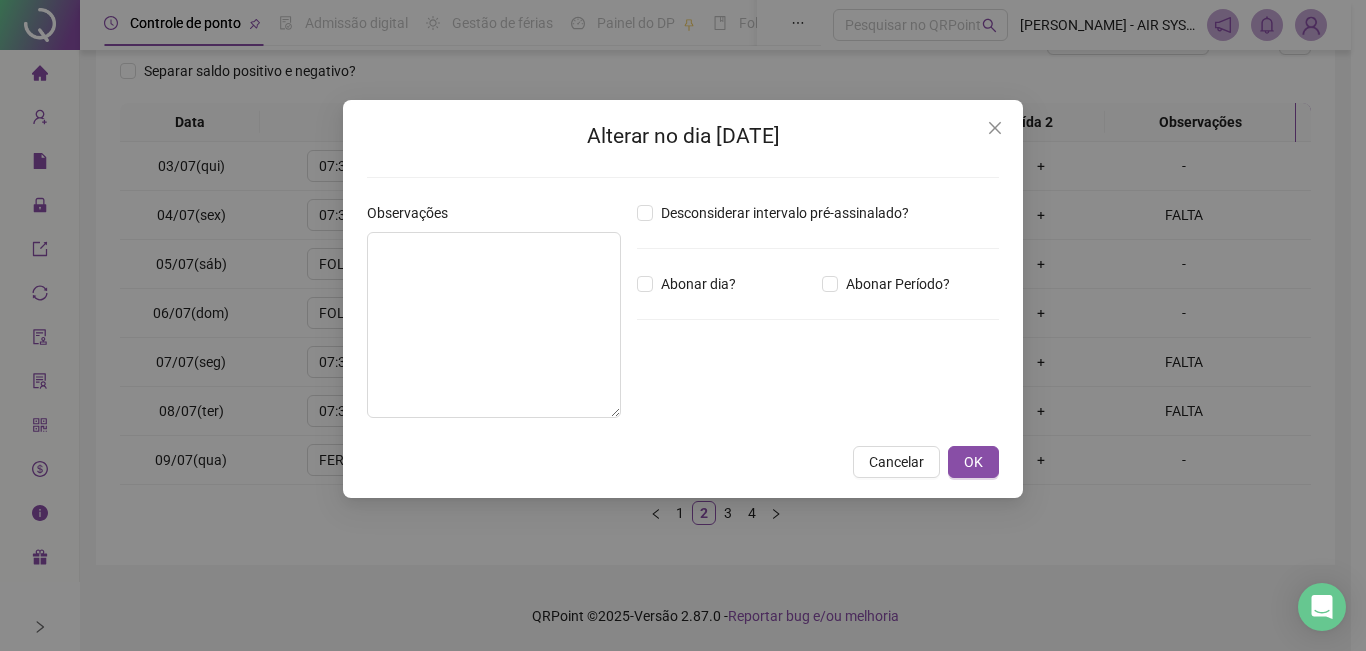 type on "*****" 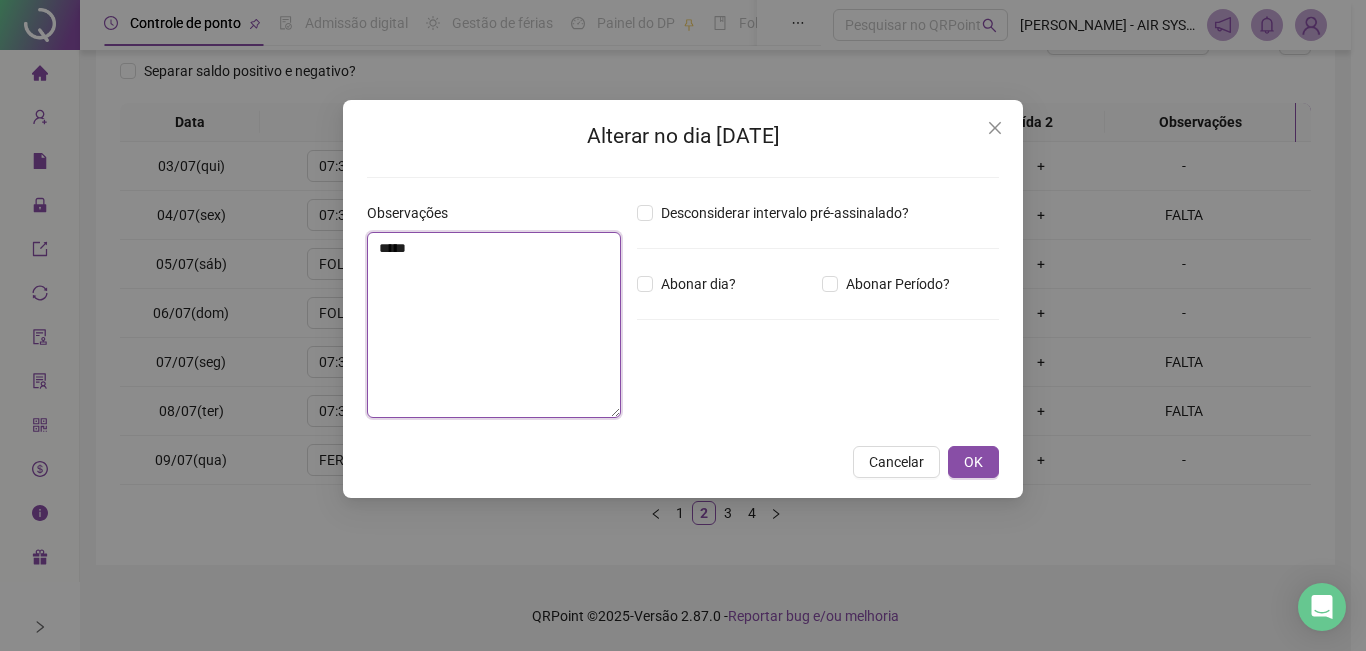 drag, startPoint x: 427, startPoint y: 258, endPoint x: 288, endPoint y: 243, distance: 139.807 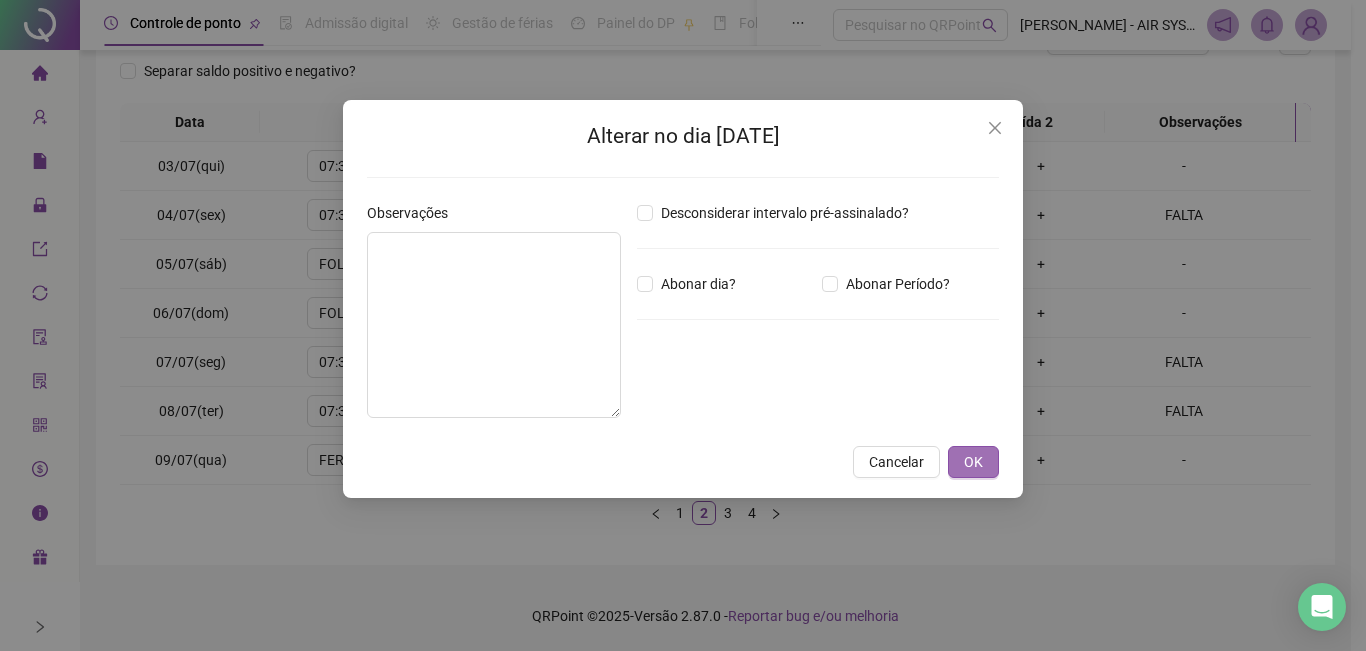 click on "OK" at bounding box center [973, 462] 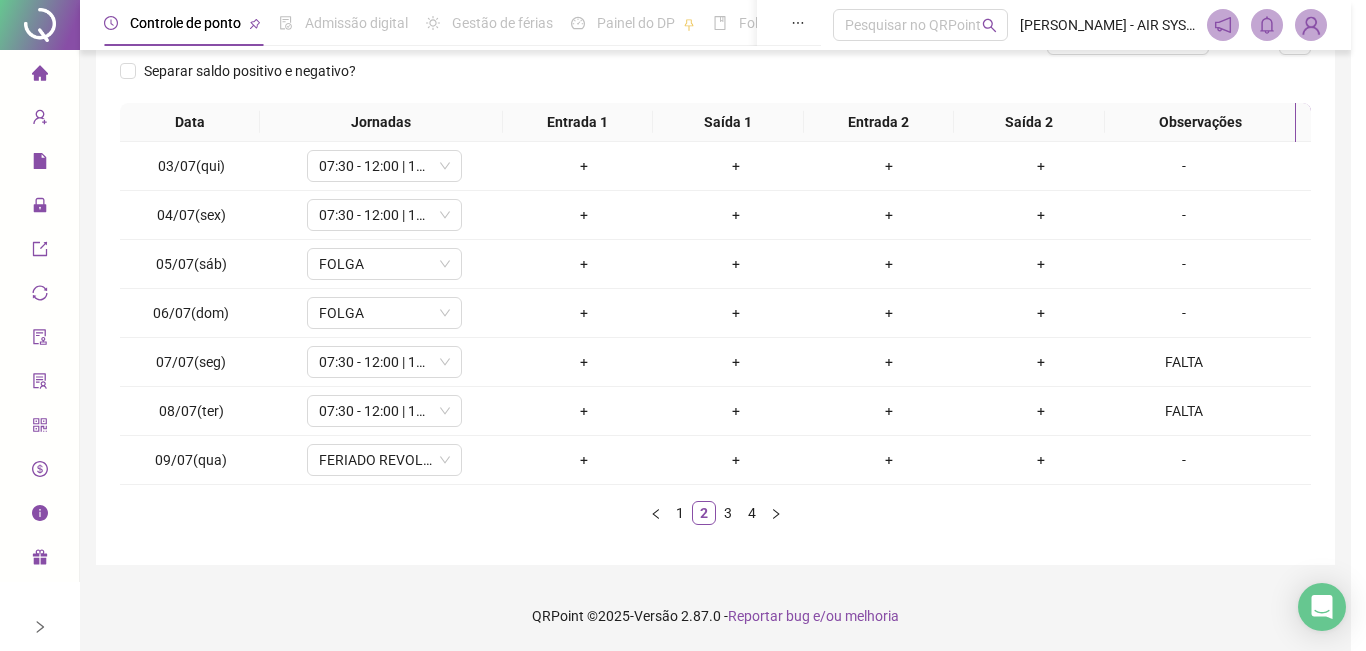 click on "FALTA" at bounding box center (1184, 362) 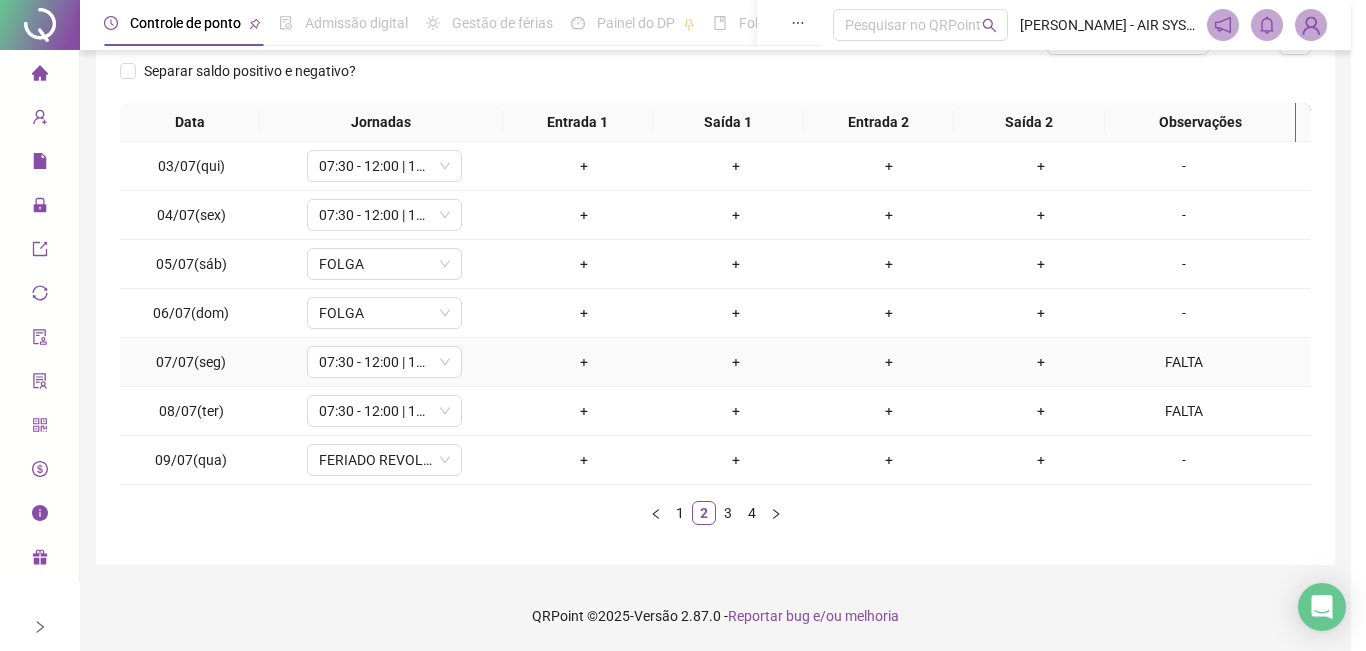 type on "*****" 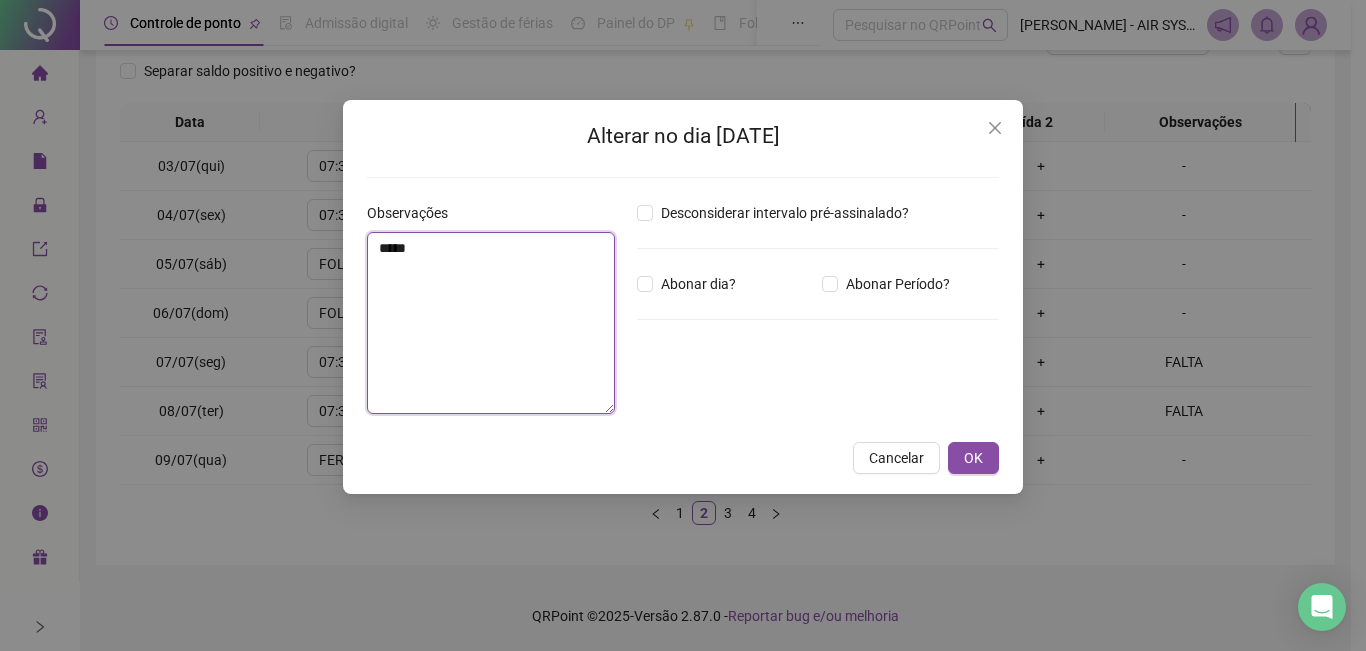 drag, startPoint x: 424, startPoint y: 274, endPoint x: 319, endPoint y: 256, distance: 106.531685 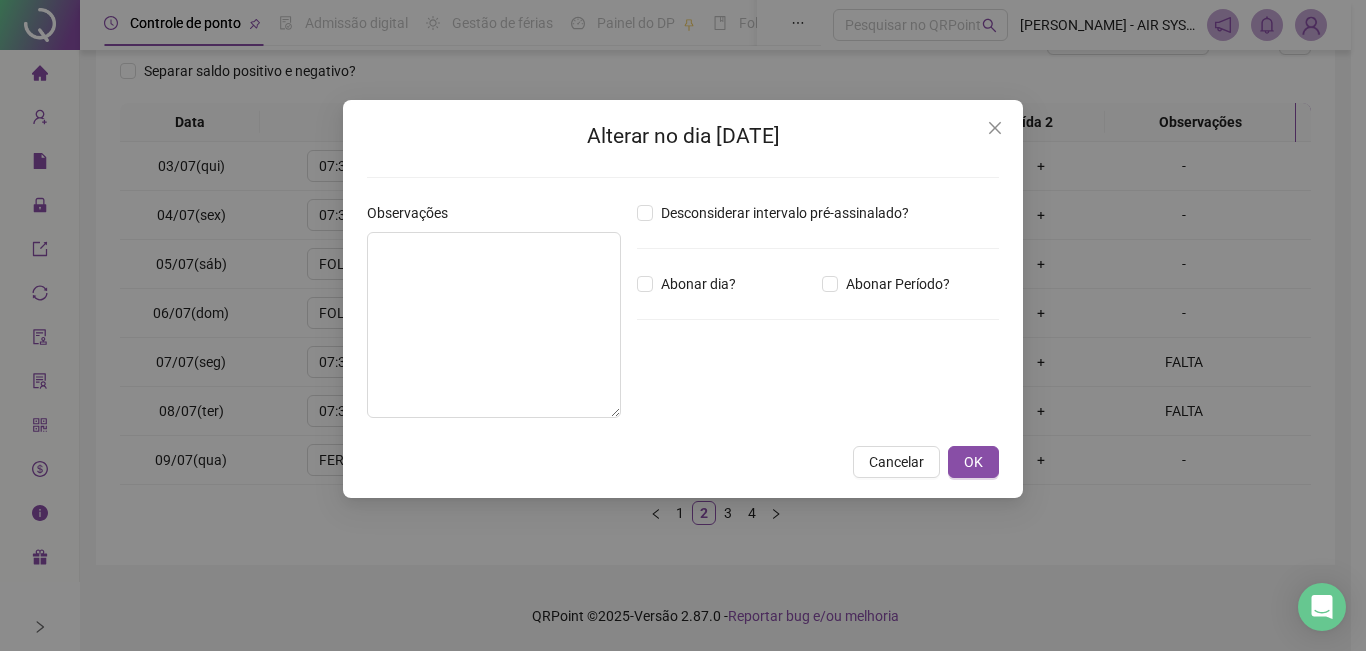 click on "Alterar no dia   [DATE] Observações Desconsiderar intervalo pré-assinalado? Abonar dia? Abonar Período? Horas a abonar ***** Aplicar regime de compensação Cancelar OK" at bounding box center [683, 299] 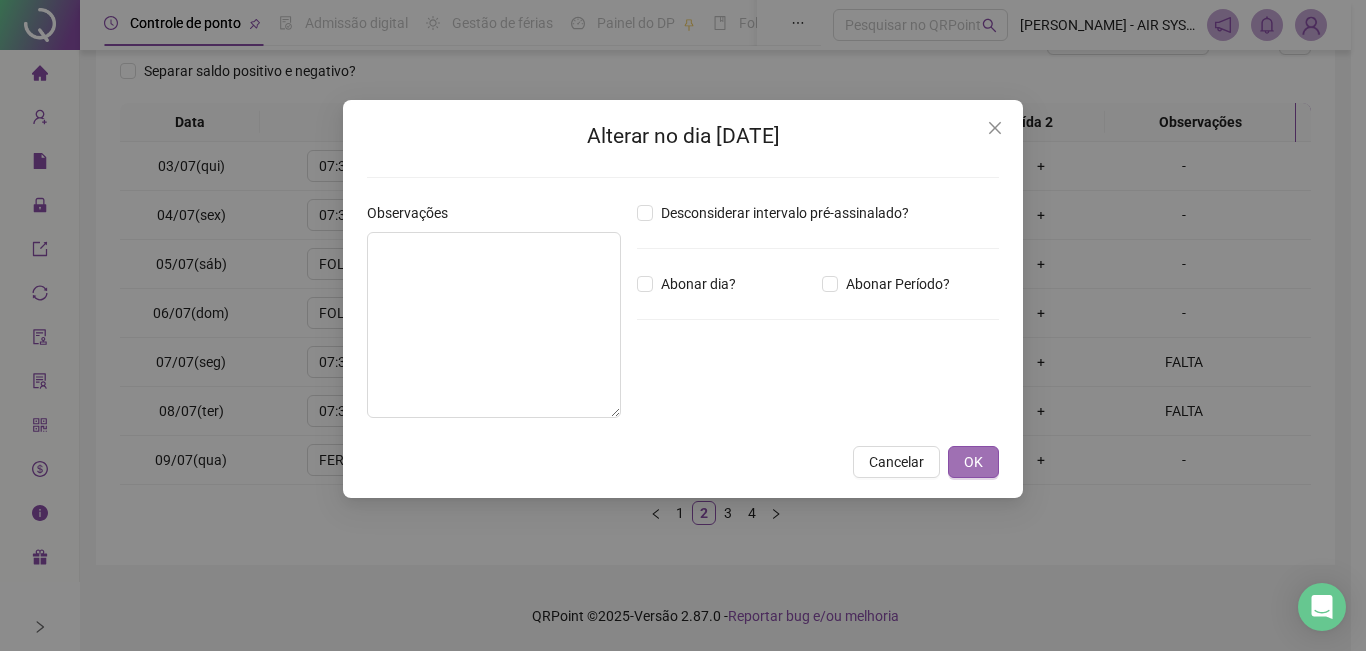 click on "OK" at bounding box center [973, 462] 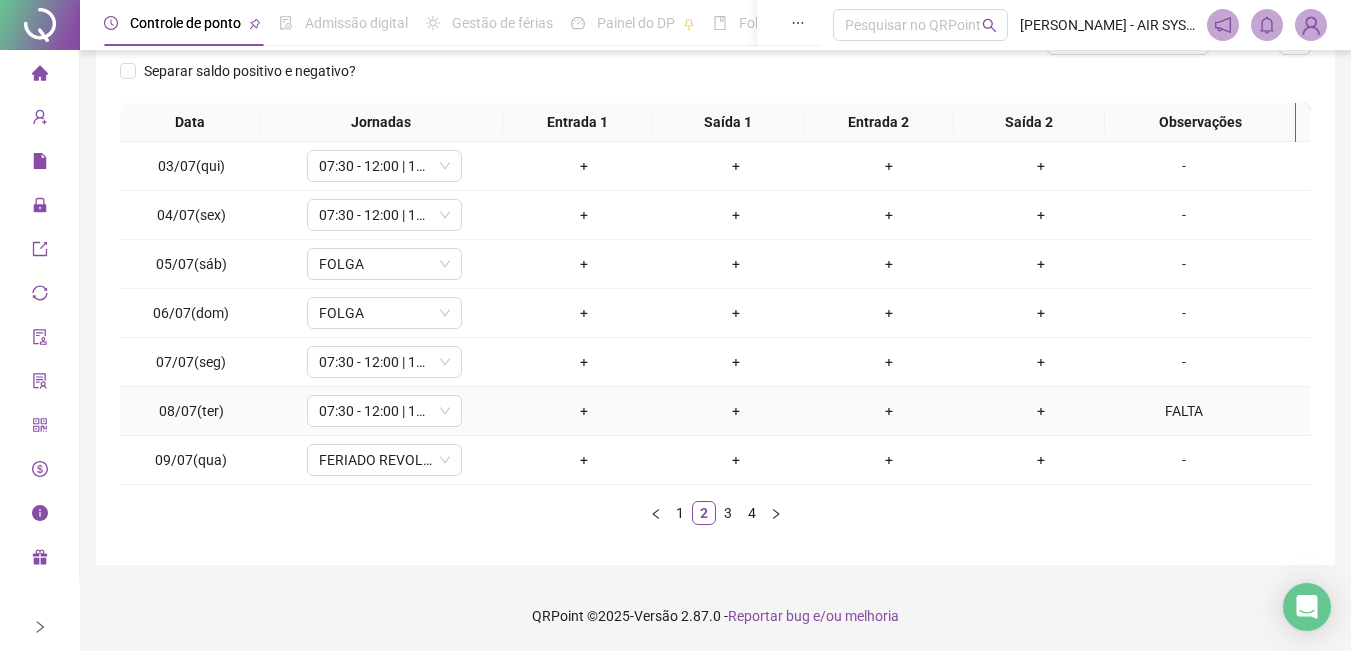 click on "FALTA" at bounding box center [1184, 411] 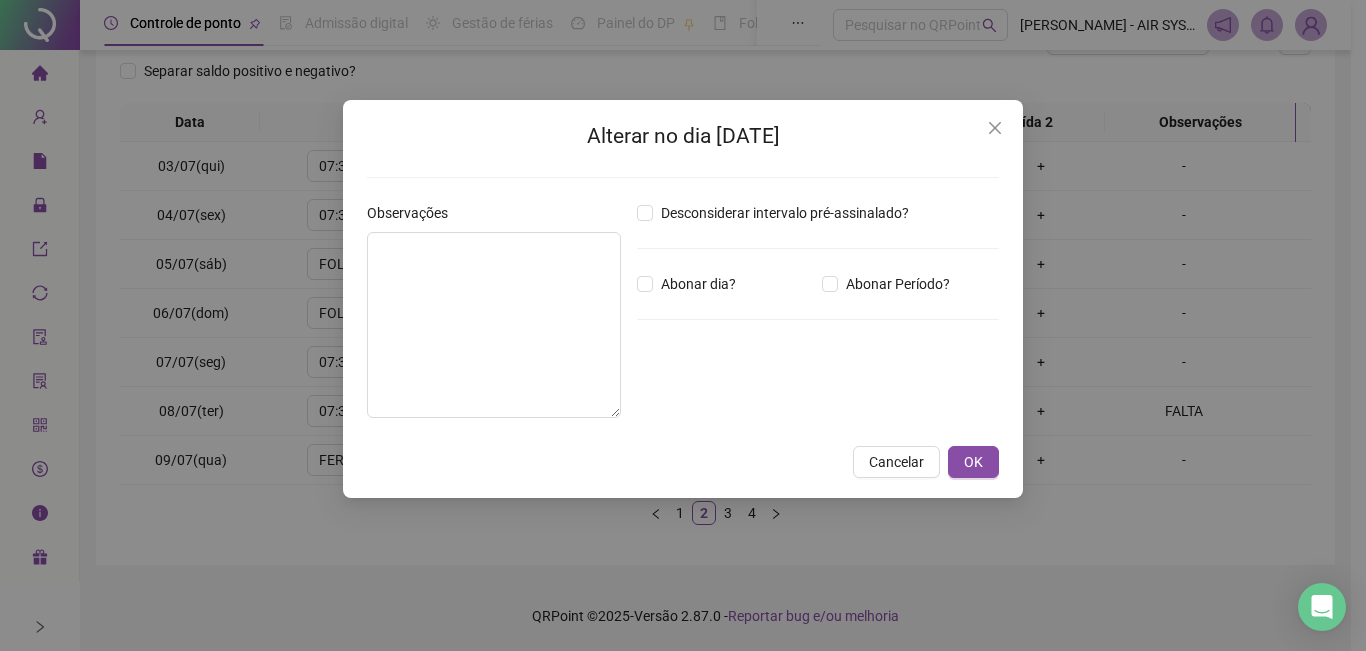 type on "*****" 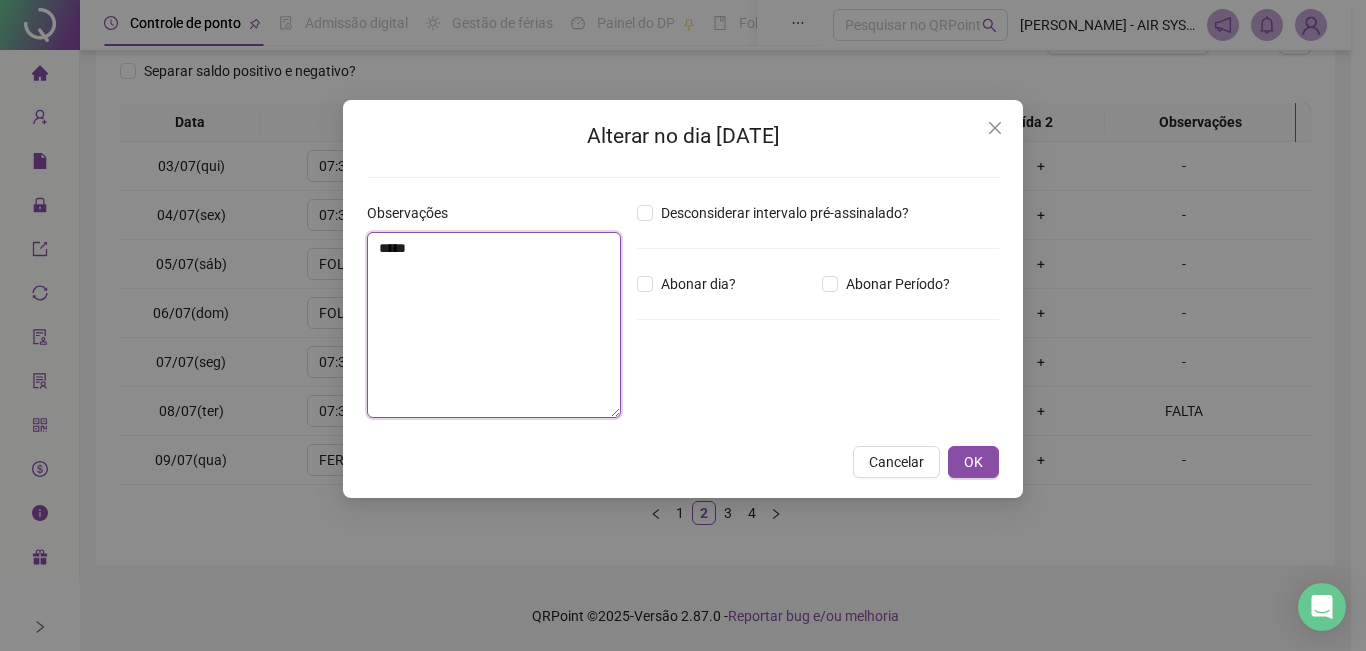 drag, startPoint x: 462, startPoint y: 255, endPoint x: 265, endPoint y: 255, distance: 197 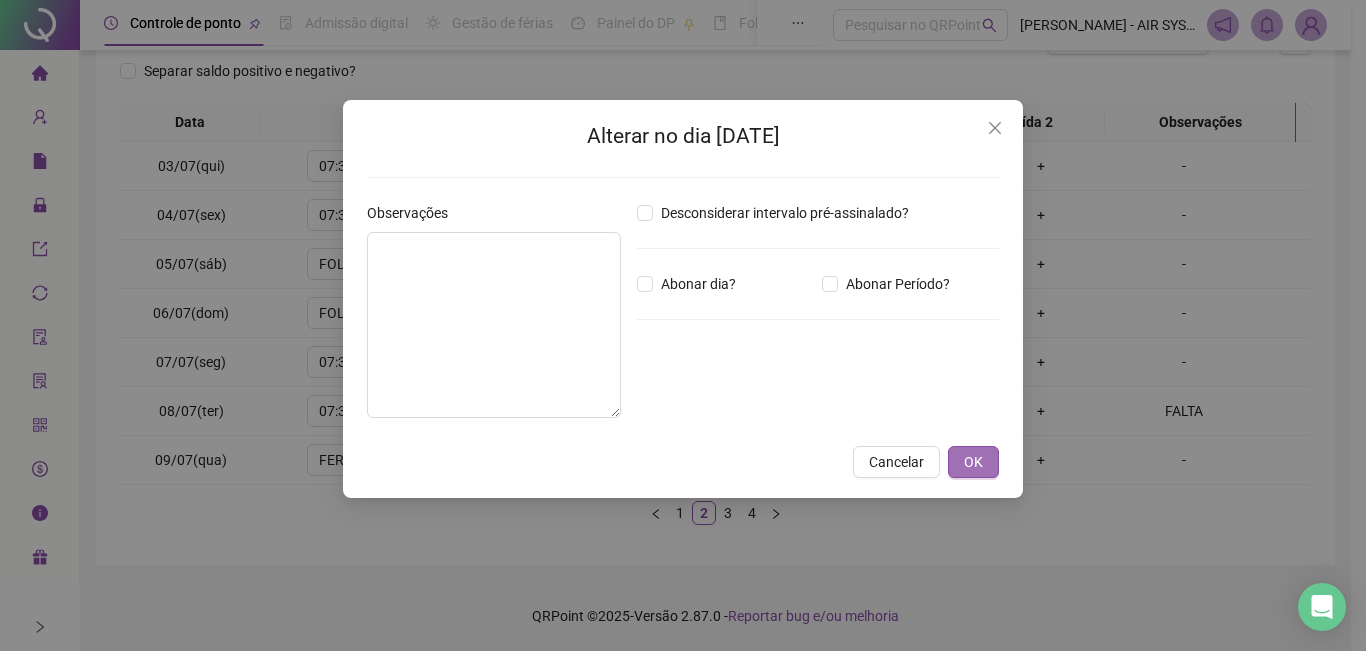 click on "OK" at bounding box center [973, 462] 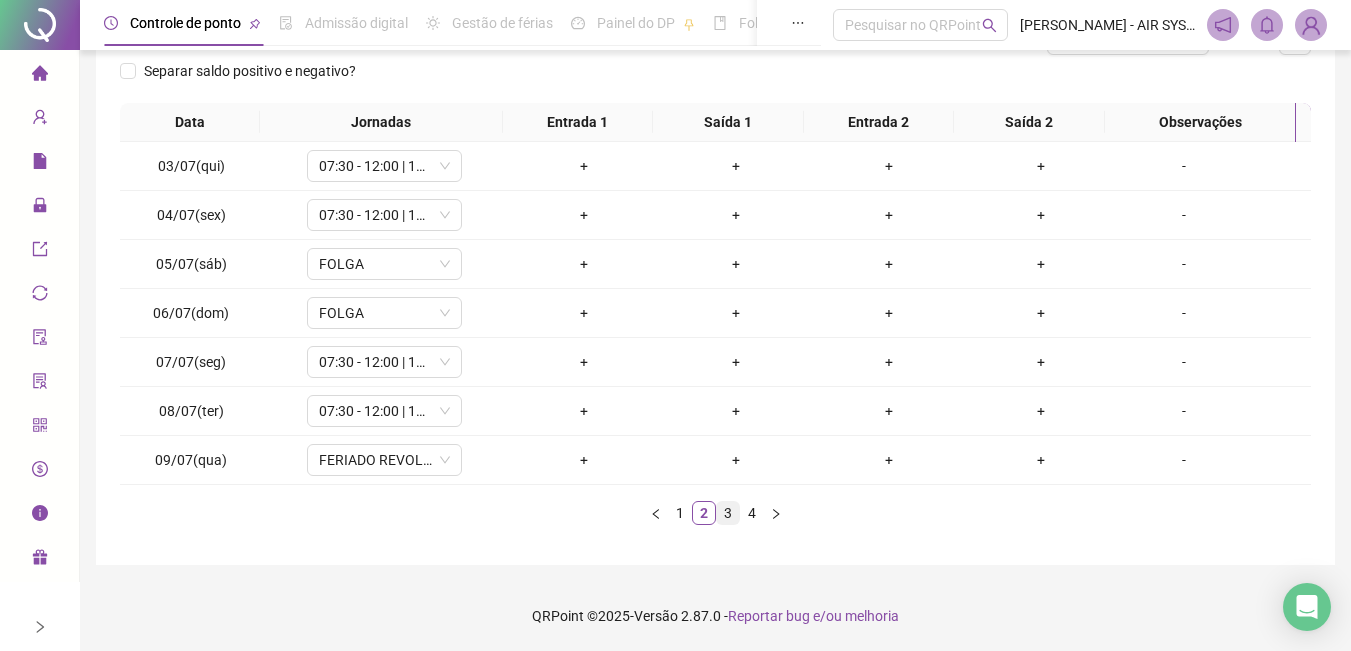 click on "3" at bounding box center (728, 513) 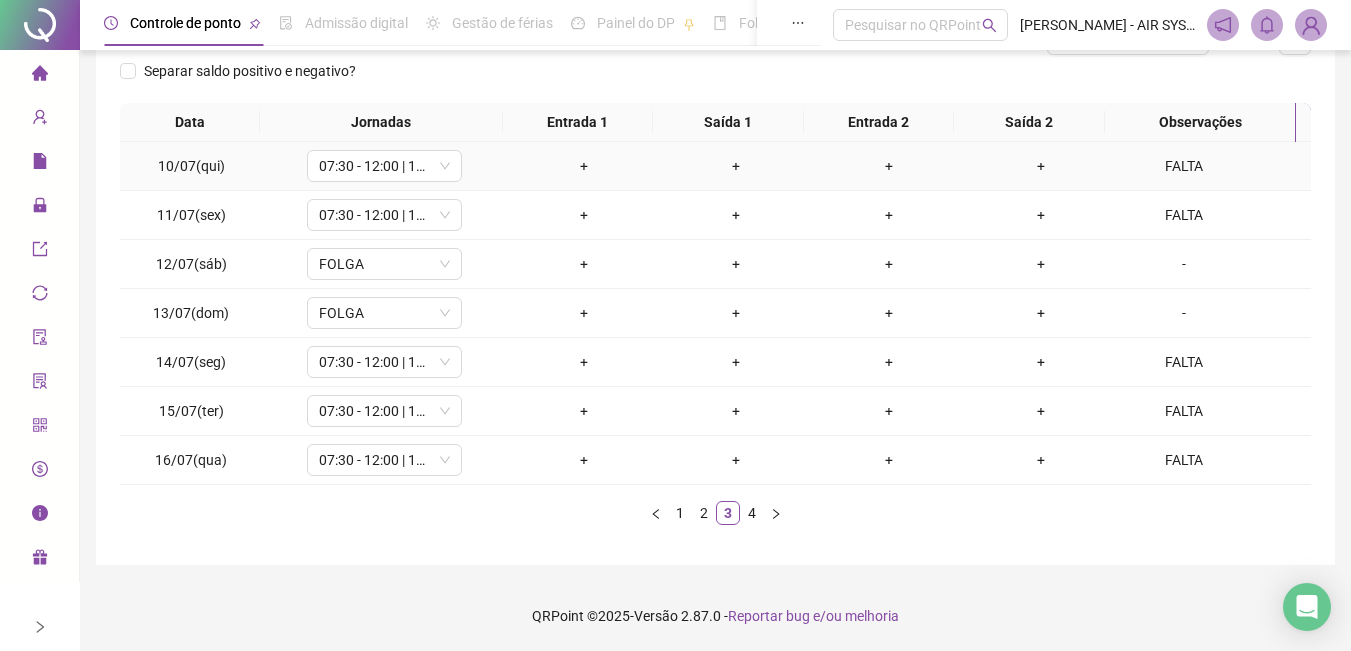 click on "FALTA" at bounding box center [1184, 166] 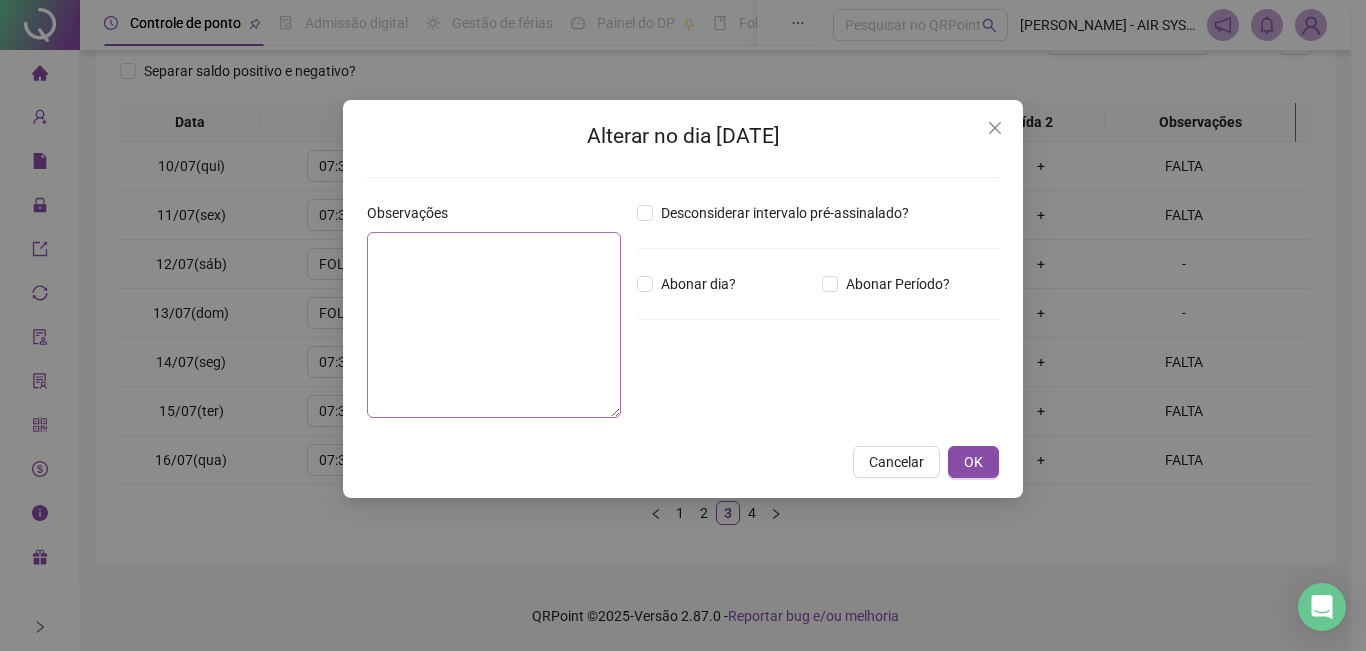 type on "*****" 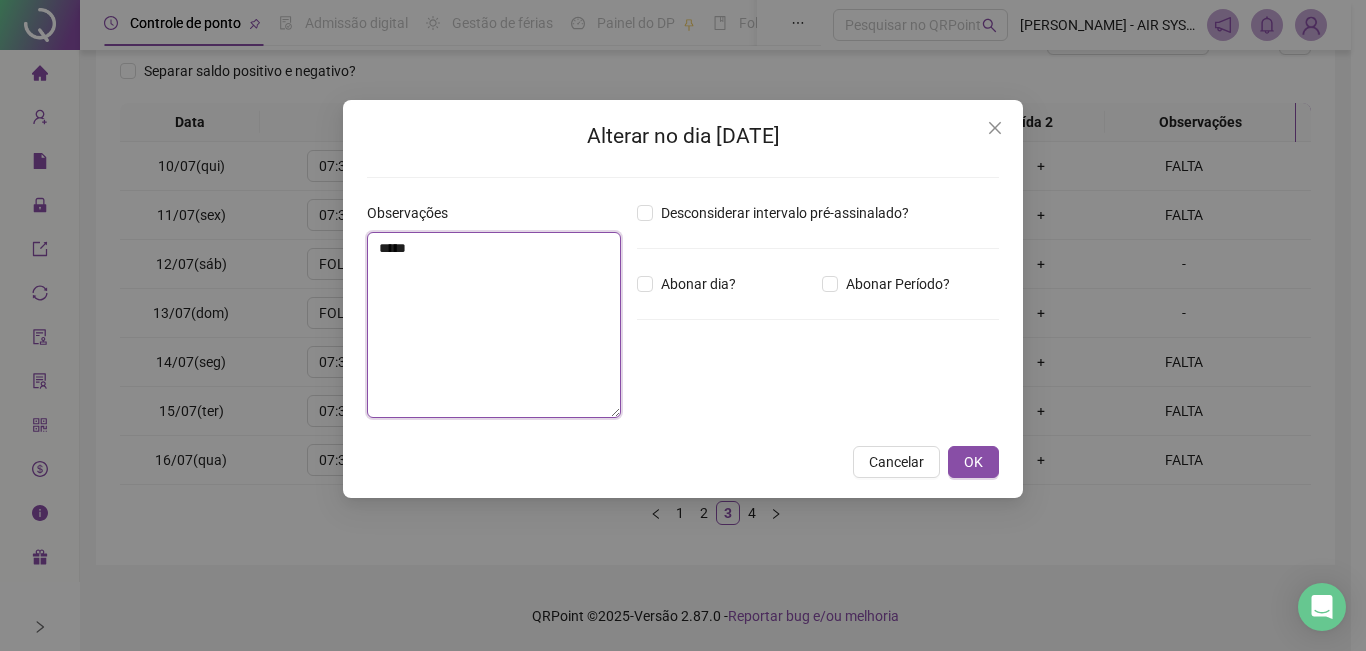 drag, startPoint x: 439, startPoint y: 274, endPoint x: 320, endPoint y: 261, distance: 119.70798 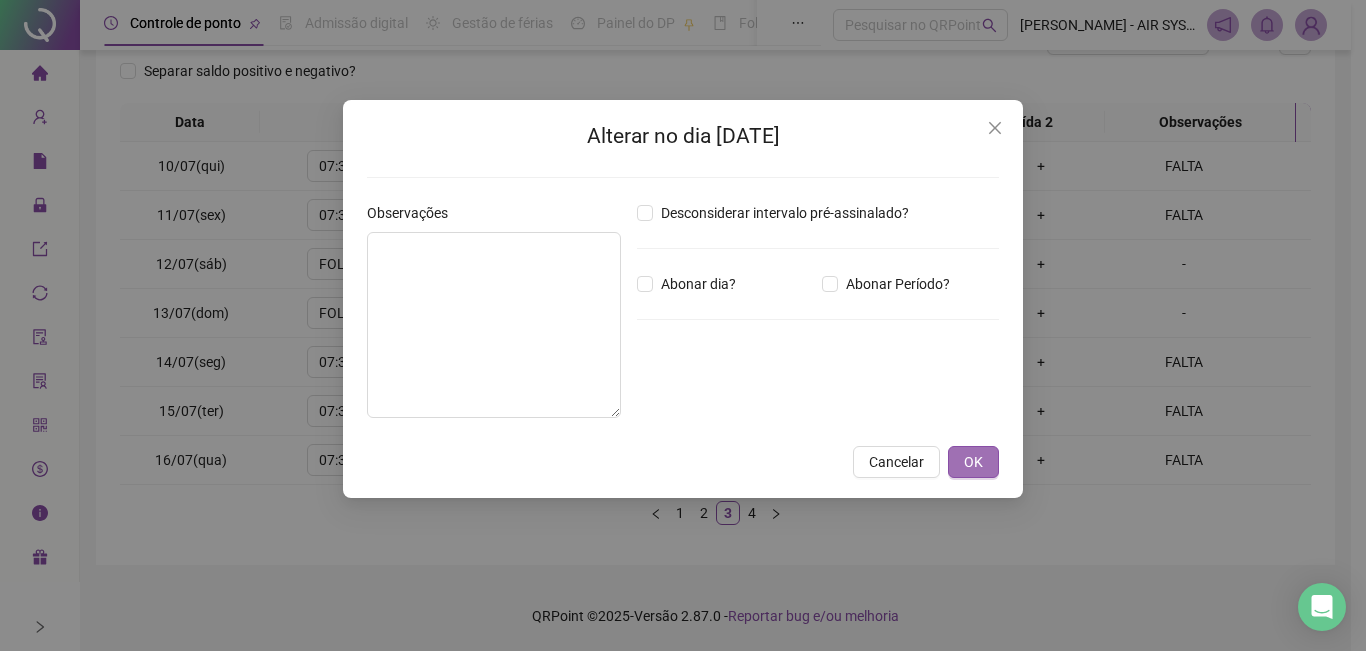 click on "OK" at bounding box center (973, 462) 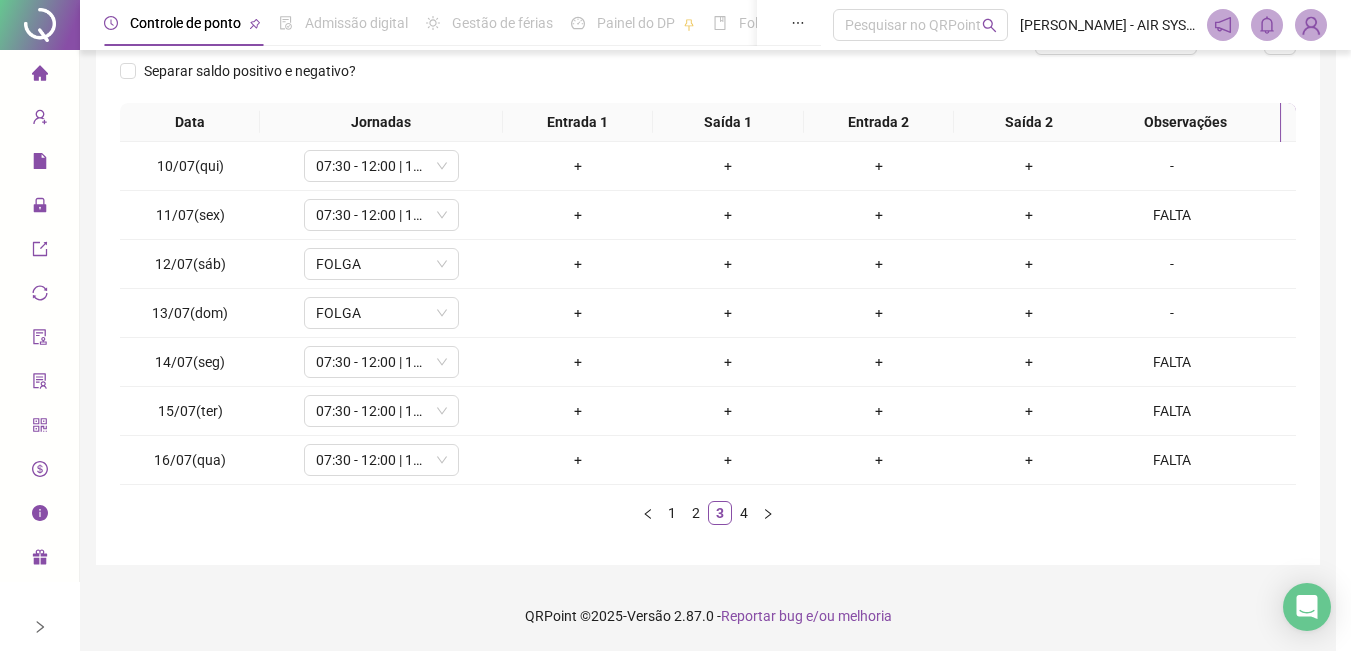 click on "FALTA" at bounding box center [1172, 215] 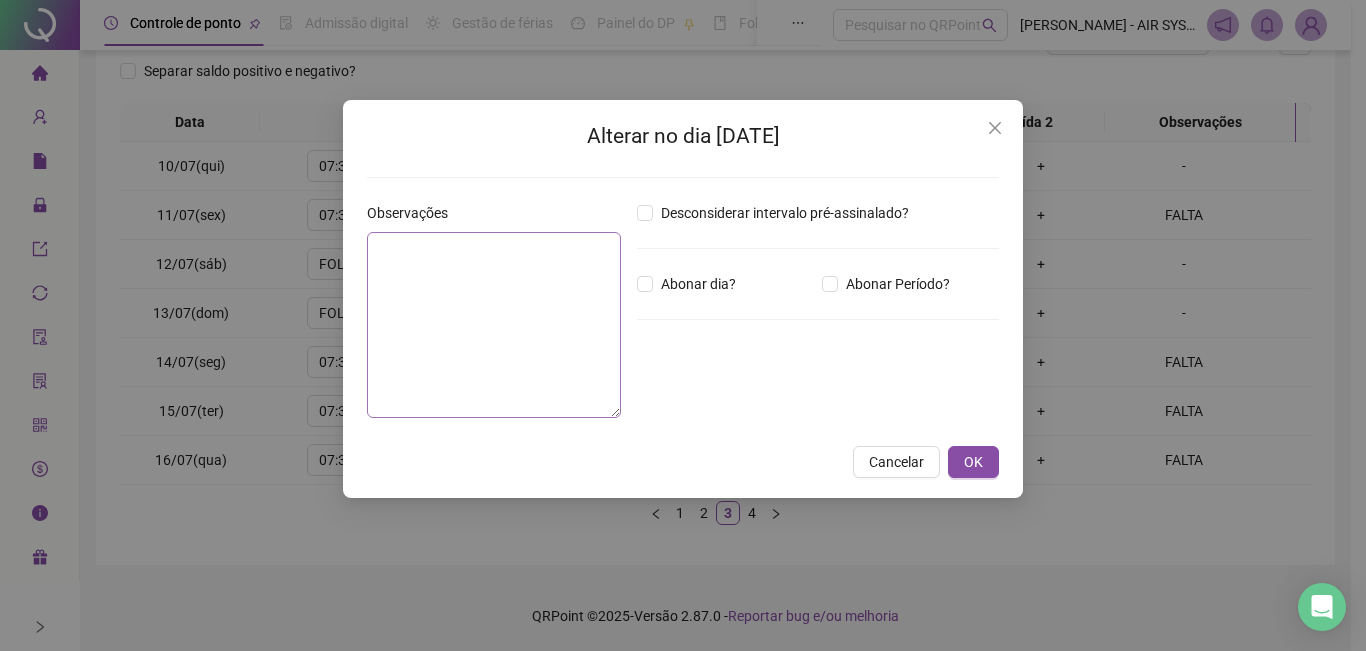 type on "*****" 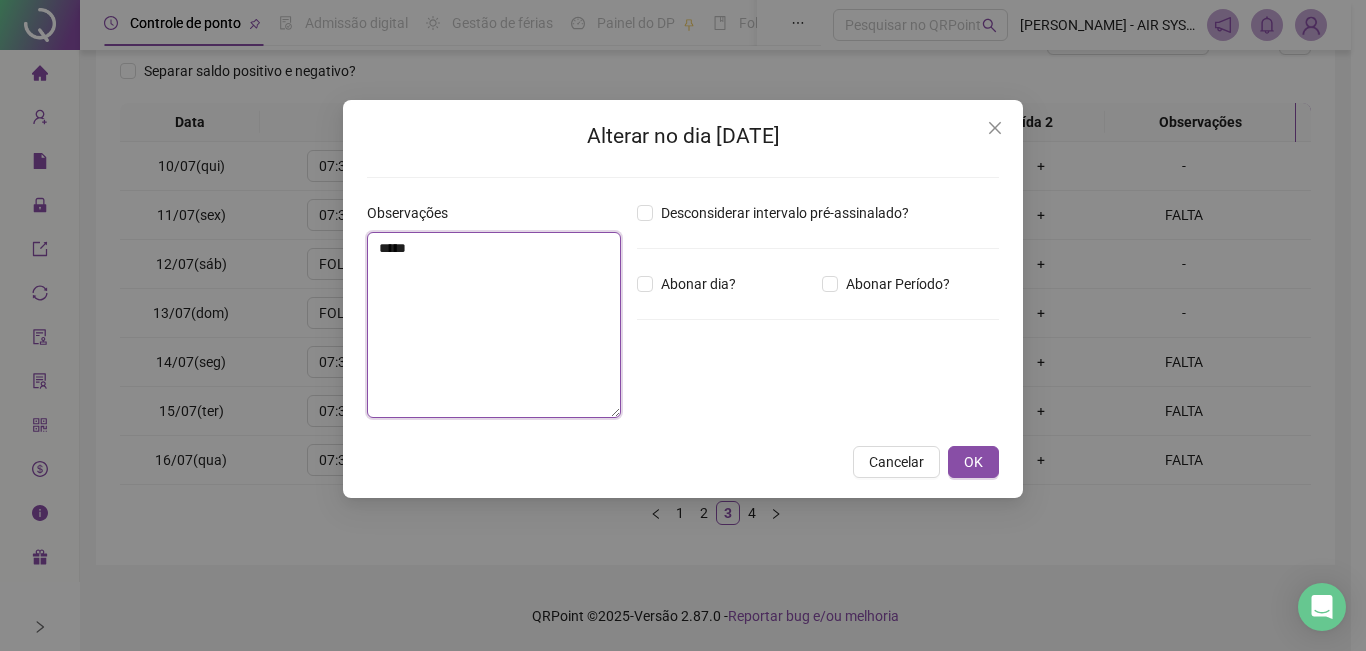 drag, startPoint x: 449, startPoint y: 296, endPoint x: 290, endPoint y: 273, distance: 160.6549 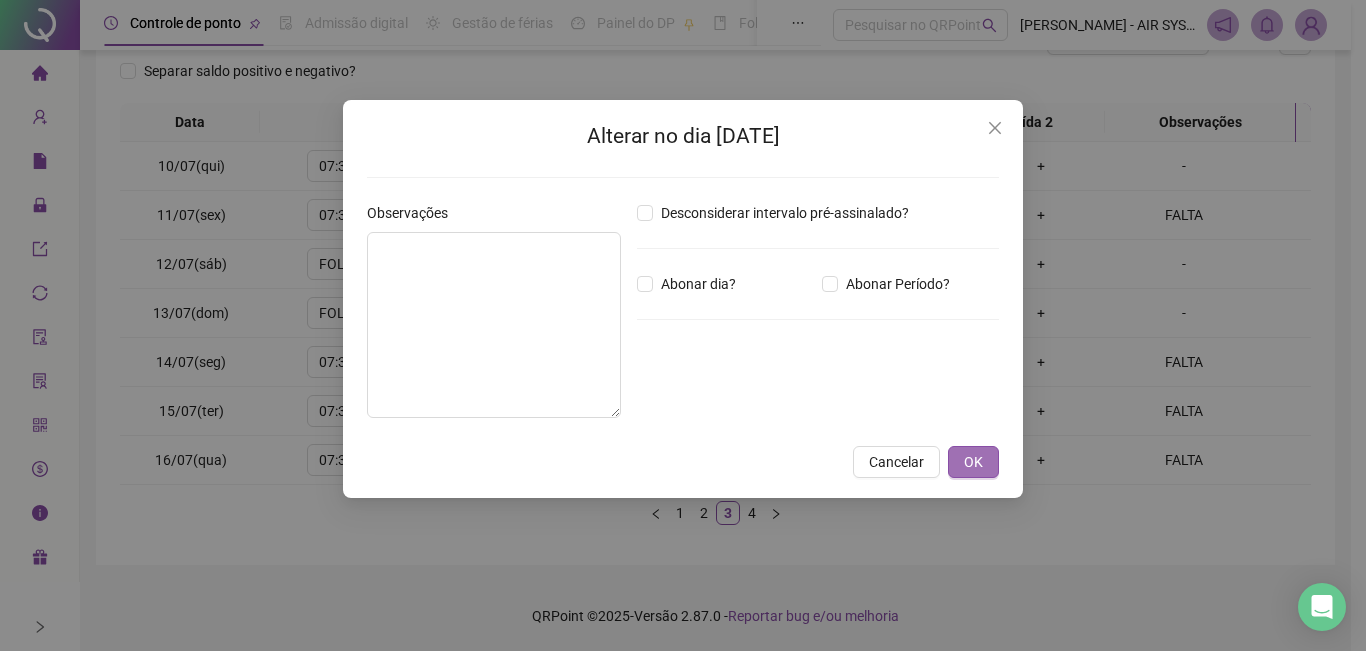 click on "OK" at bounding box center (973, 462) 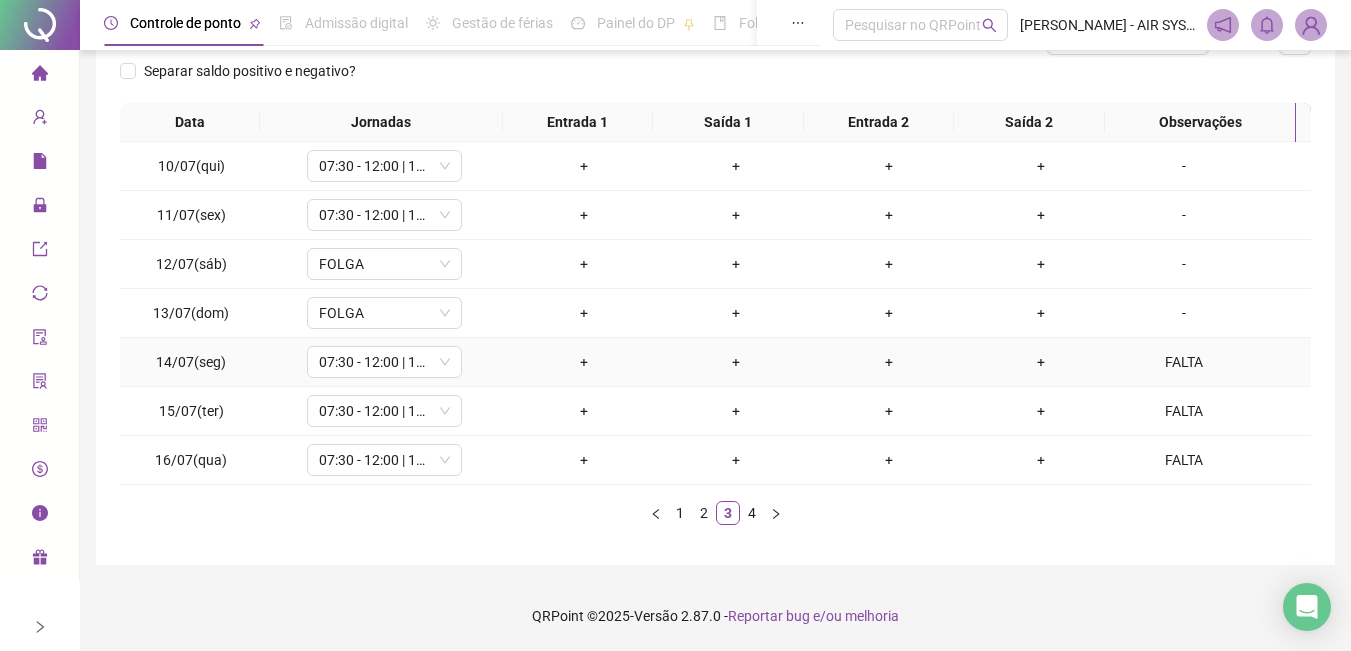 click on "FALTA" at bounding box center [1184, 362] 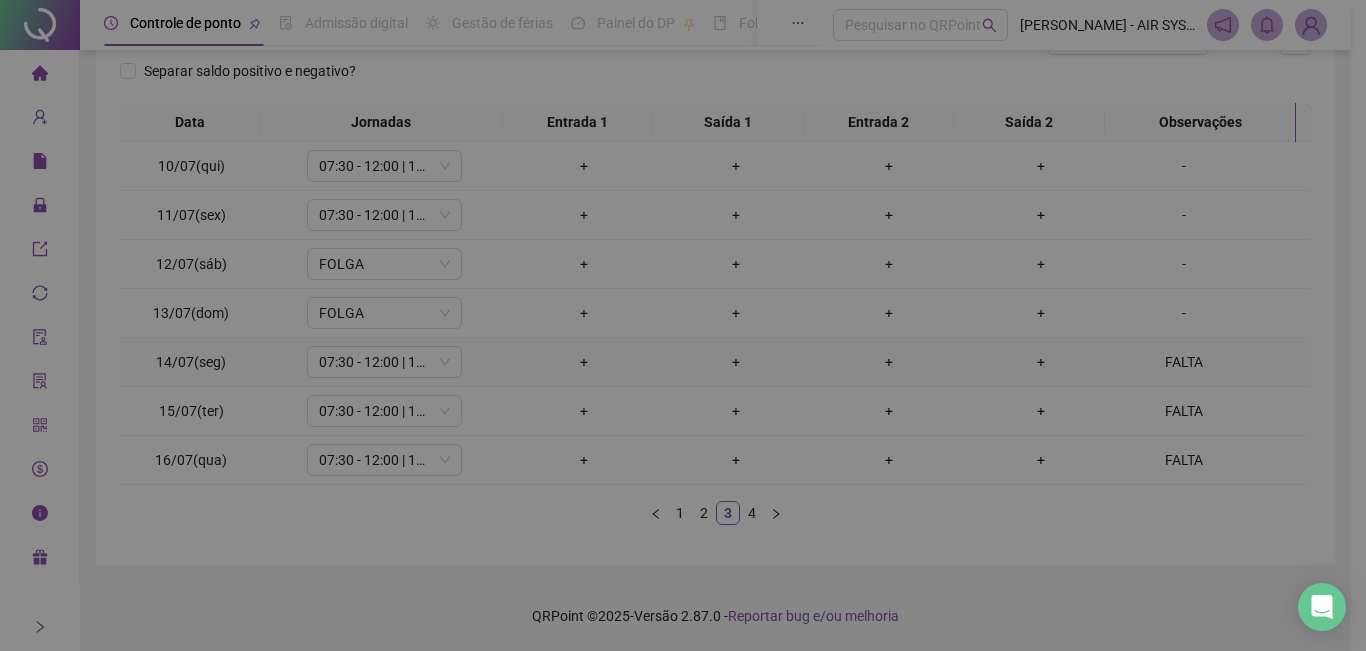 type on "*****" 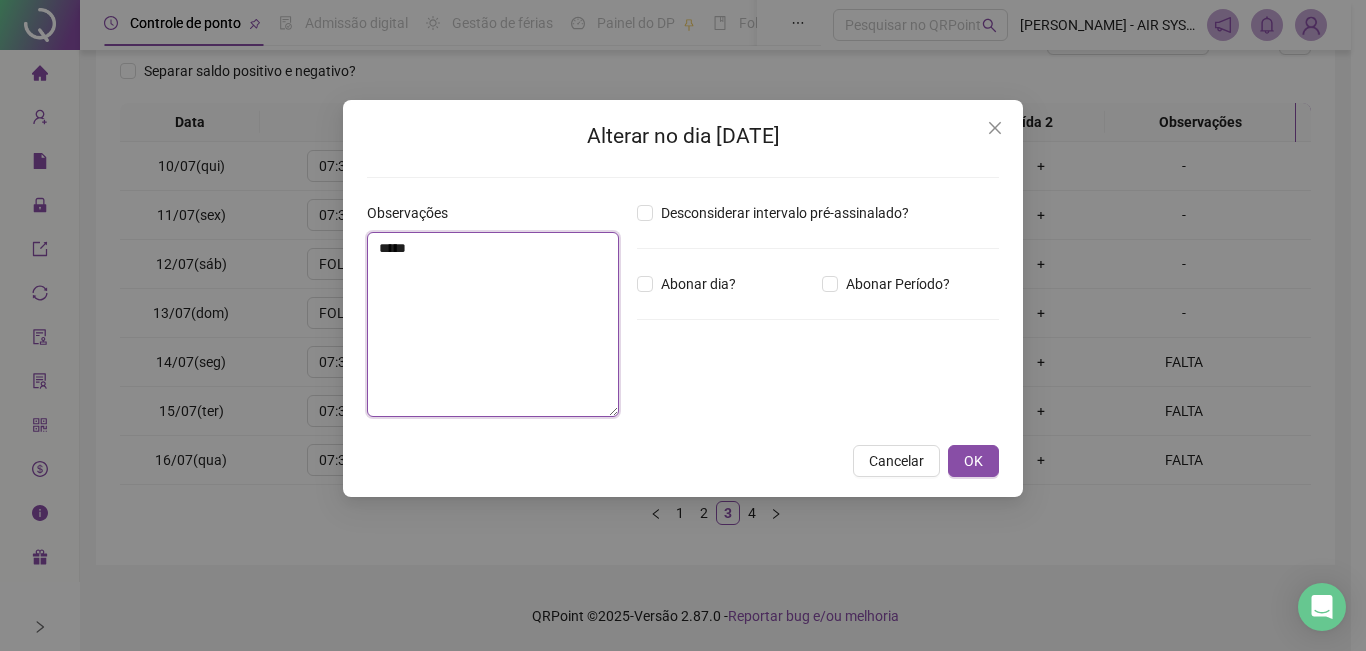 drag, startPoint x: 516, startPoint y: 317, endPoint x: 318, endPoint y: 316, distance: 198.00252 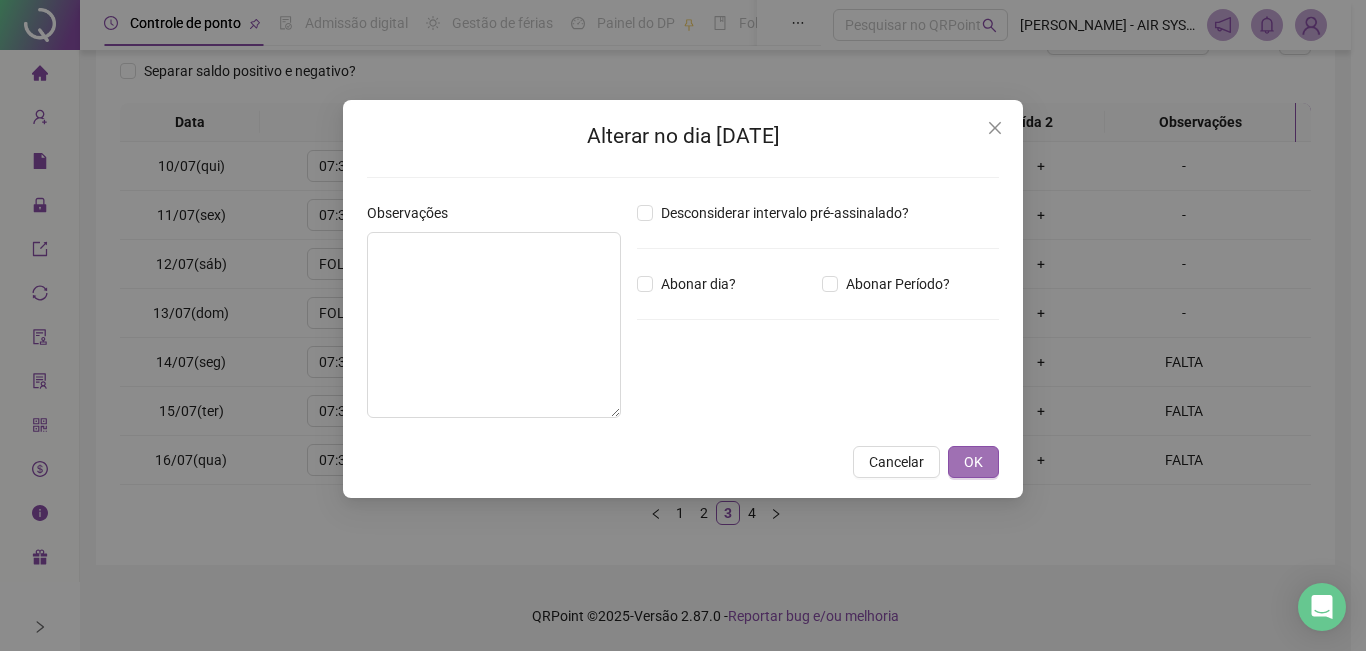 click on "OK" at bounding box center (973, 462) 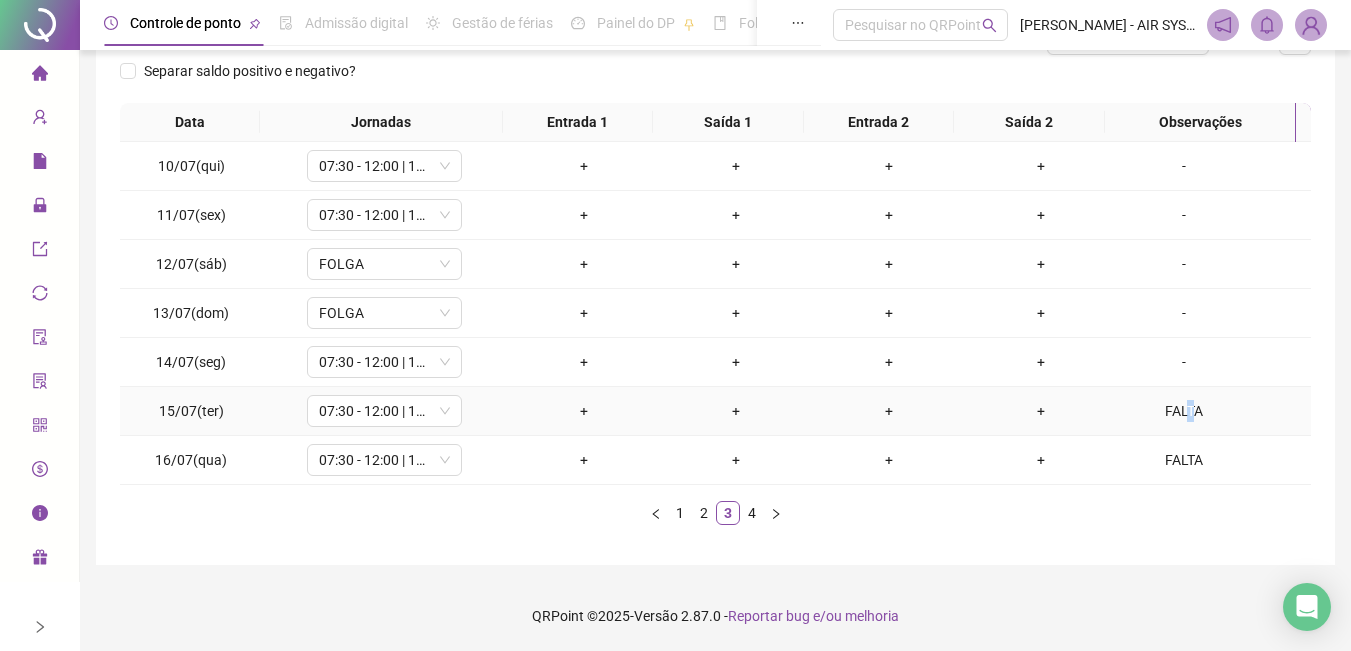click on "FALTA" at bounding box center (1184, 411) 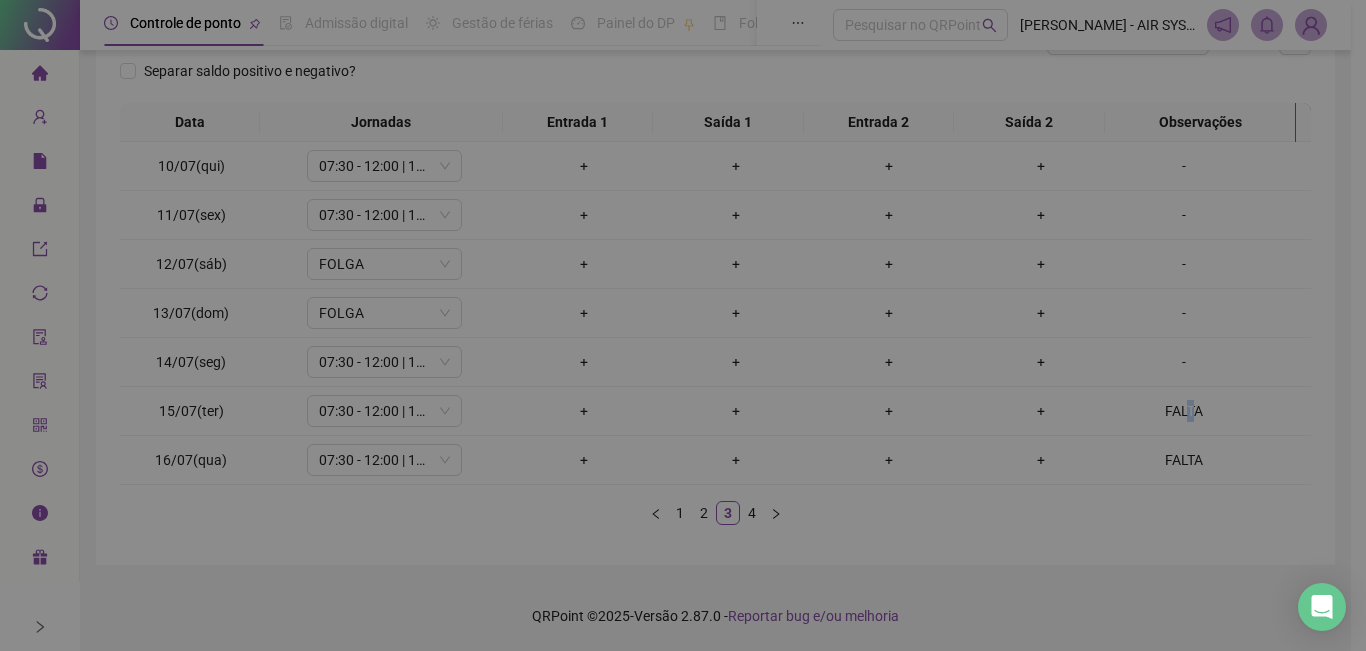 type on "*****" 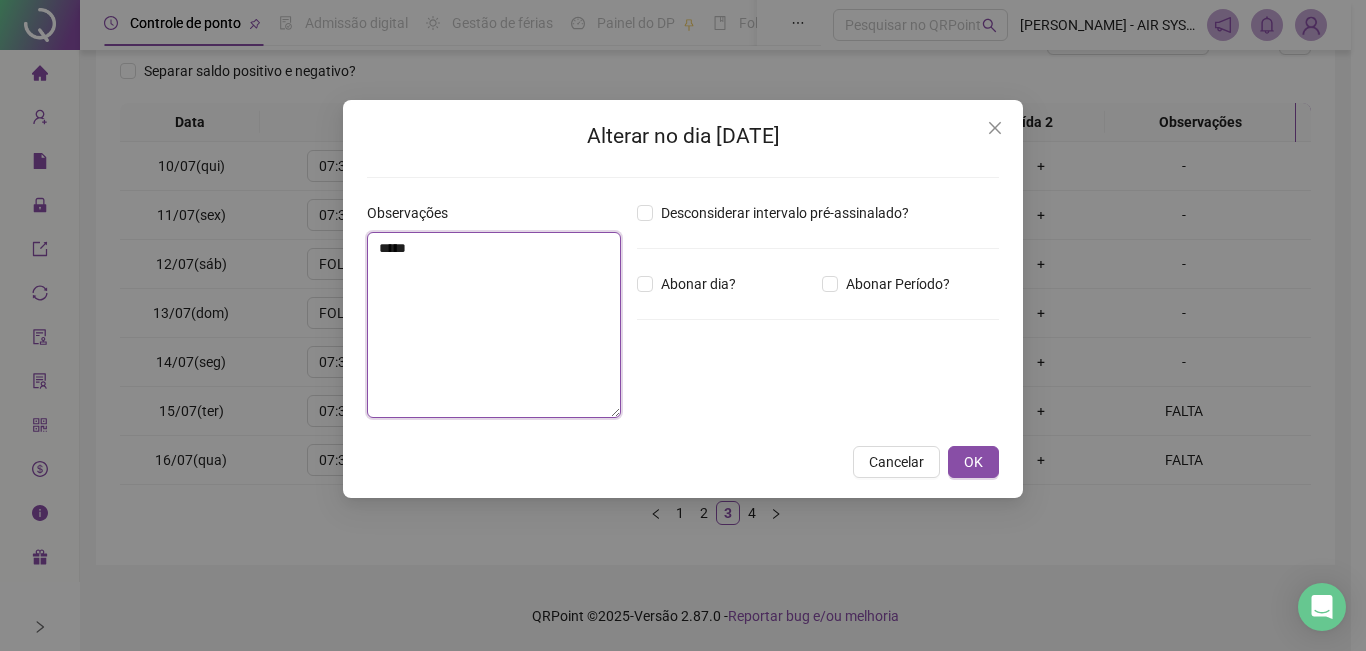 drag, startPoint x: 504, startPoint y: 299, endPoint x: 287, endPoint y: 299, distance: 217 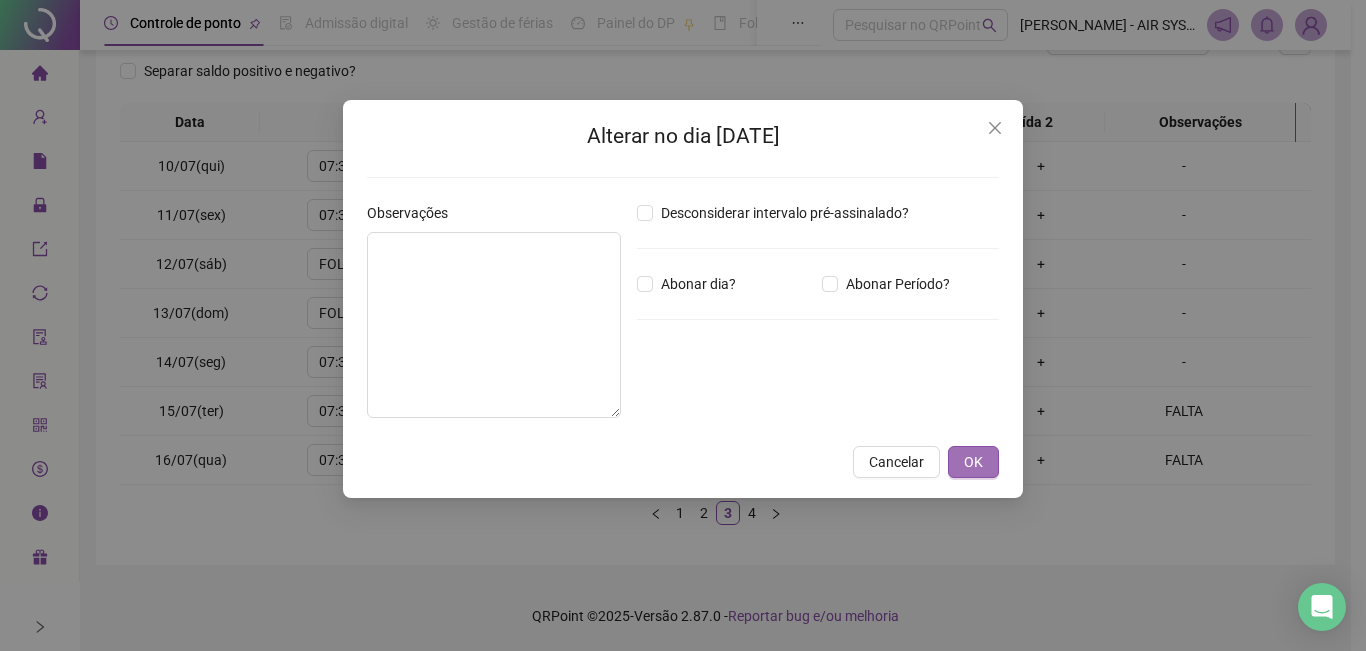 click on "OK" at bounding box center [973, 462] 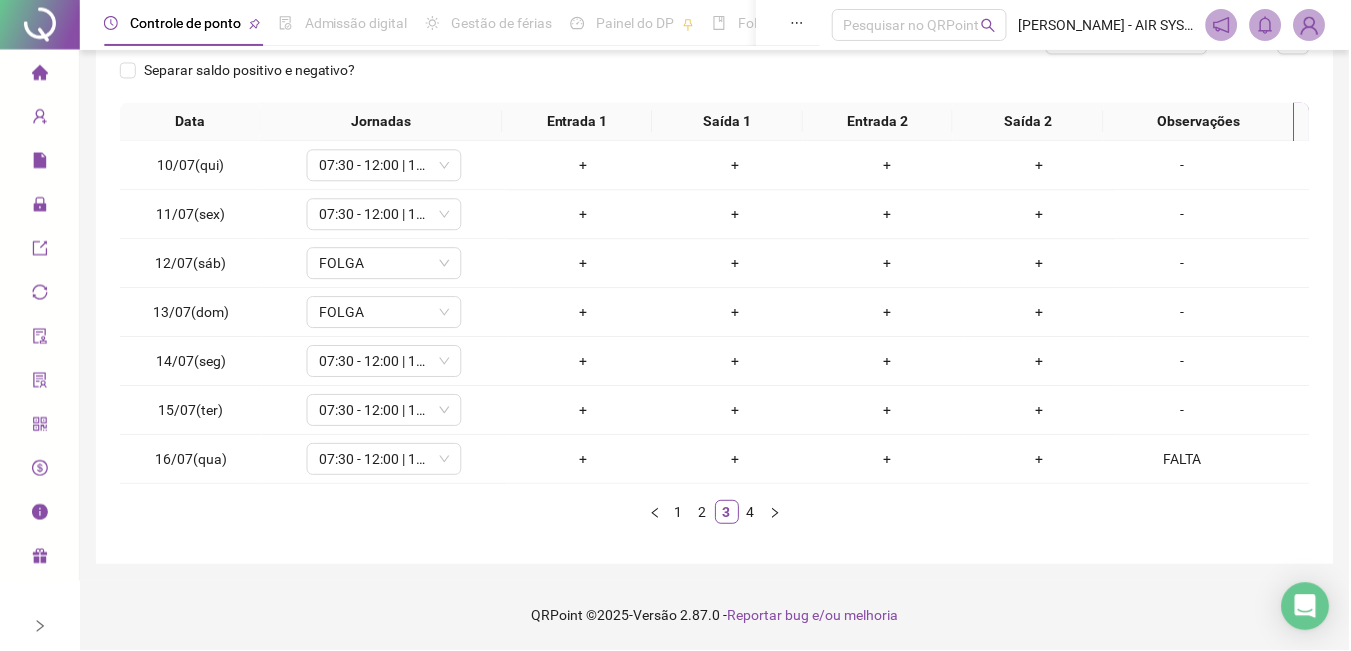 click on "FALTA" at bounding box center (1184, 460) 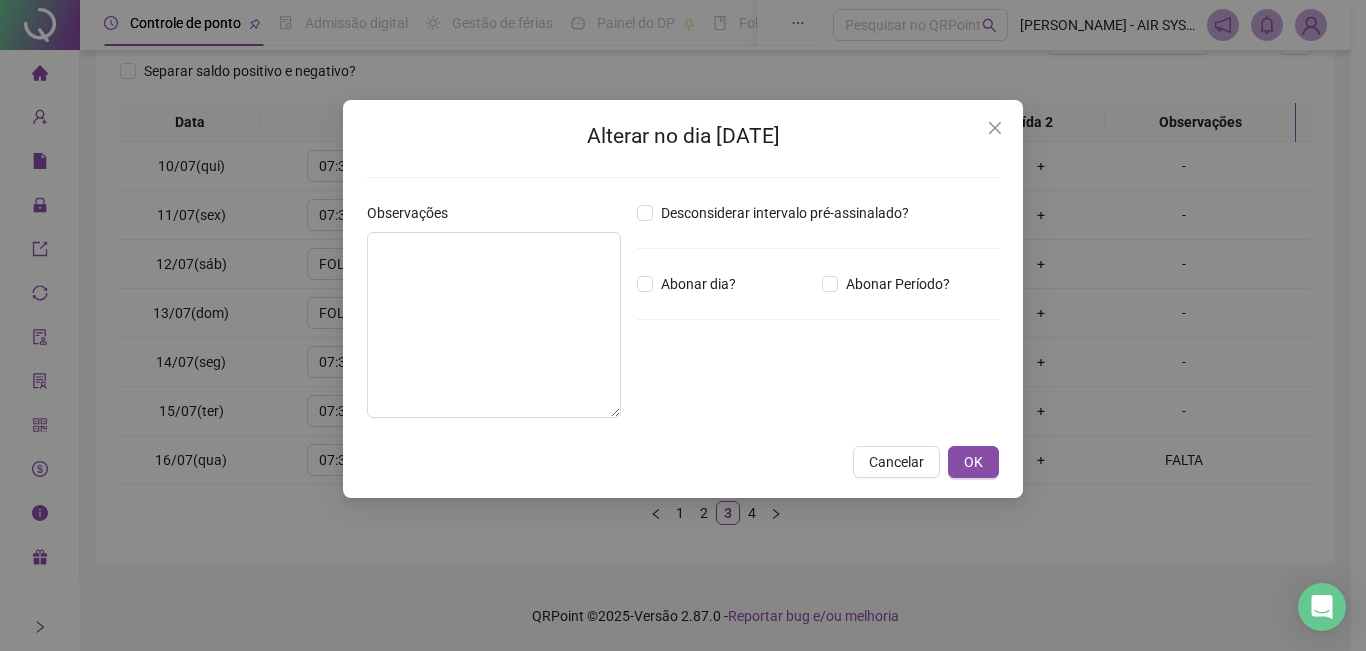 type on "*****" 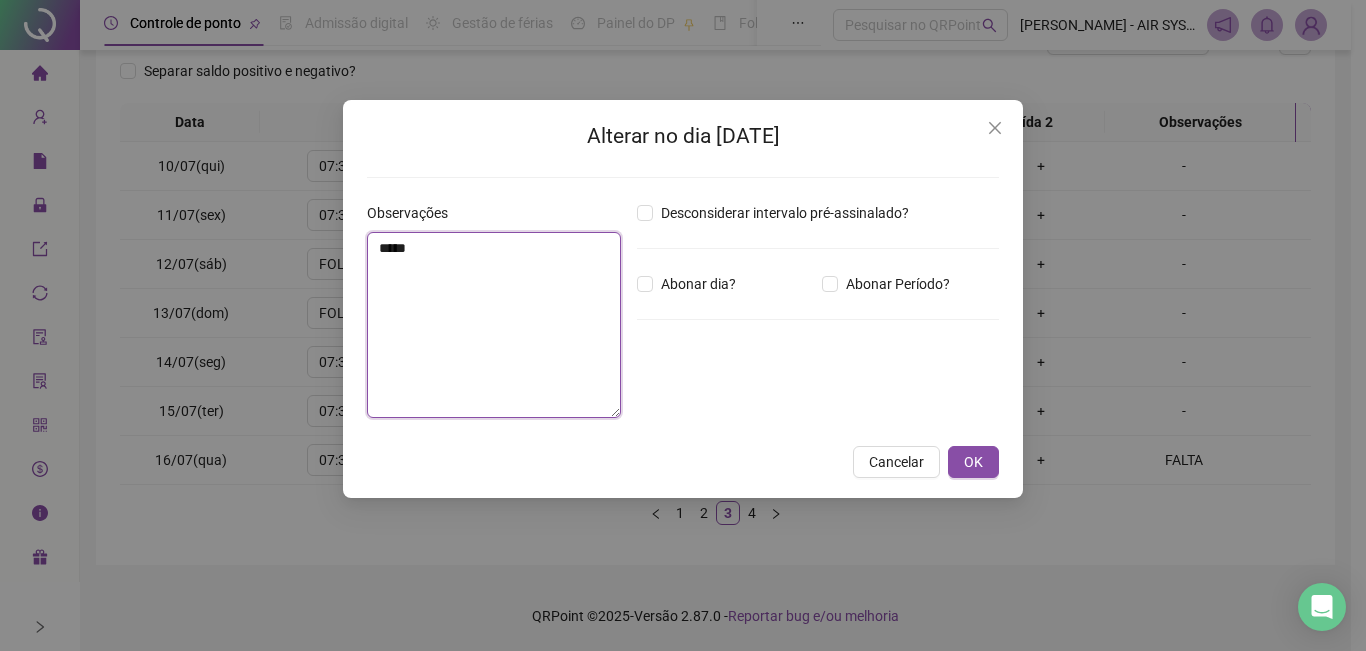 drag, startPoint x: 547, startPoint y: 309, endPoint x: 337, endPoint y: 307, distance: 210.00952 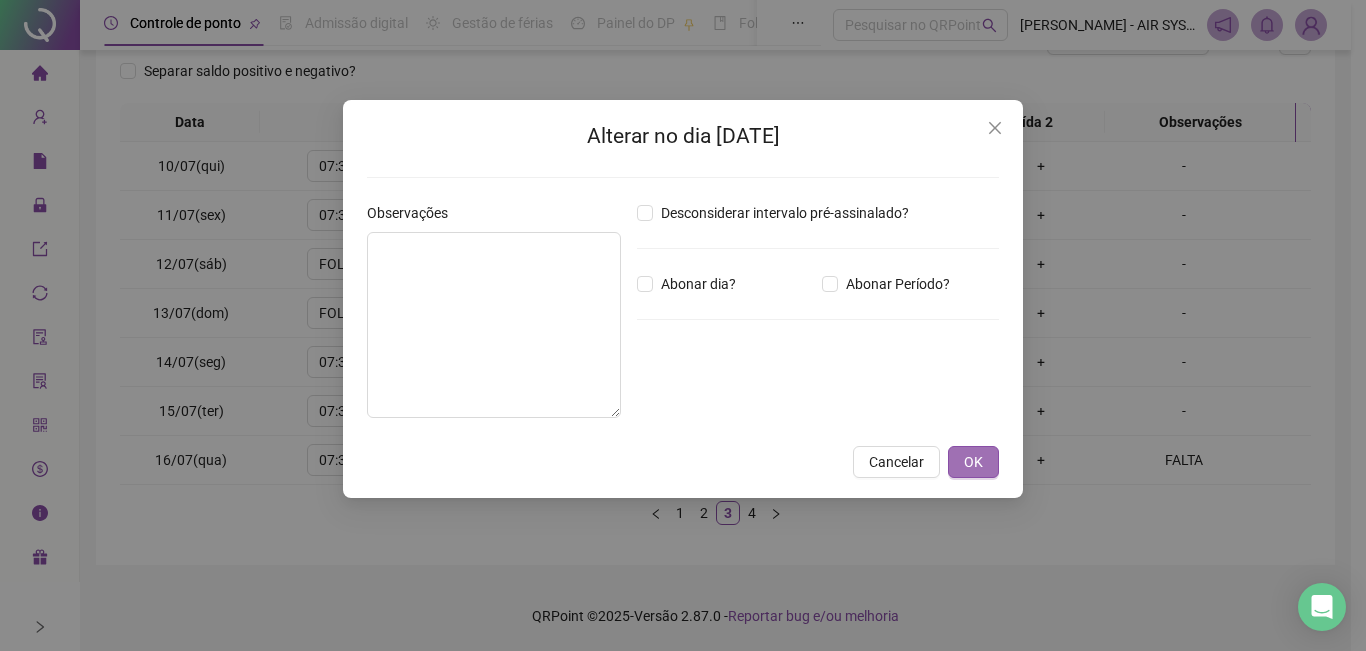 click on "OK" at bounding box center (973, 462) 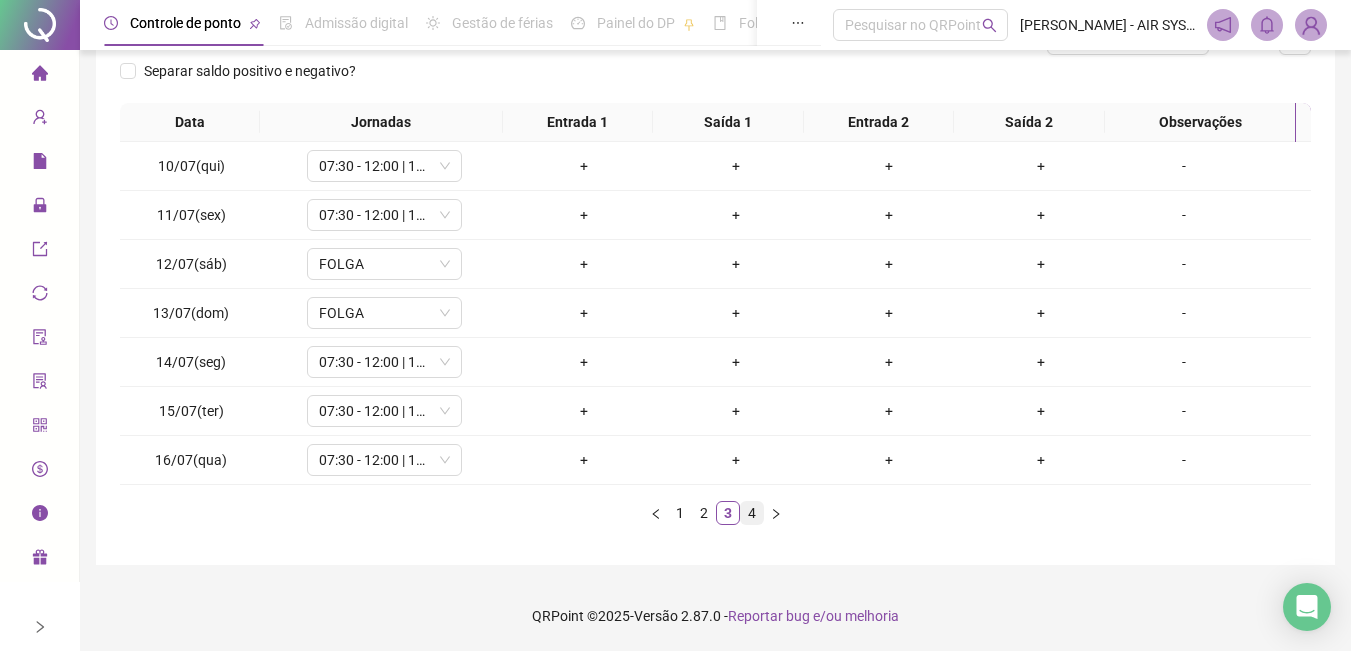 click on "4" at bounding box center (752, 513) 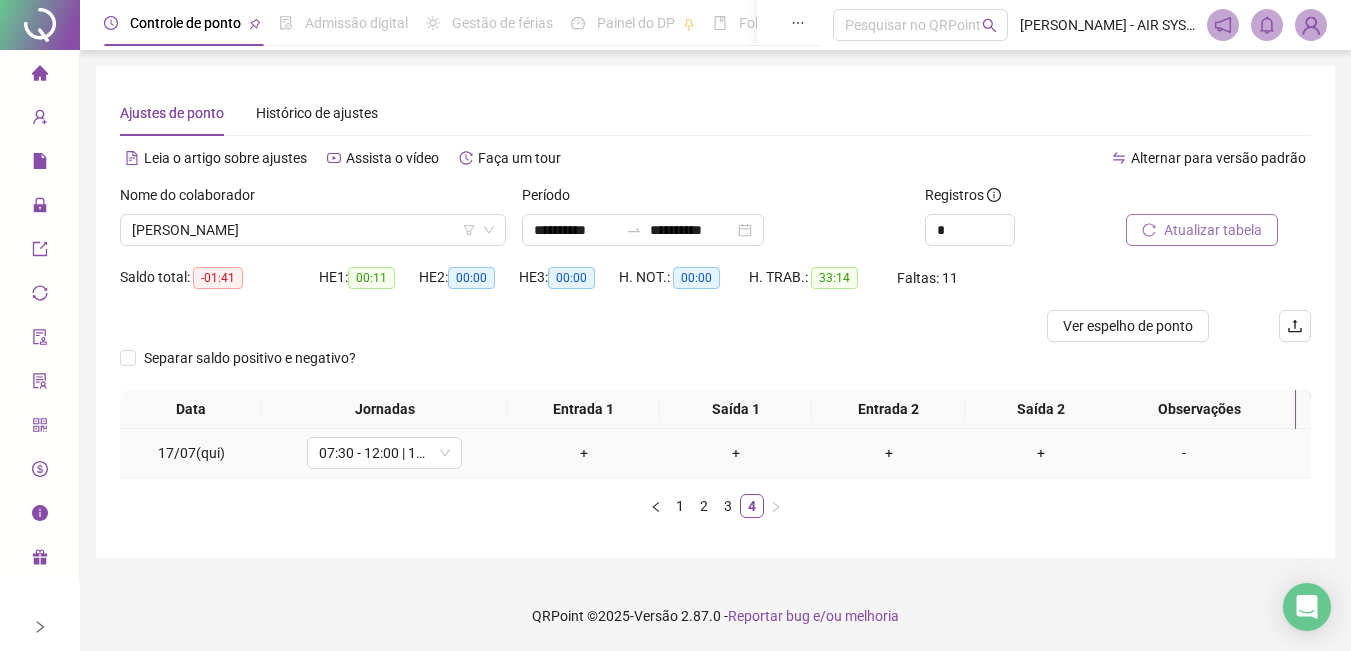 scroll, scrollTop: 0, scrollLeft: 0, axis: both 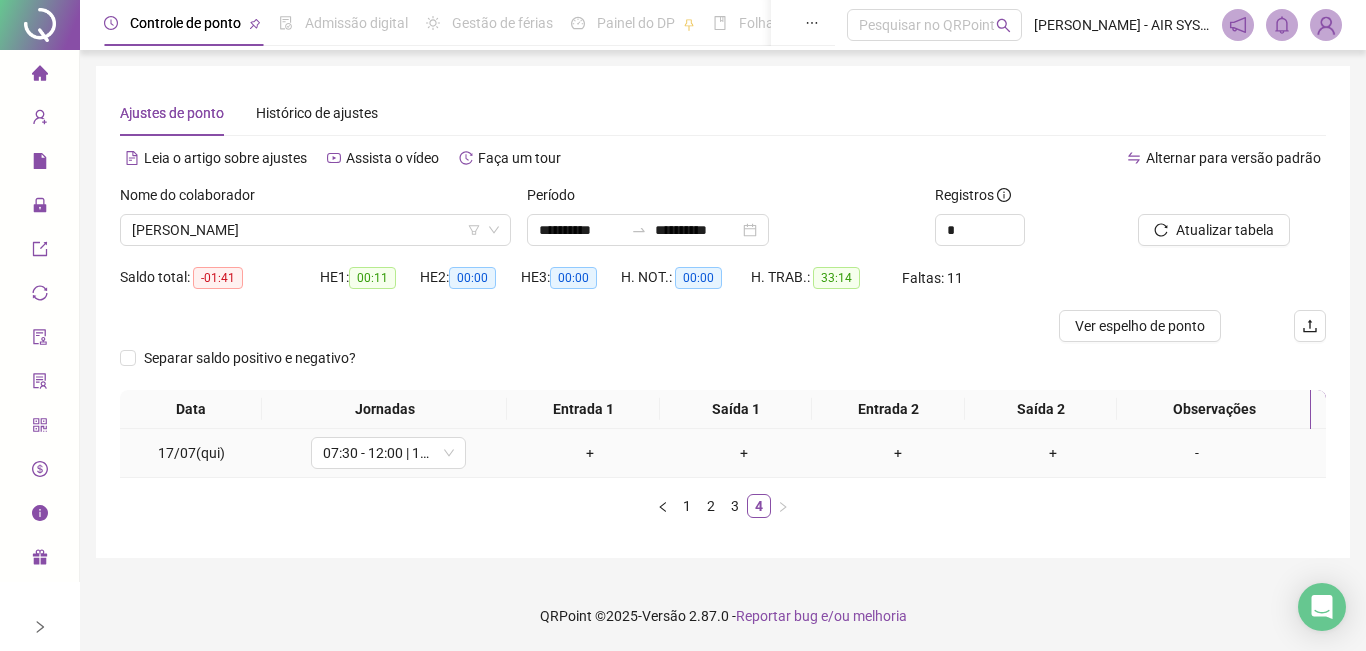 click on "-" at bounding box center [1197, 453] 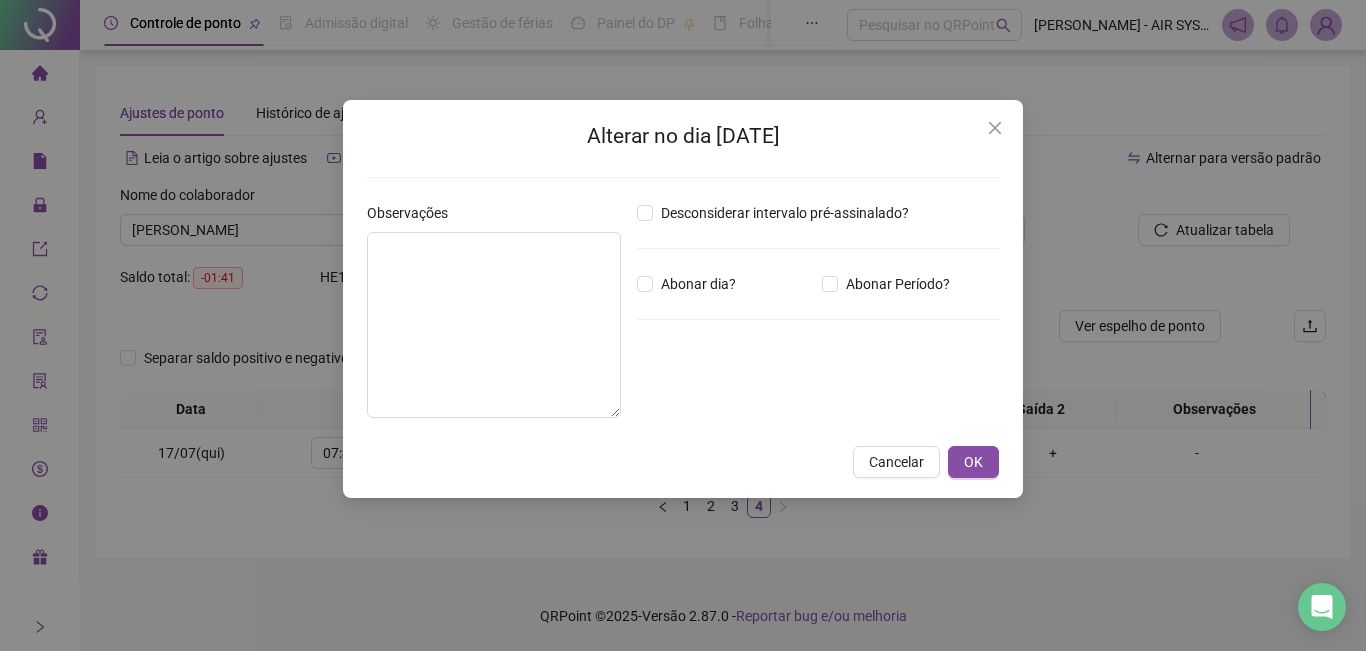 click on "Observações" at bounding box center [494, 318] 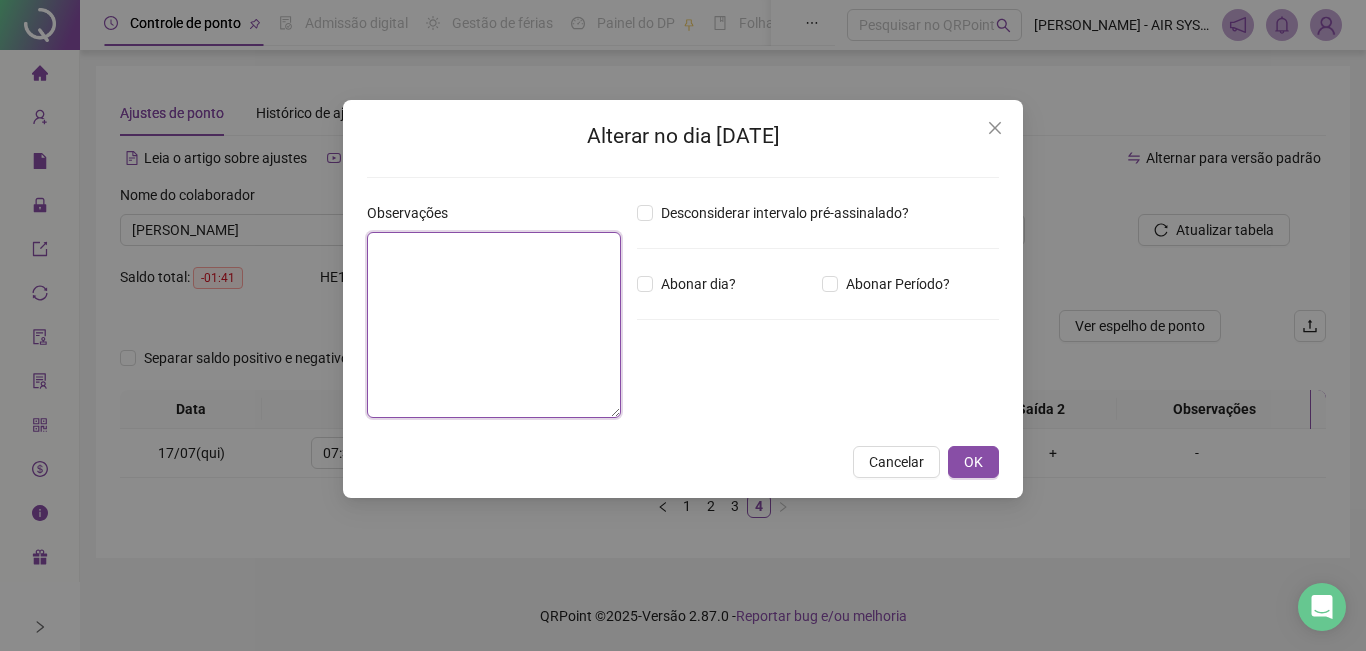 click at bounding box center (494, 325) 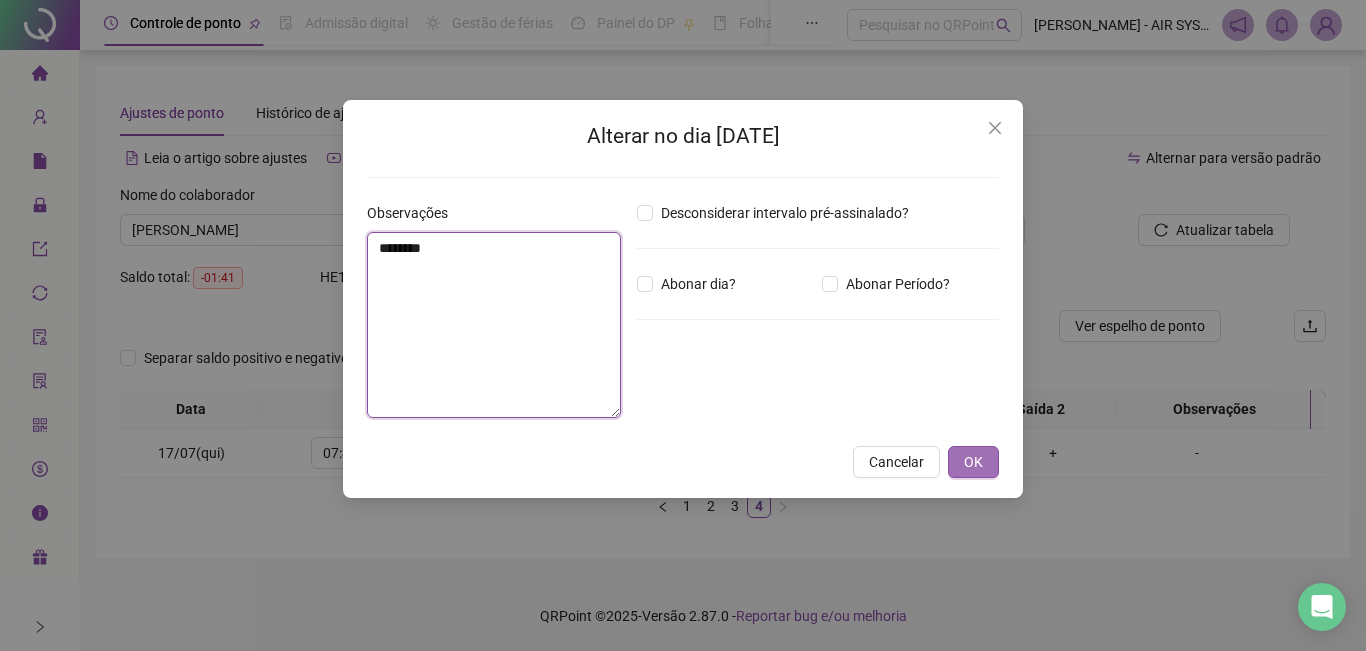 type on "********" 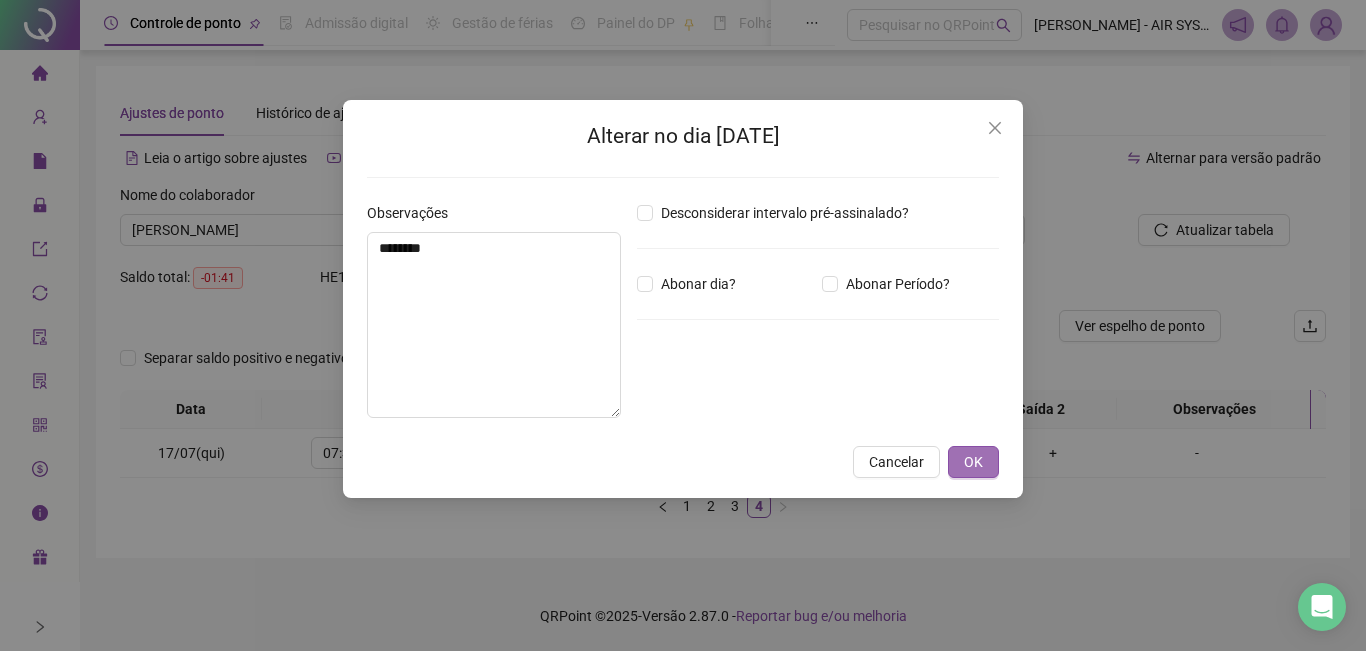 click on "OK" at bounding box center [973, 462] 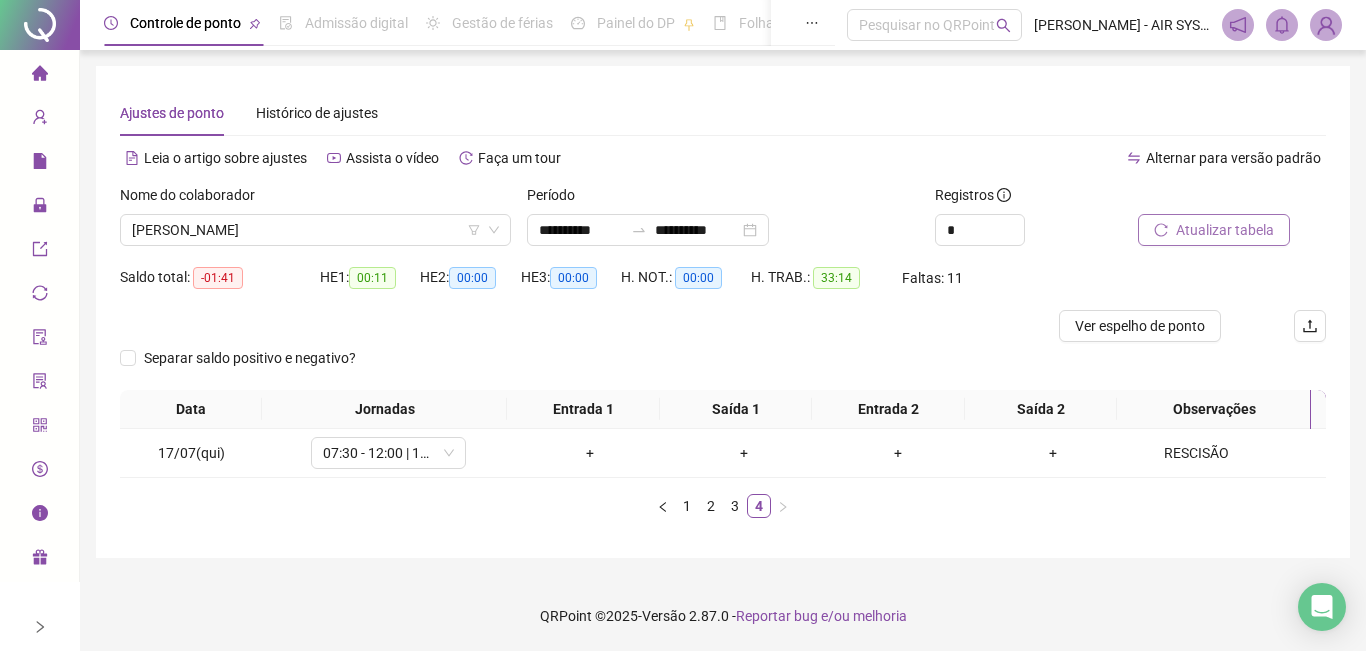 click on "Atualizar tabela" at bounding box center (1225, 230) 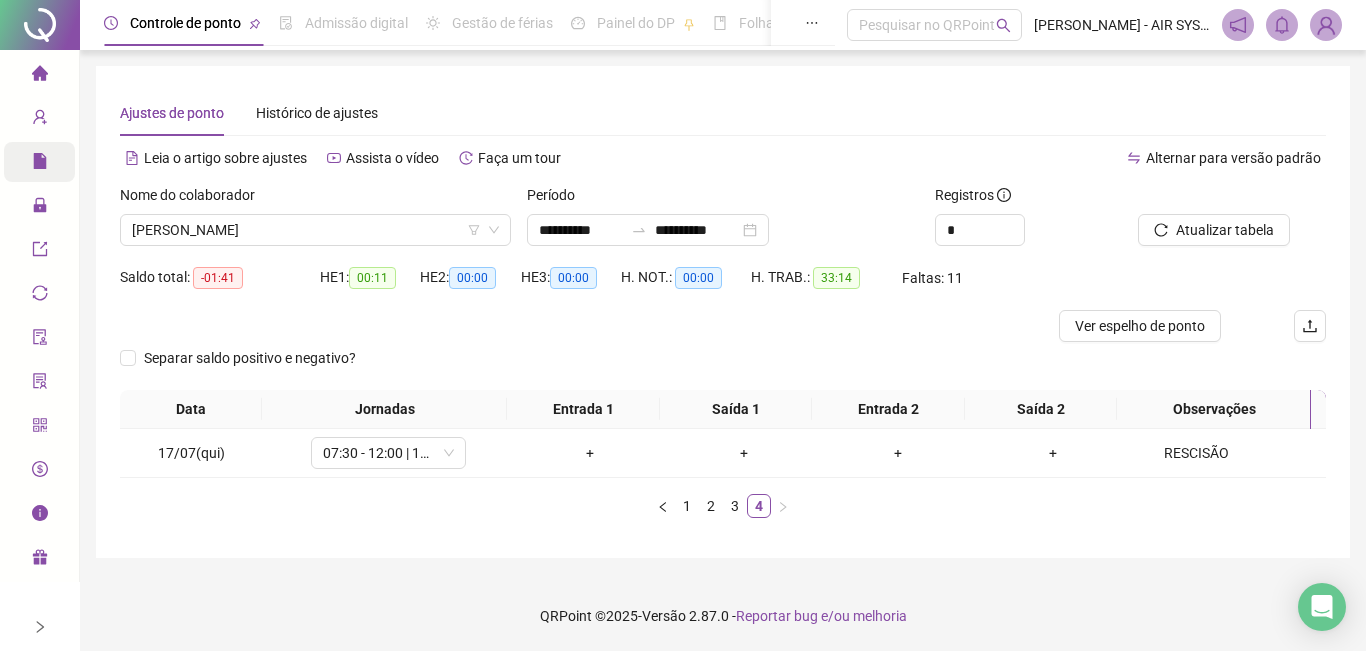 click on "Relatórios" at bounding box center [76, 162] 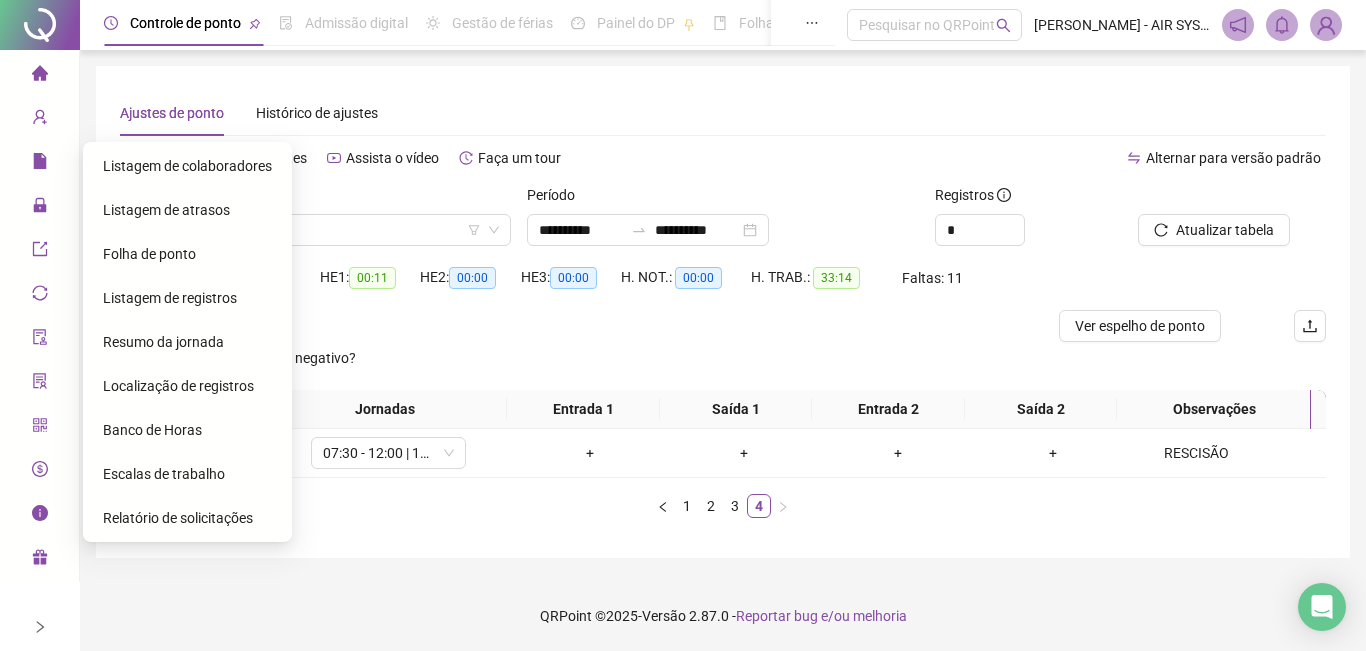 click on "Folha de ponto" at bounding box center (149, 254) 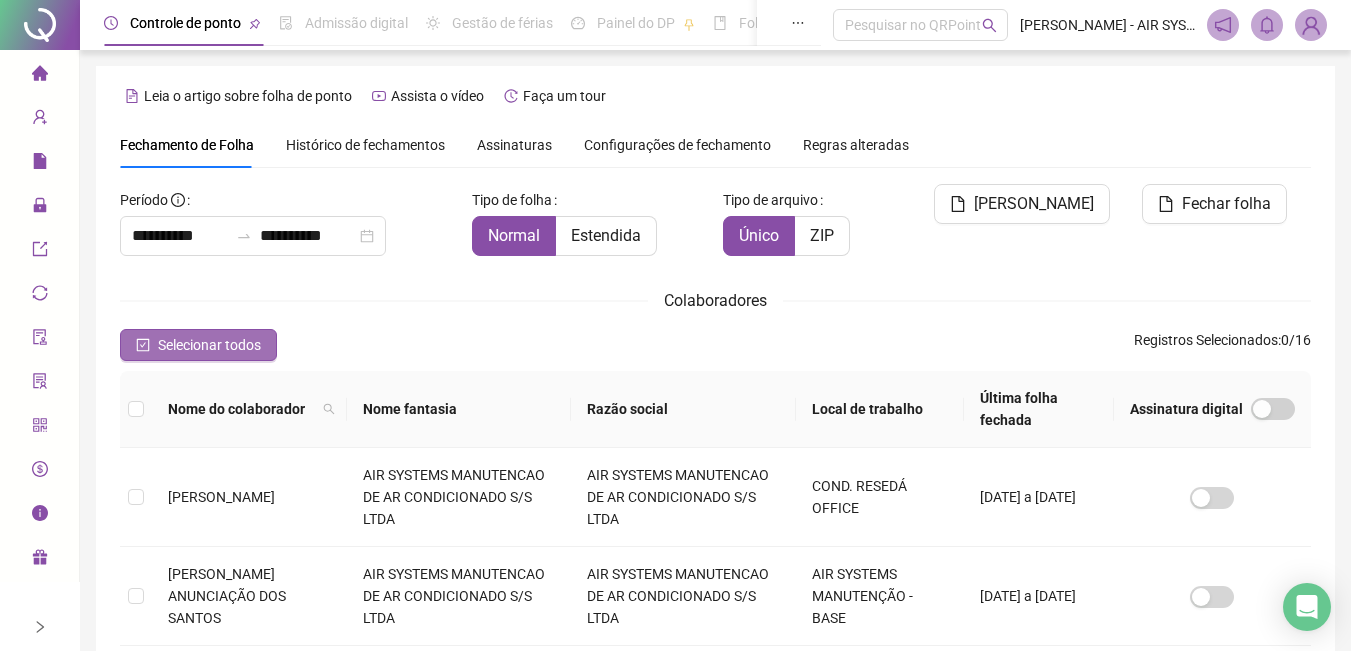 scroll, scrollTop: 84, scrollLeft: 0, axis: vertical 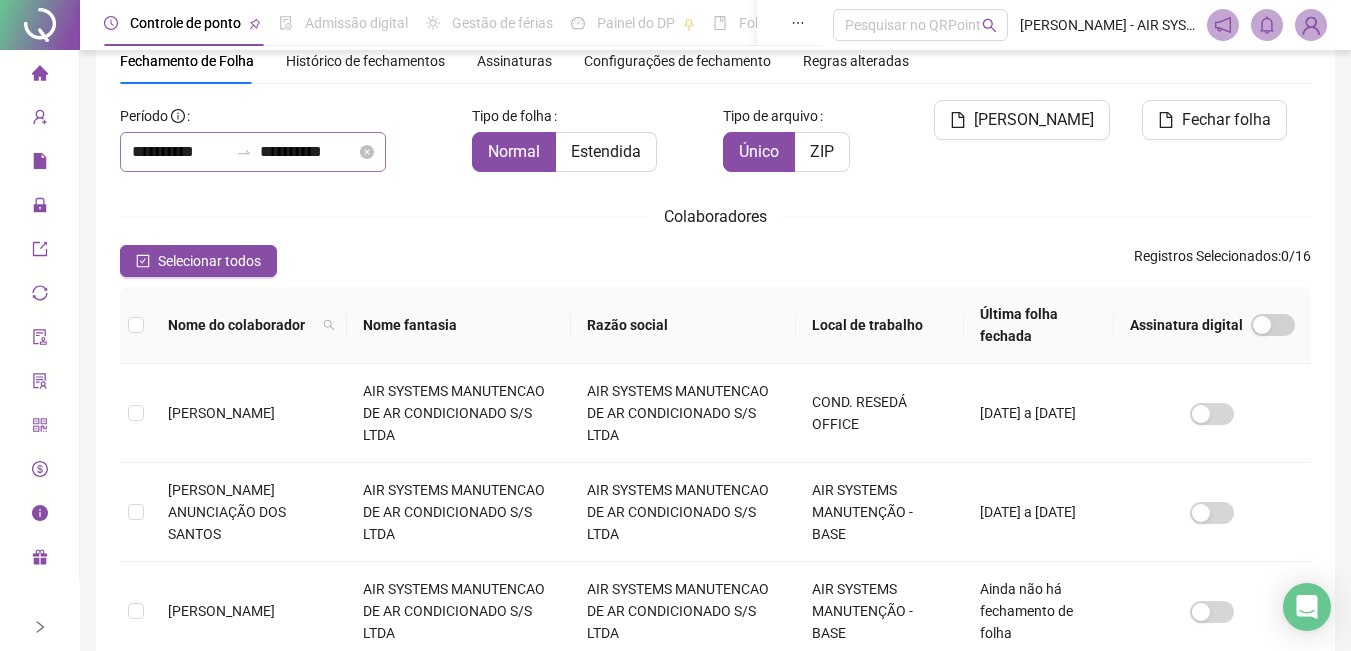 click on "**********" at bounding box center (253, 152) 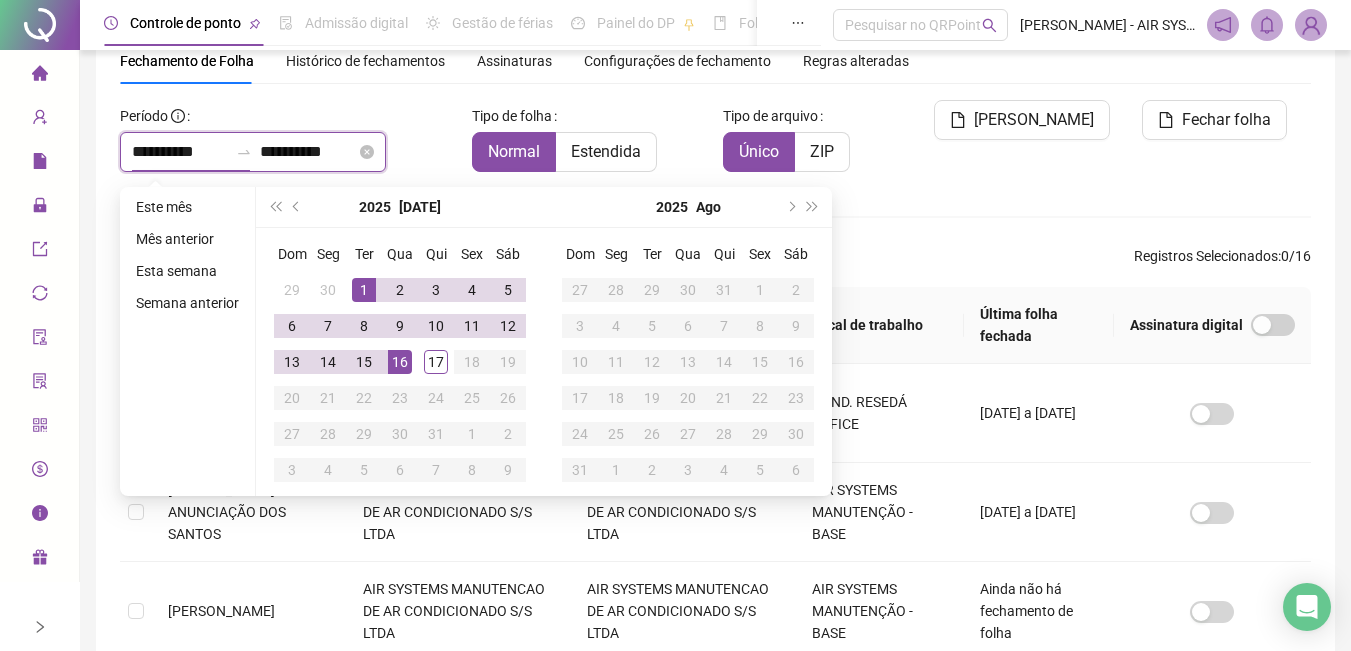 click at bounding box center [244, 152] 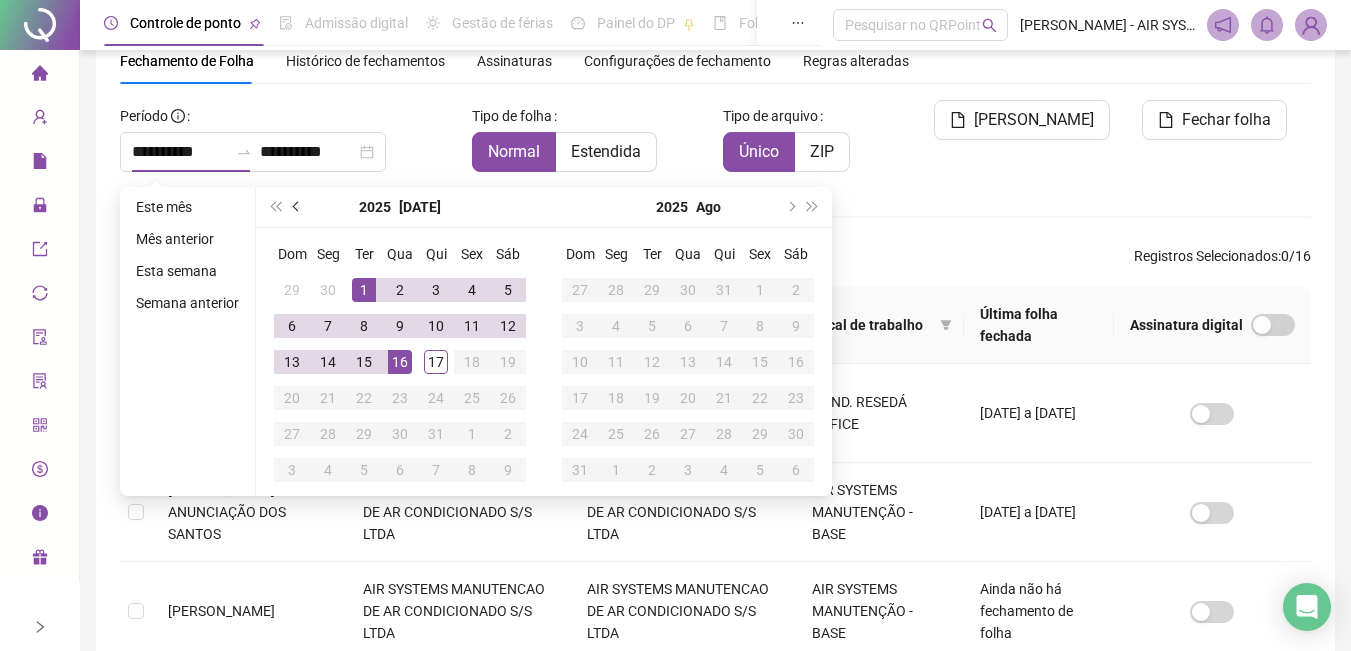 click at bounding box center (297, 207) 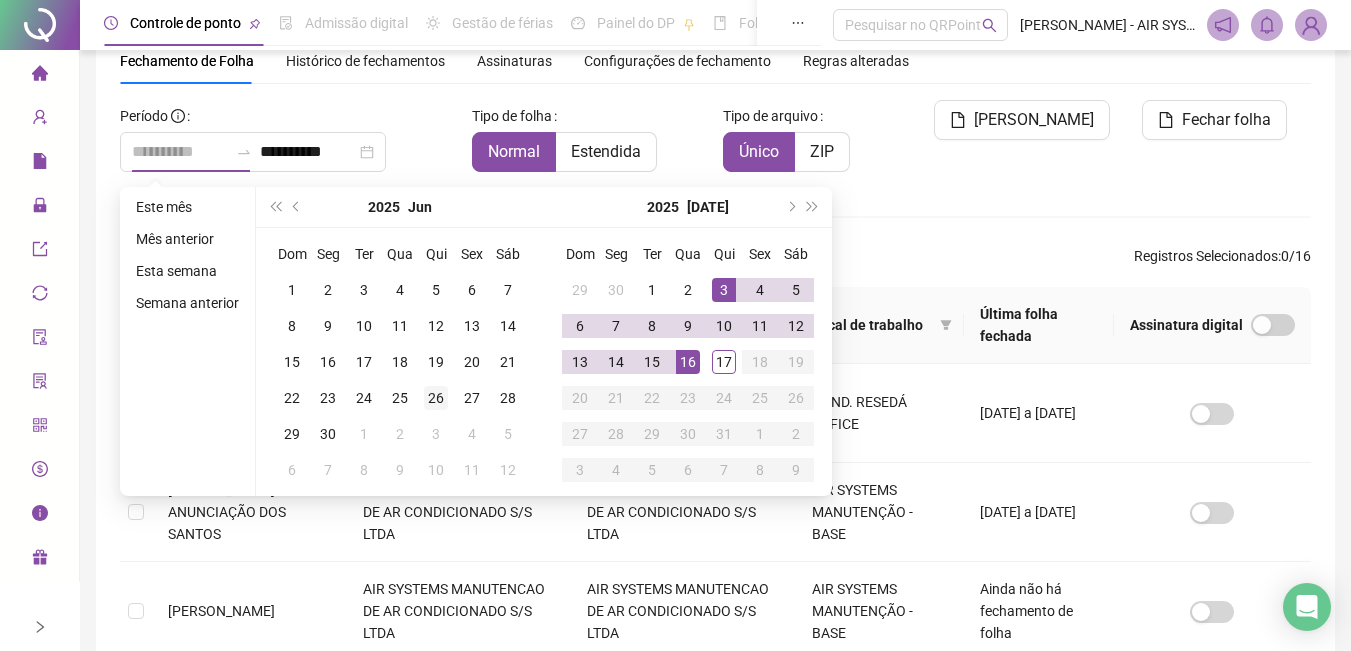 type on "**********" 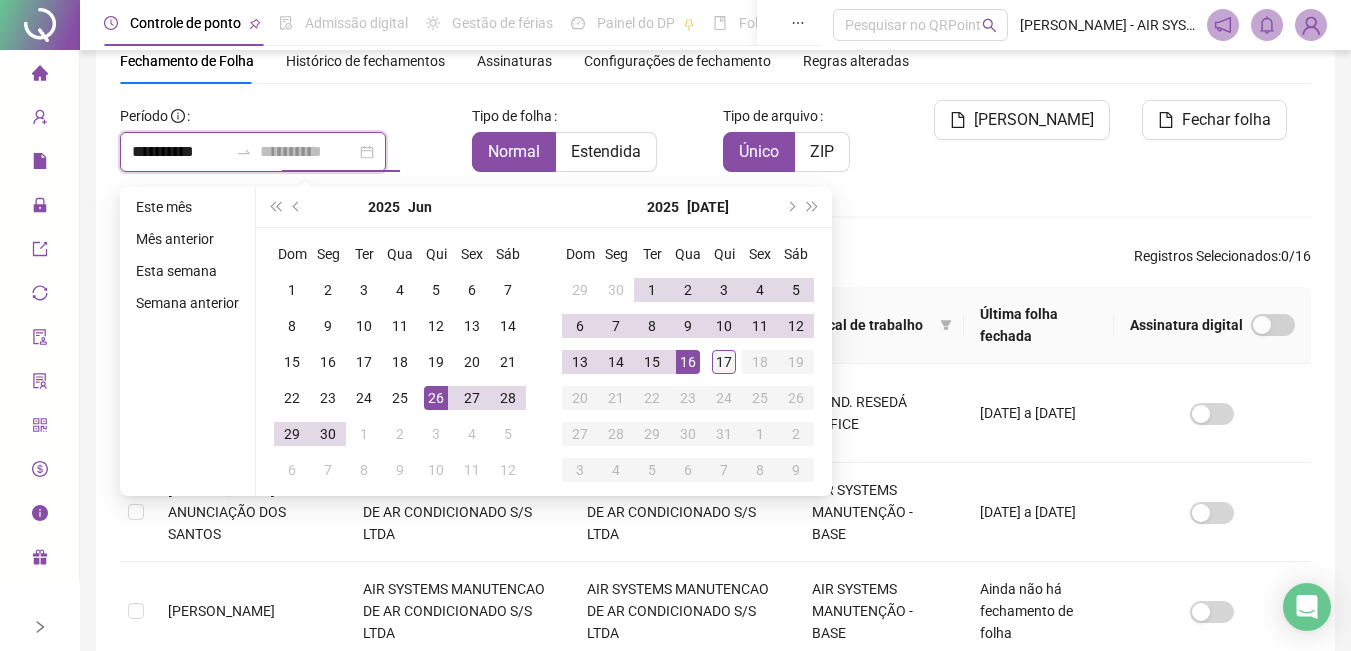 type on "**********" 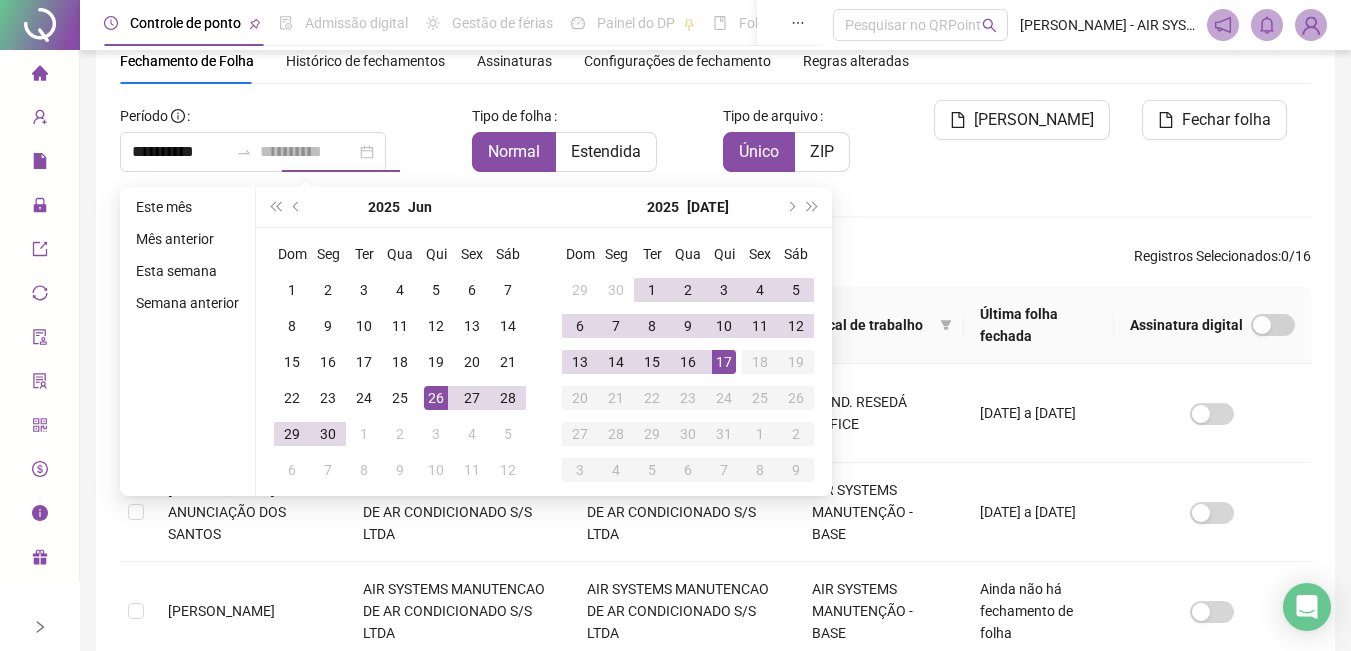 click on "17" at bounding box center (724, 362) 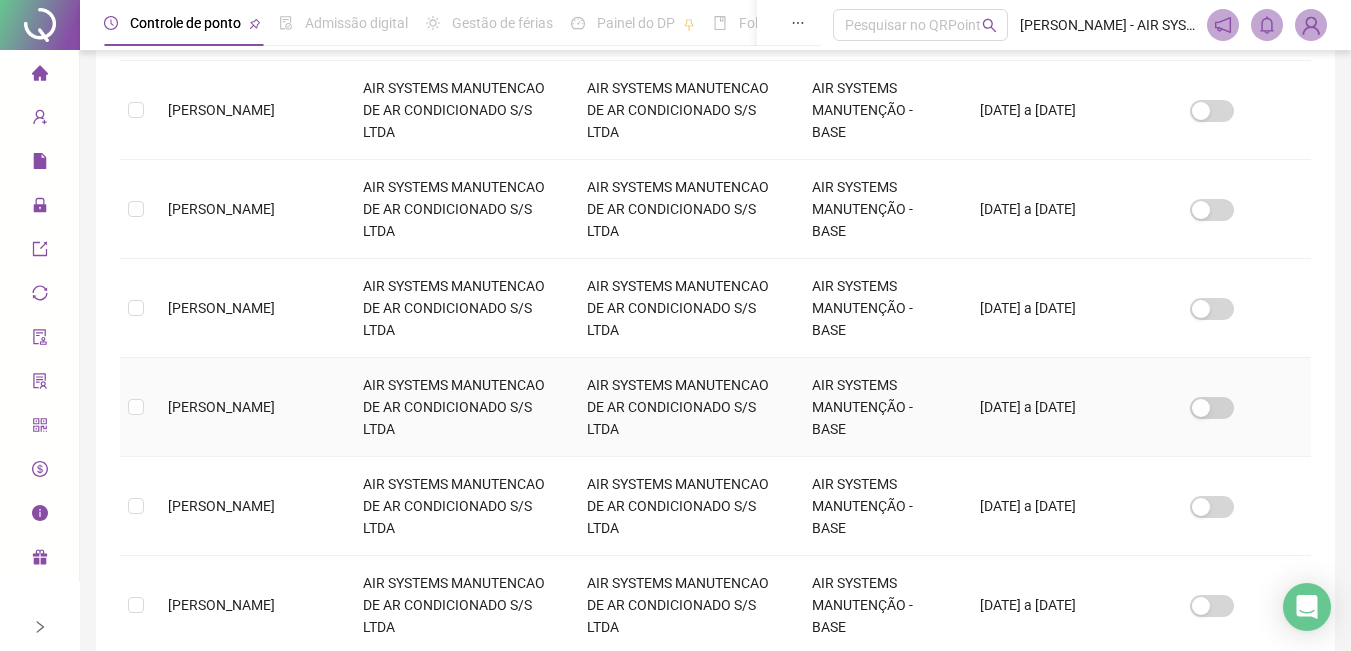 scroll, scrollTop: 961, scrollLeft: 0, axis: vertical 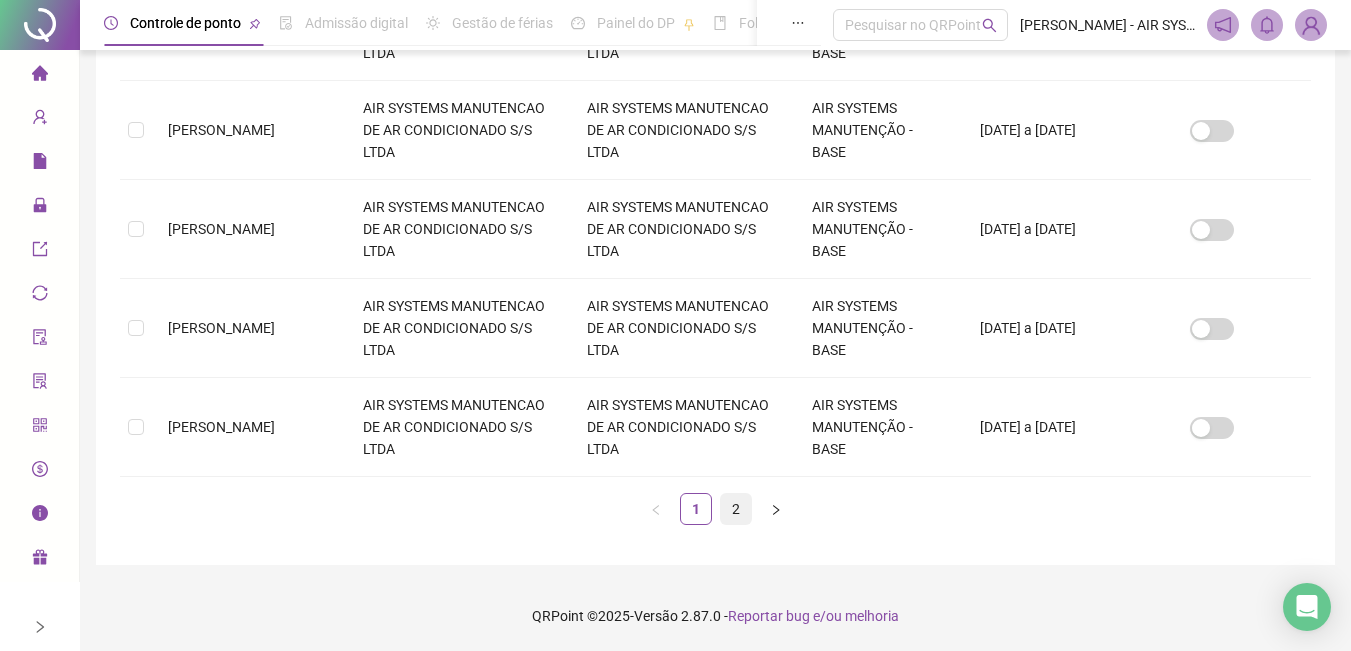 click on "2" at bounding box center (736, 509) 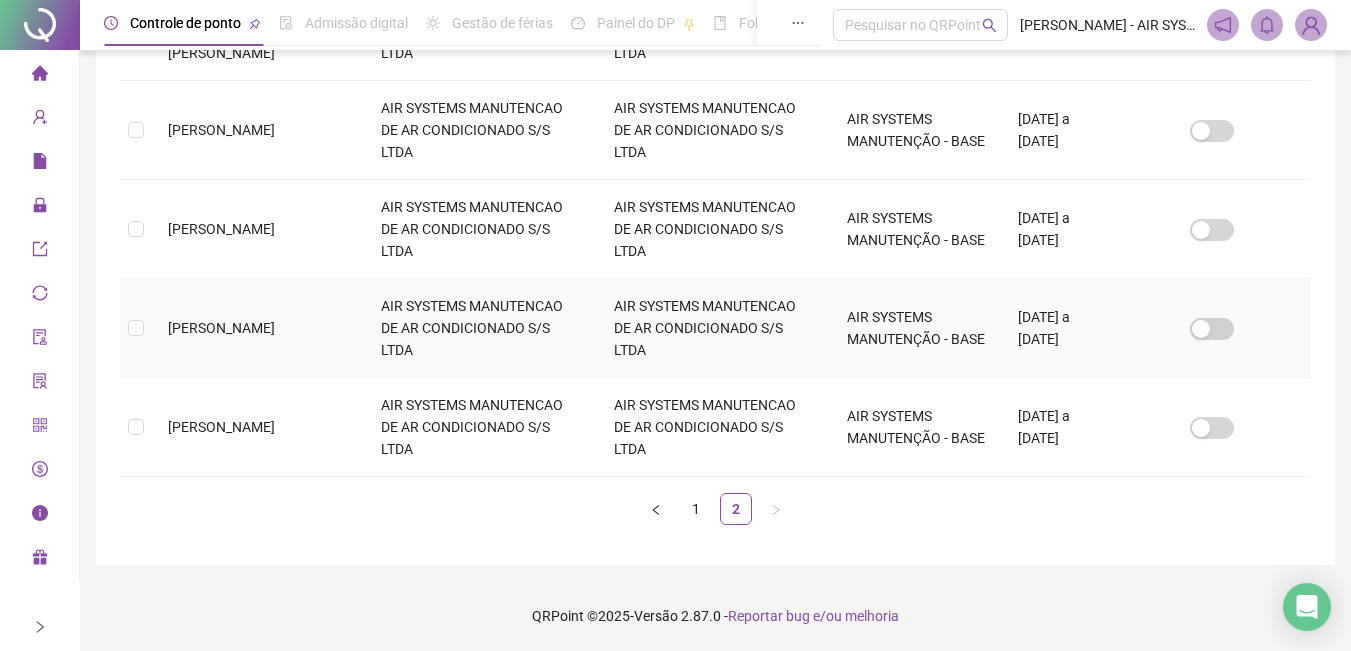 click at bounding box center (136, 328) 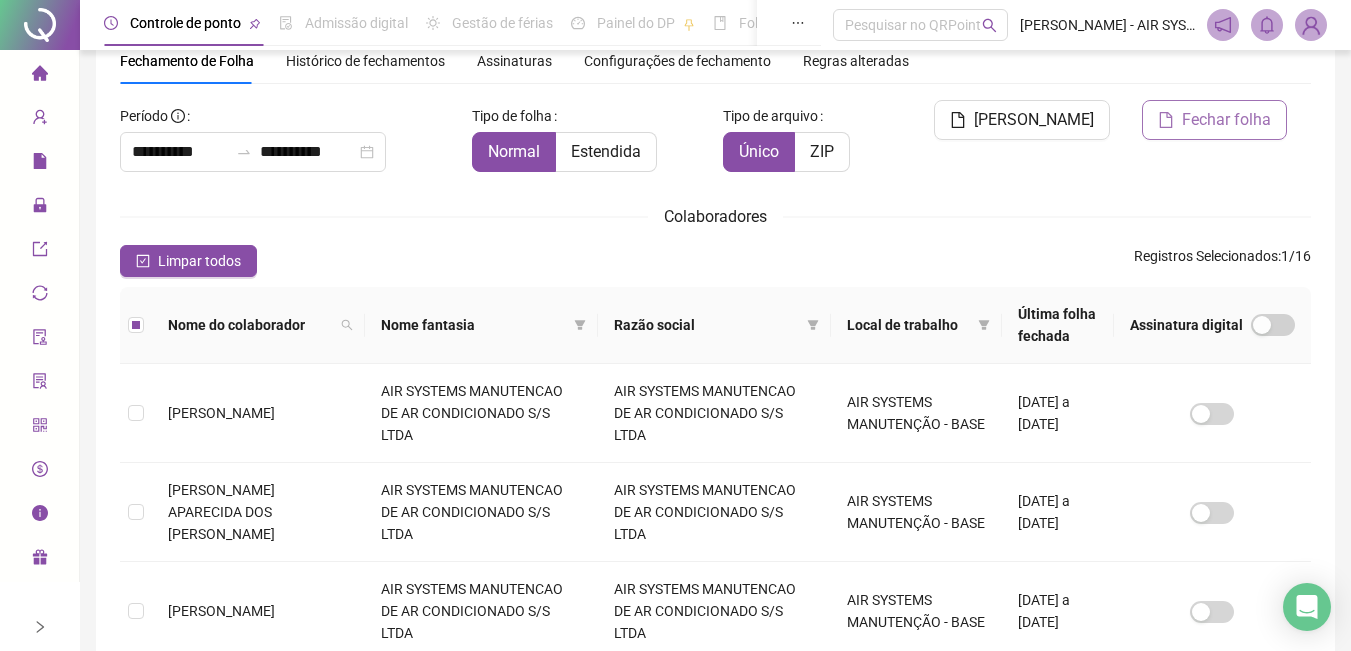 click on "Fechar folha" at bounding box center [1226, 120] 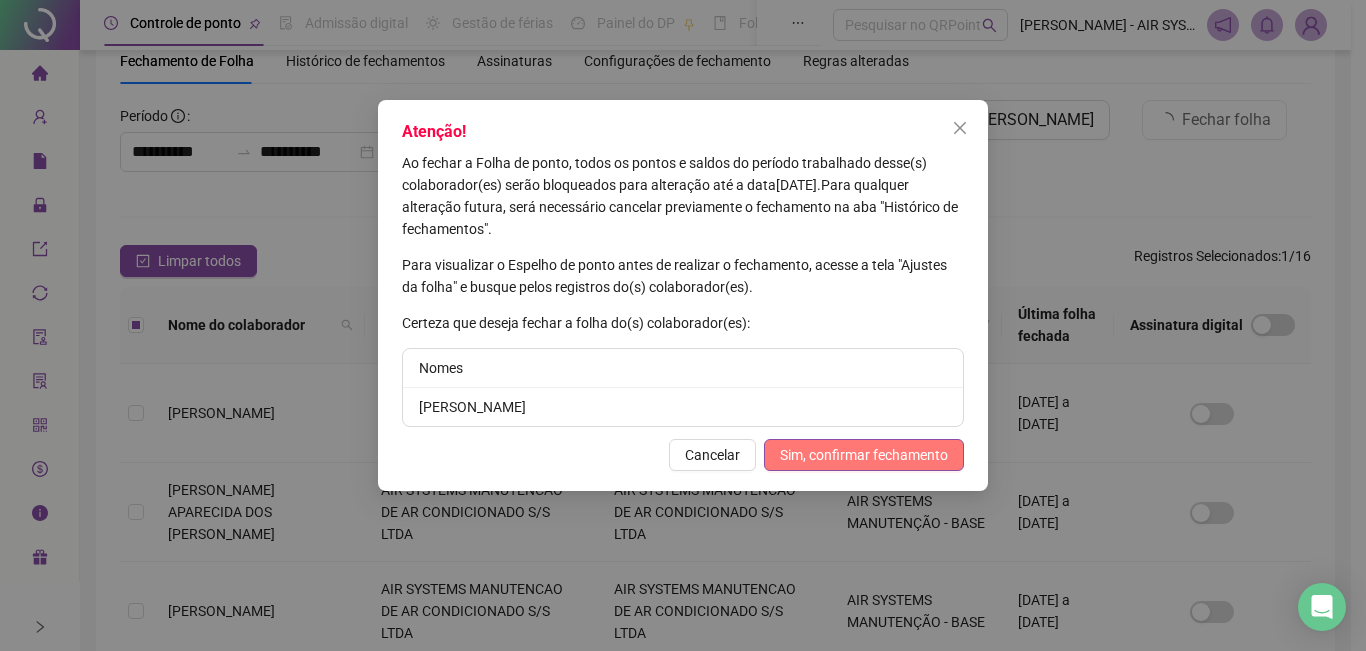 click on "Sim, confirmar fechamento" at bounding box center [864, 455] 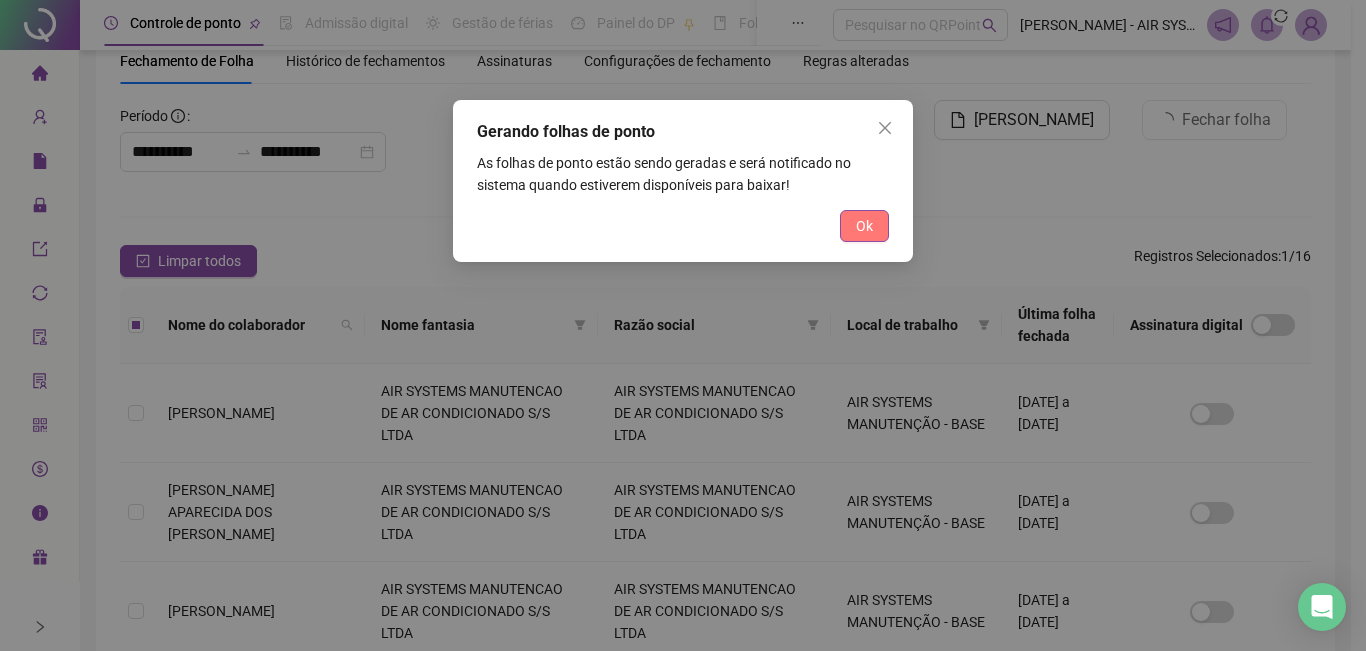 click on "Ok" at bounding box center (864, 226) 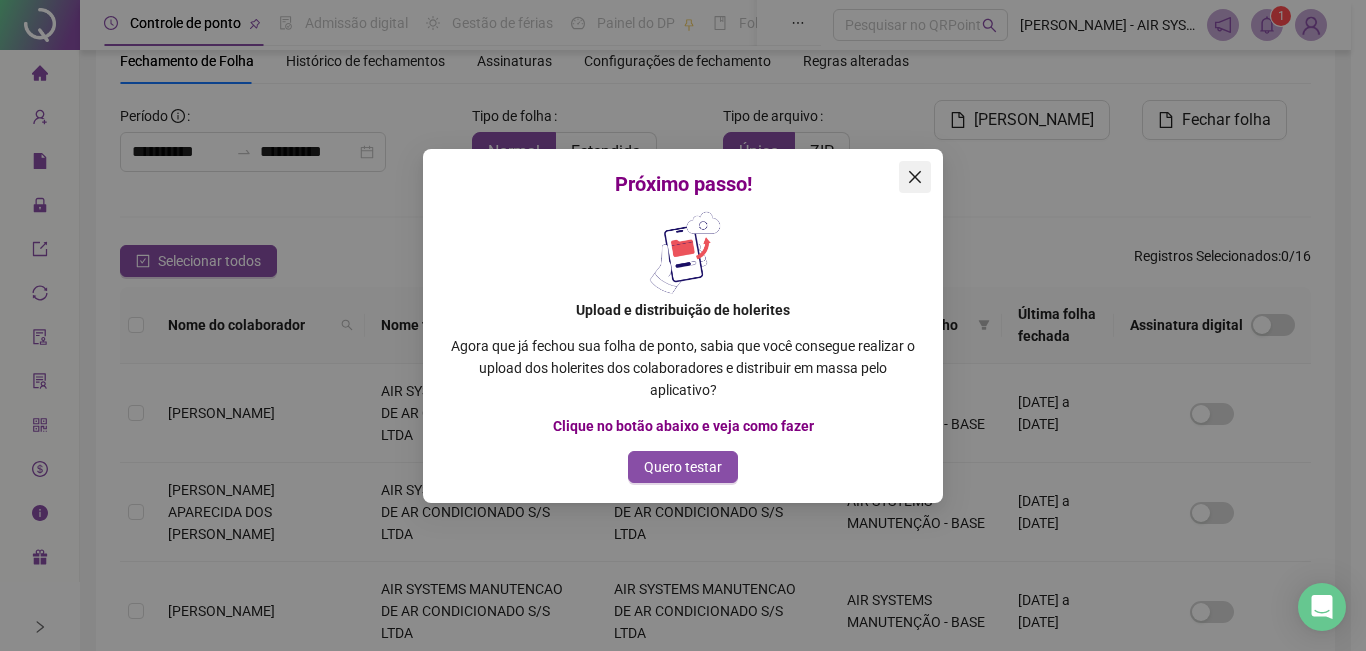 click 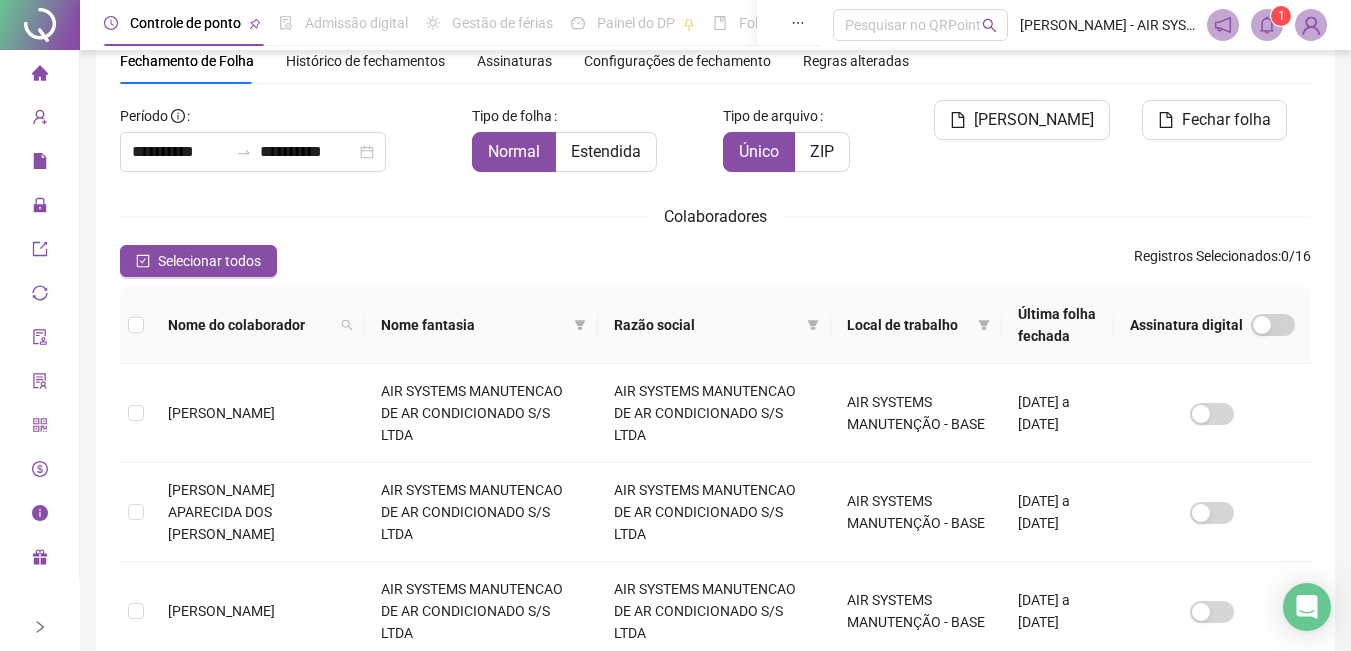 click at bounding box center (1267, 25) 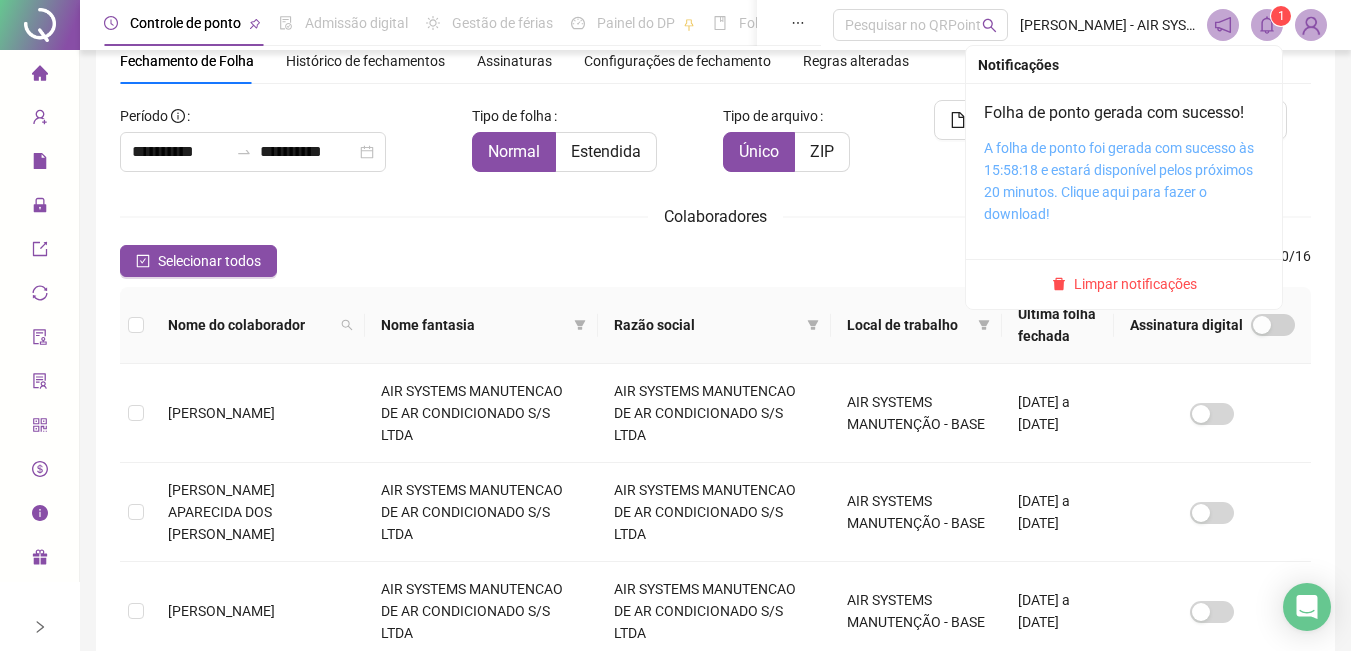 click on "A folha de ponto foi gerada com sucesso às 15:58:18 e estará disponível pelos próximos 20 minutos.
Clique aqui para fazer o download!" at bounding box center [1119, 181] 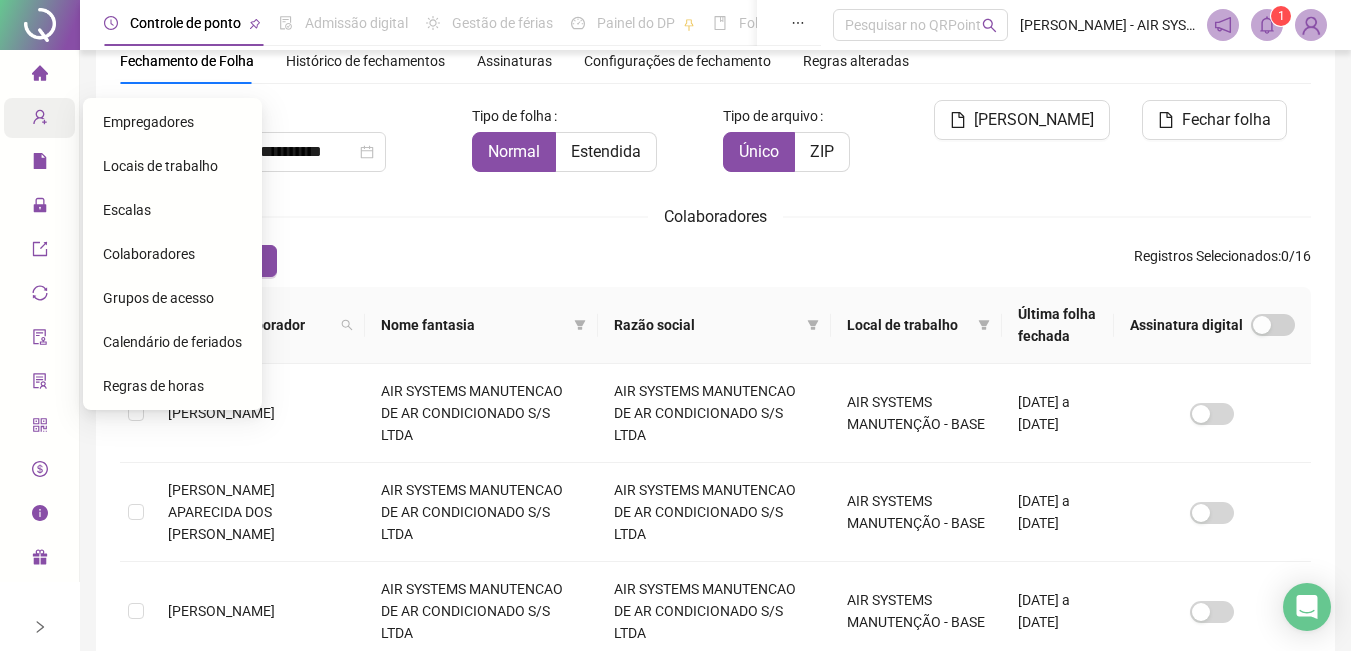 click 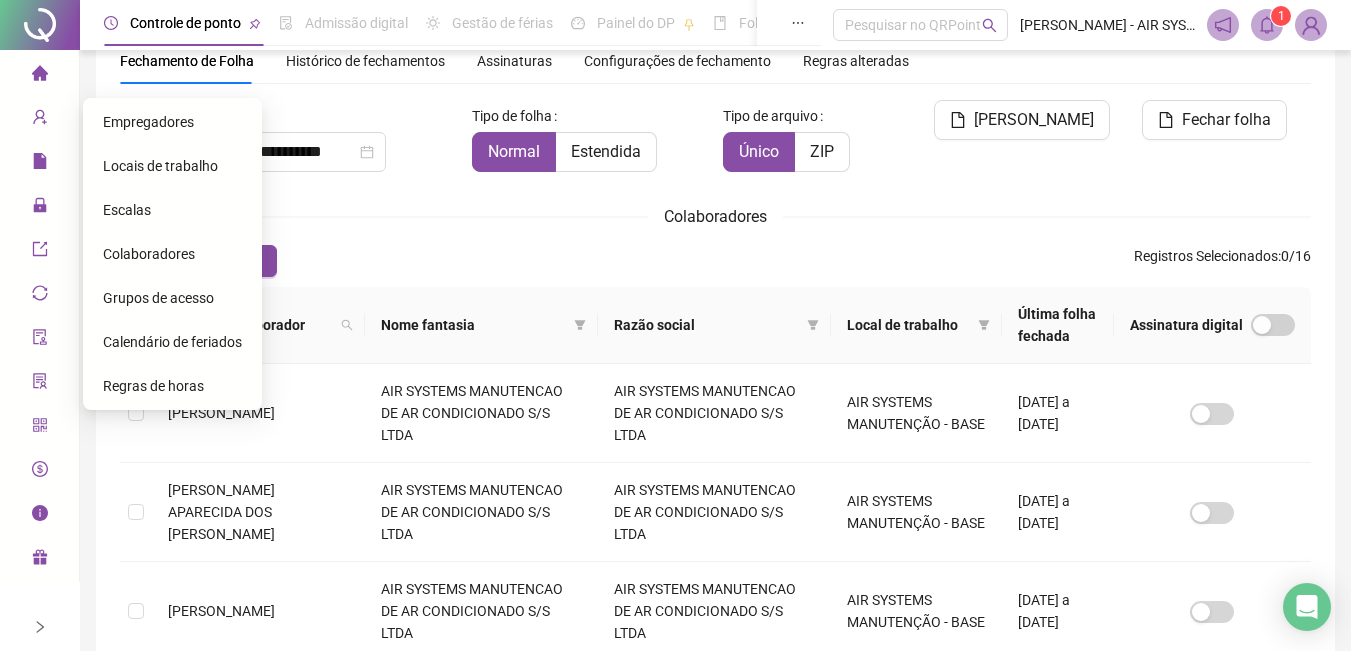 click on "Colaboradores" at bounding box center (172, 254) 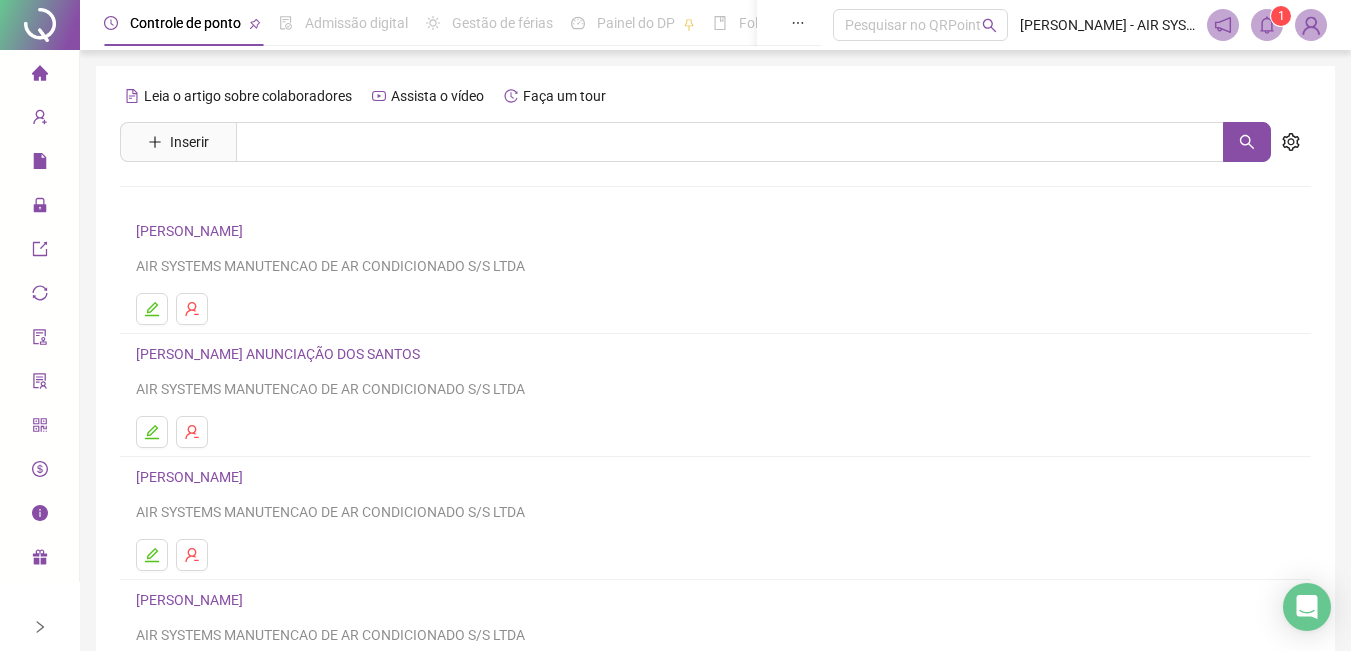 scroll, scrollTop: 316, scrollLeft: 0, axis: vertical 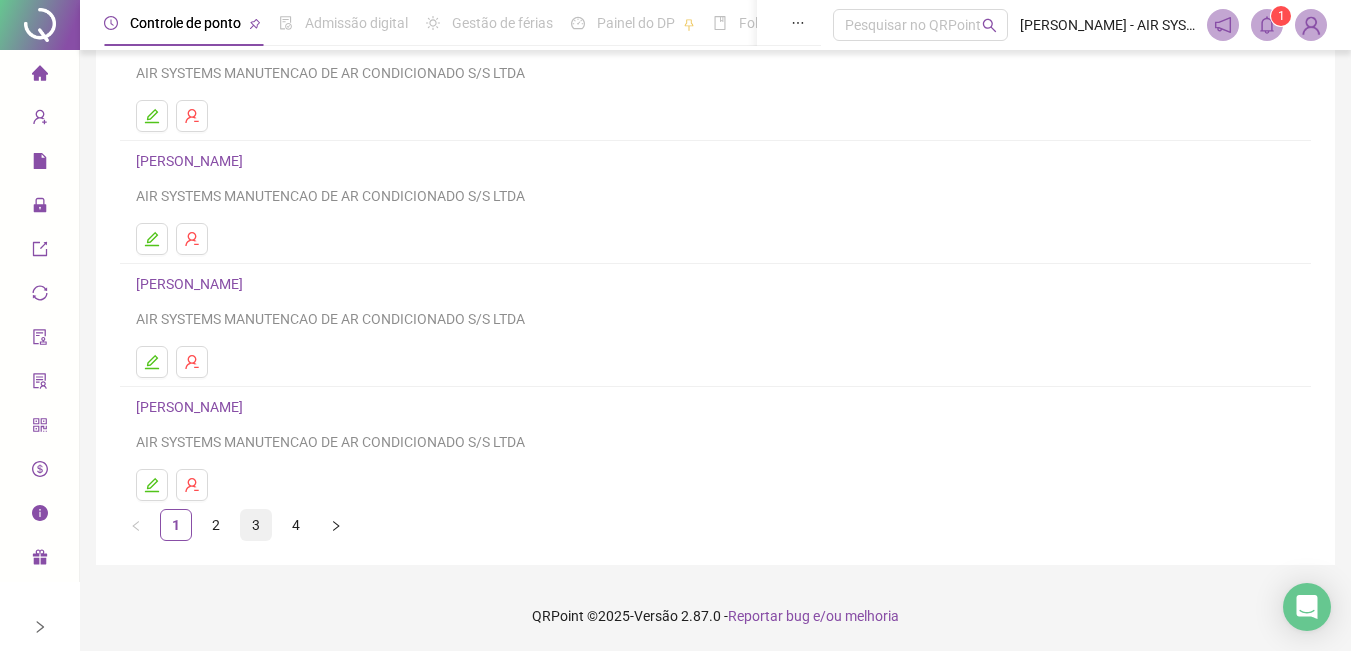 click on "3" at bounding box center [256, 525] 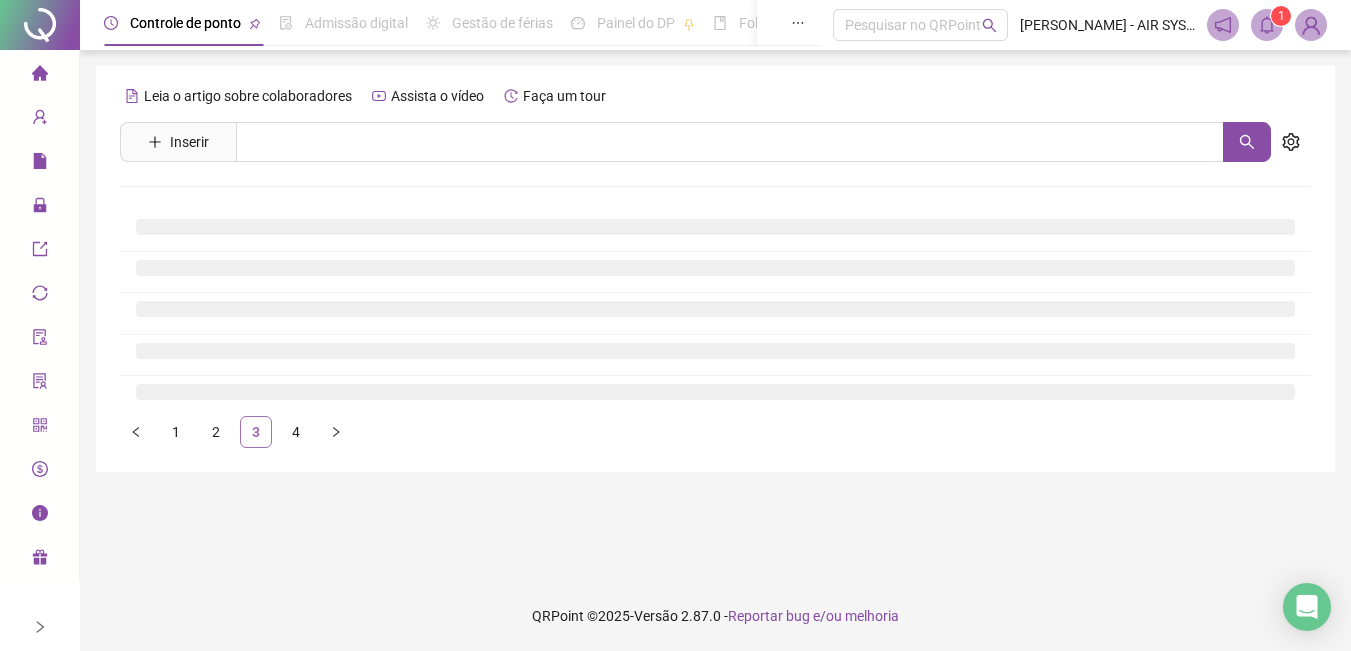 scroll, scrollTop: 0, scrollLeft: 0, axis: both 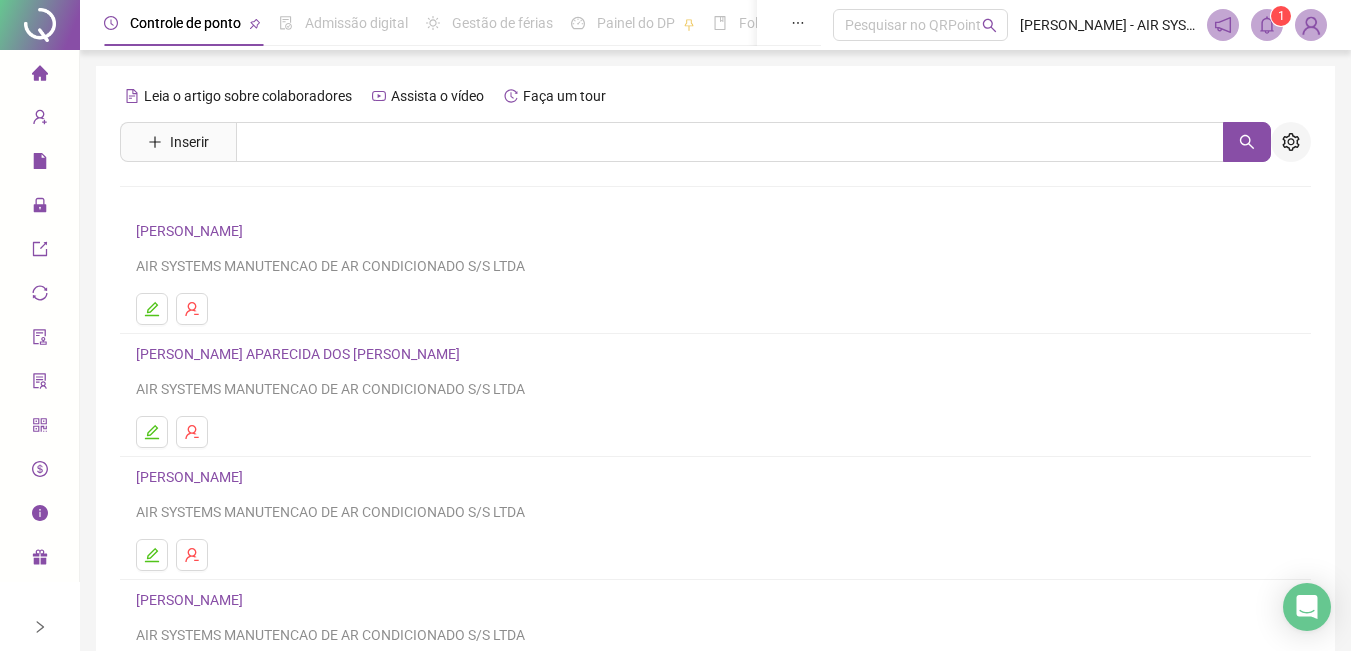 click 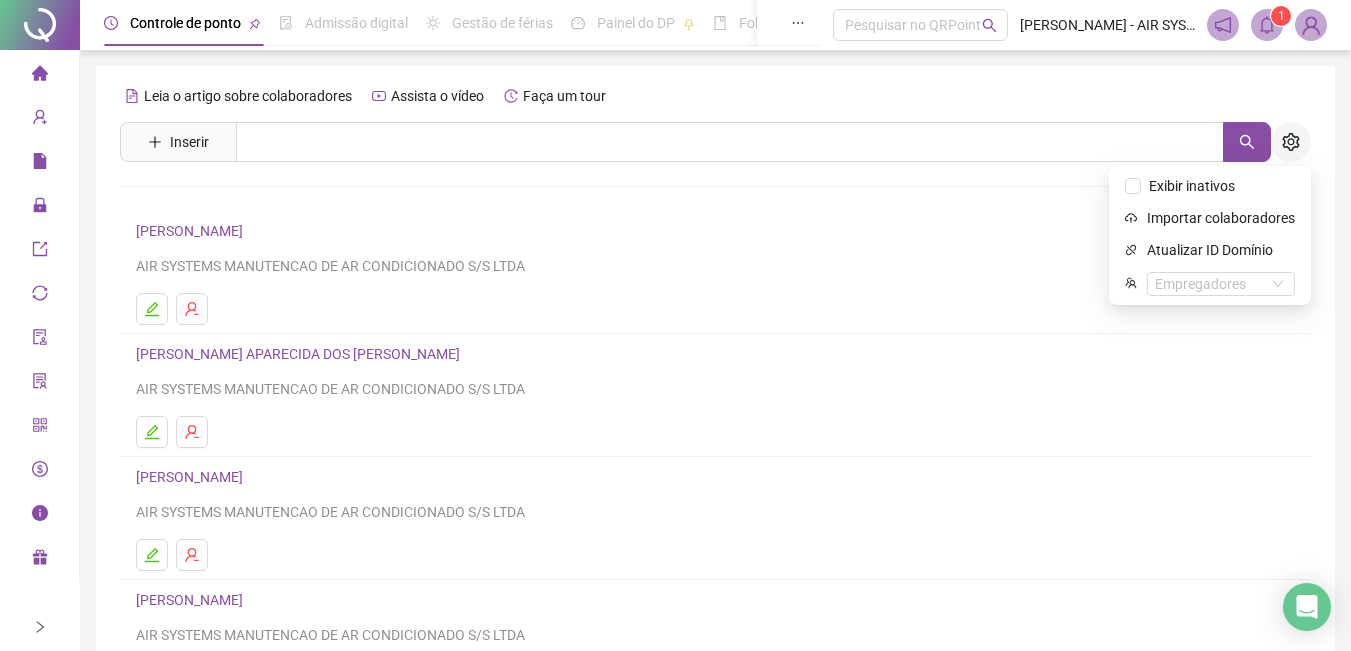 click 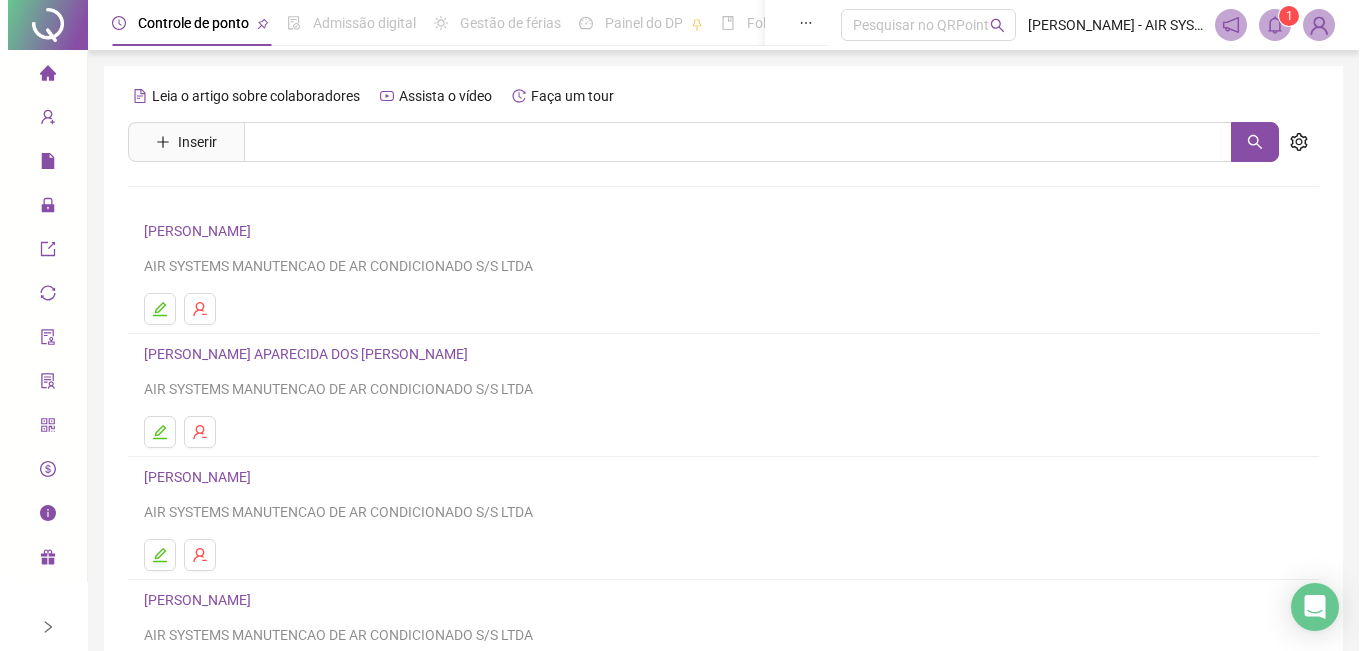 scroll, scrollTop: 300, scrollLeft: 0, axis: vertical 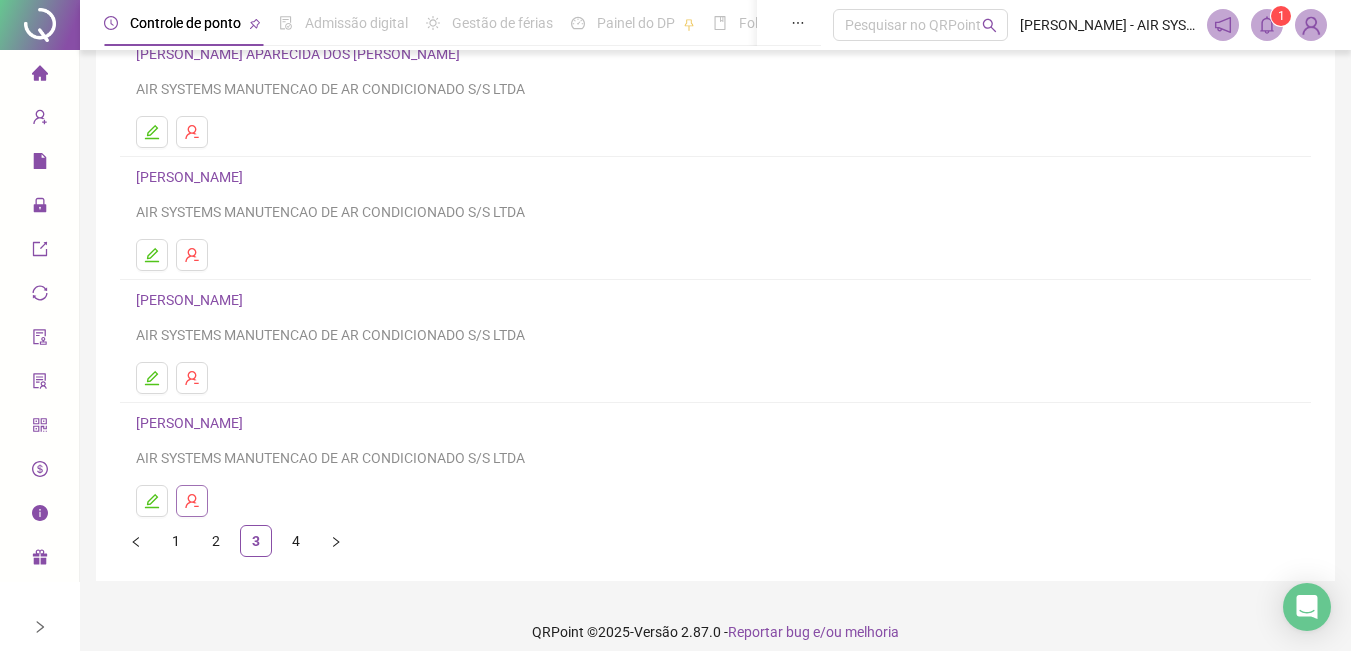 click 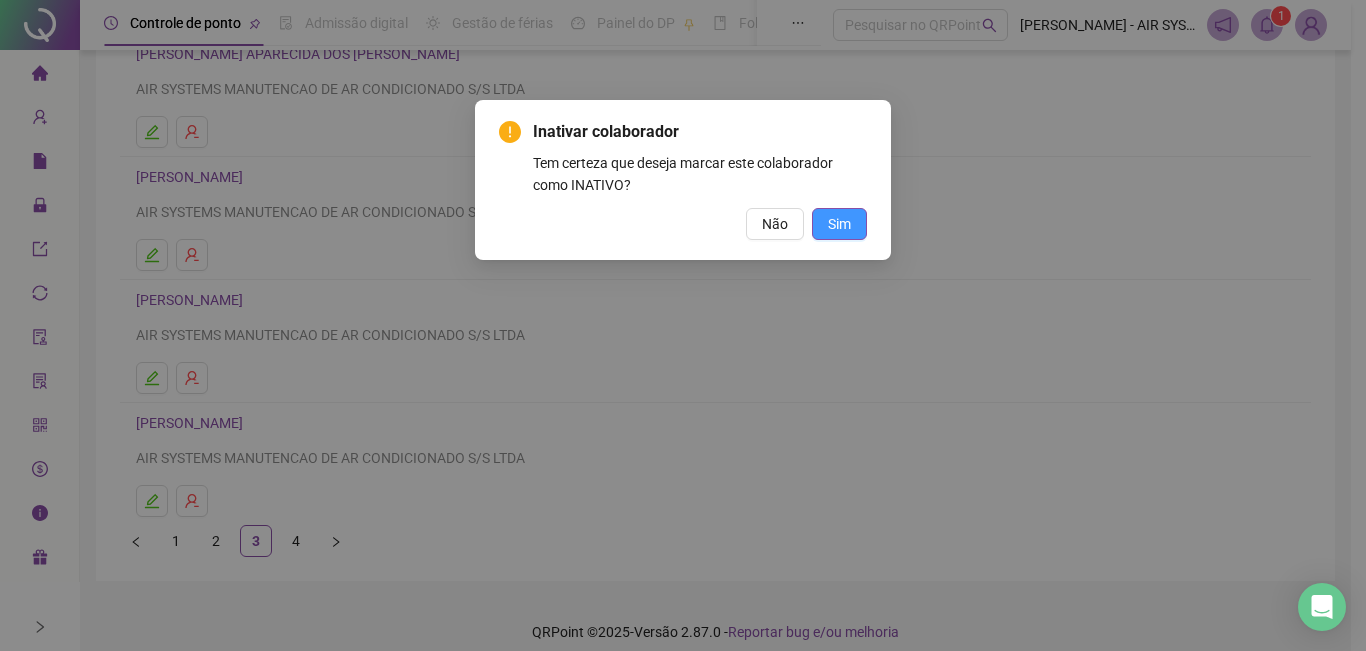 click on "Sim" at bounding box center [839, 224] 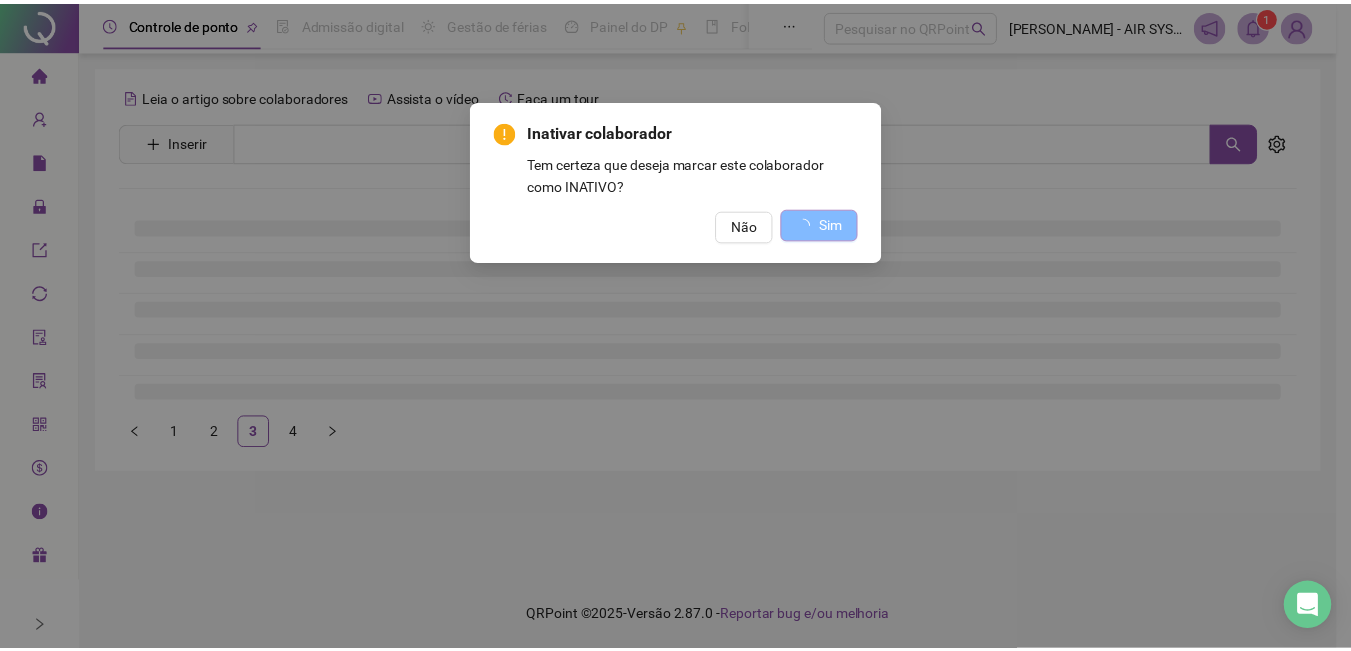 scroll, scrollTop: 0, scrollLeft: 0, axis: both 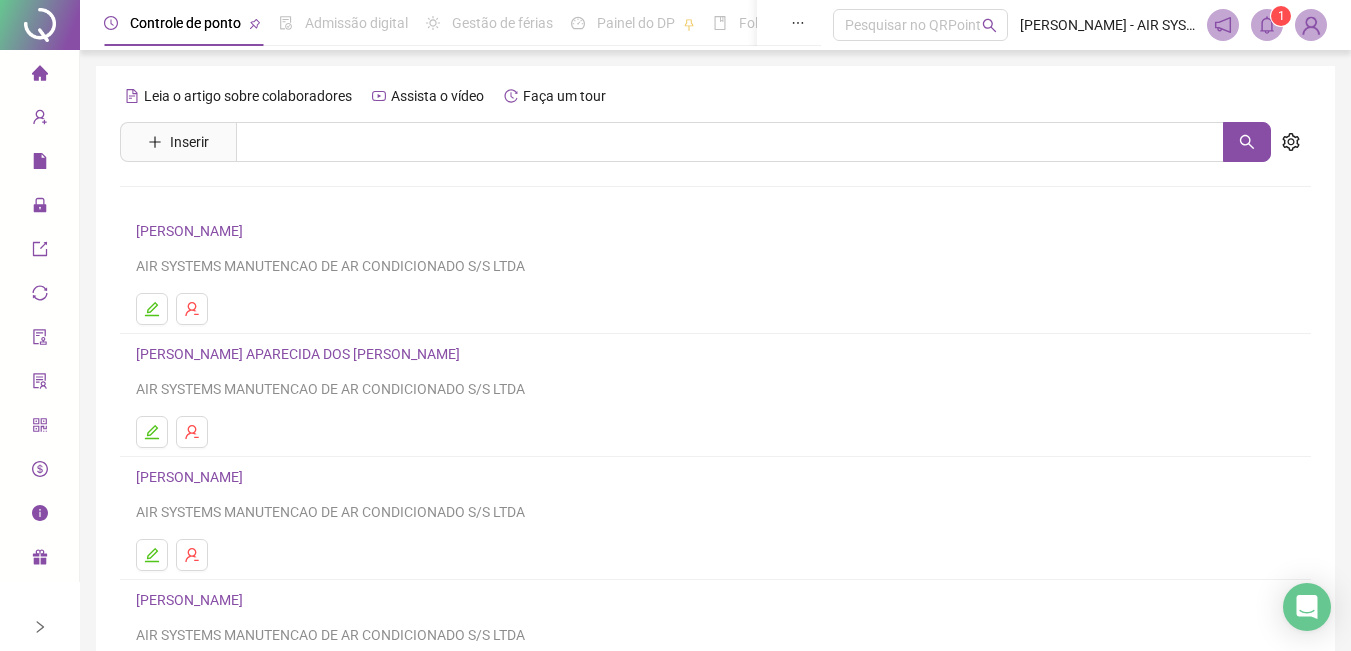 click on "Leia o artigo sobre colaboradores Assista o vídeo Faça um tour" at bounding box center [715, 96] 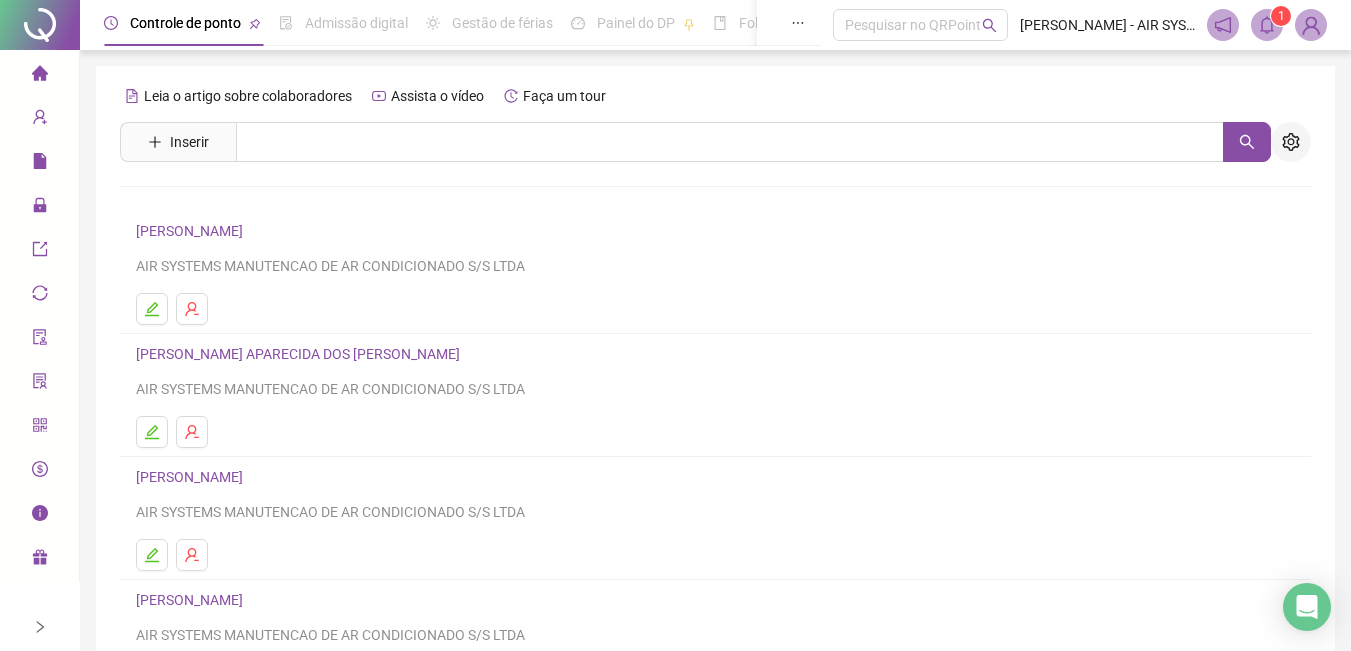 click 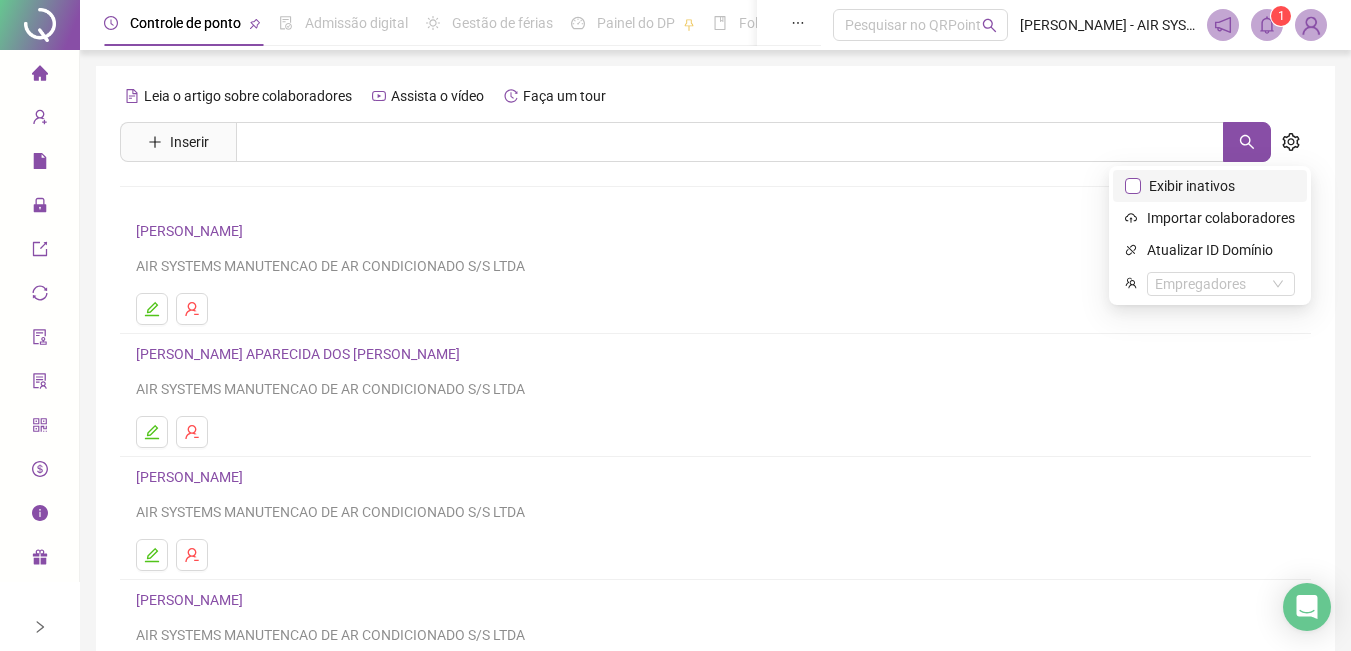 click on "Exibir inativos" at bounding box center (1192, 186) 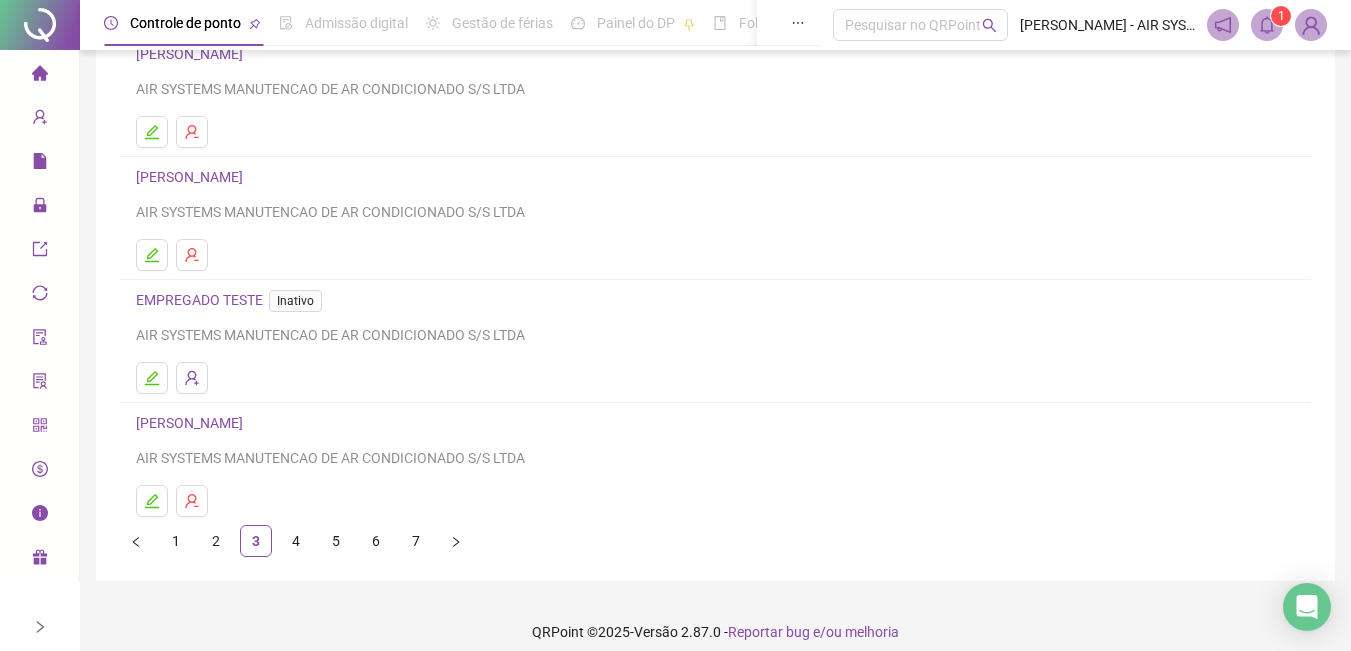 scroll, scrollTop: 317, scrollLeft: 0, axis: vertical 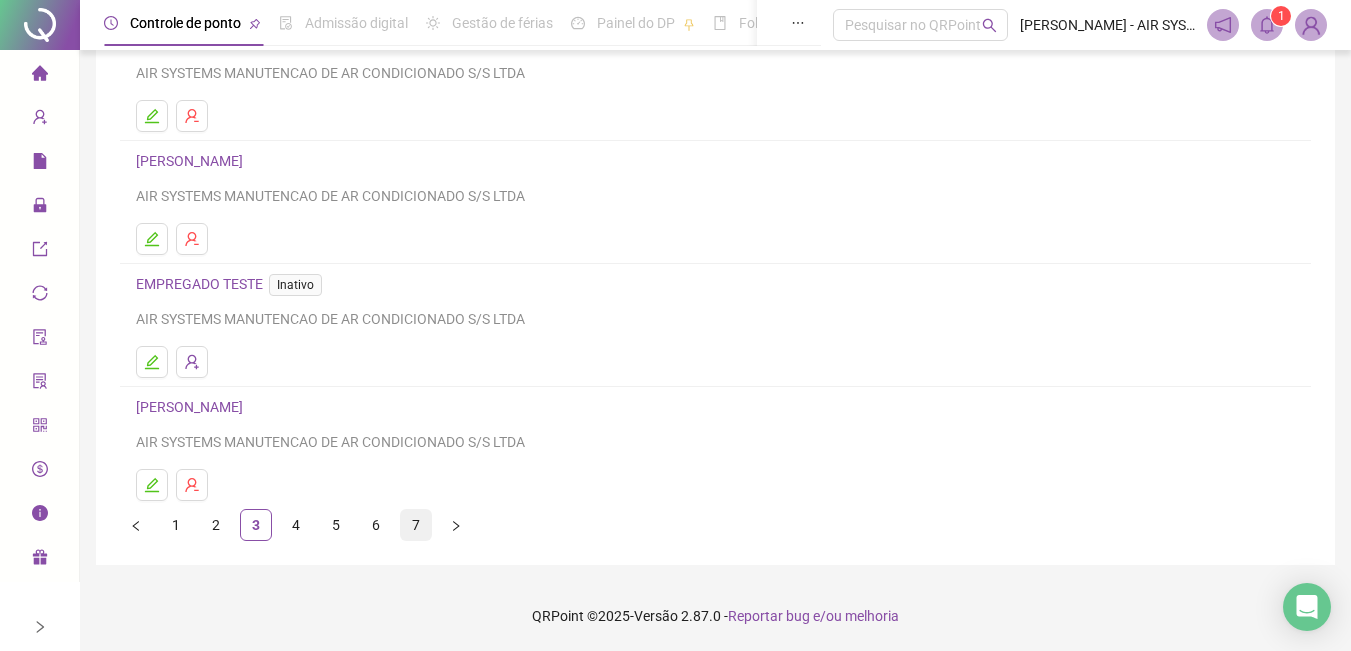 click on "7" at bounding box center (416, 525) 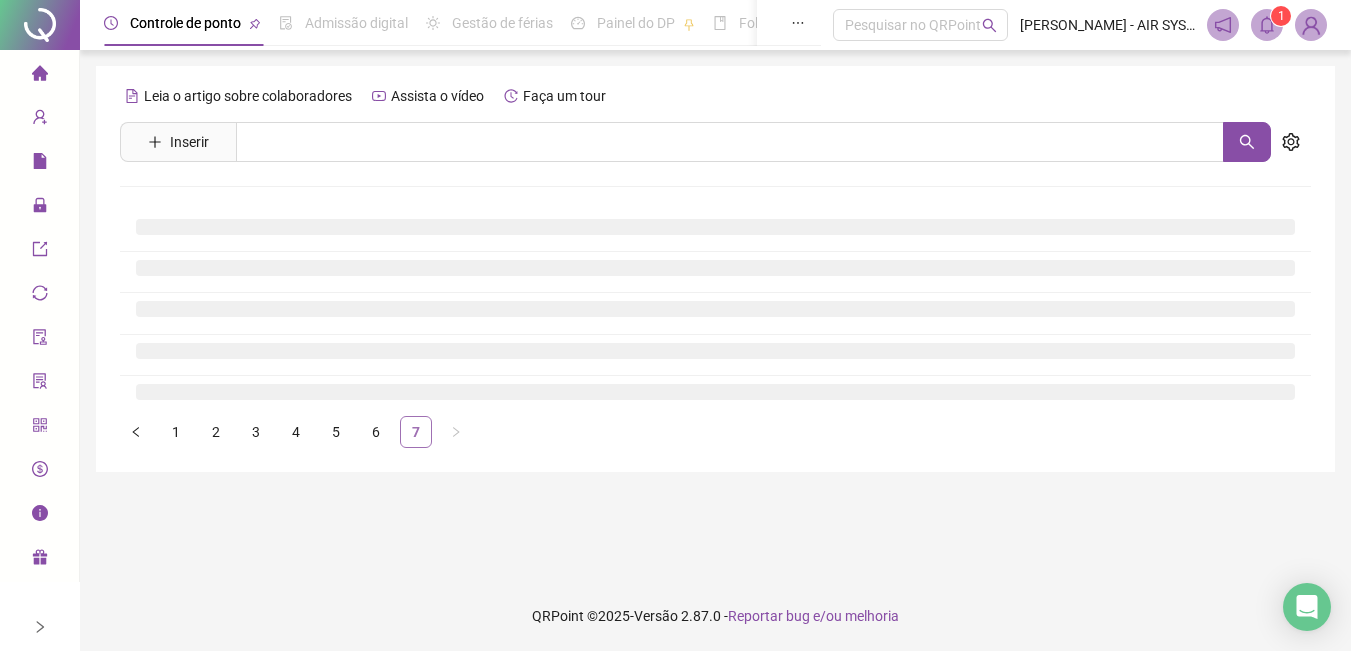scroll, scrollTop: 0, scrollLeft: 0, axis: both 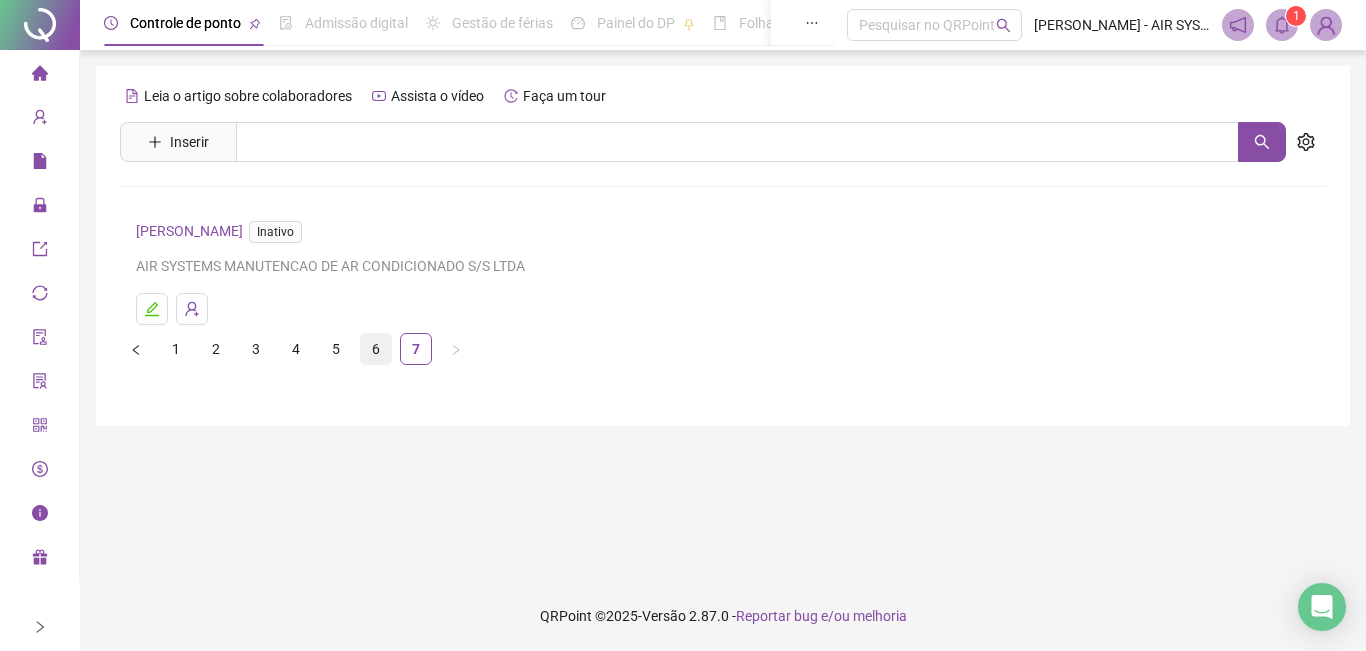 click on "6" at bounding box center [376, 349] 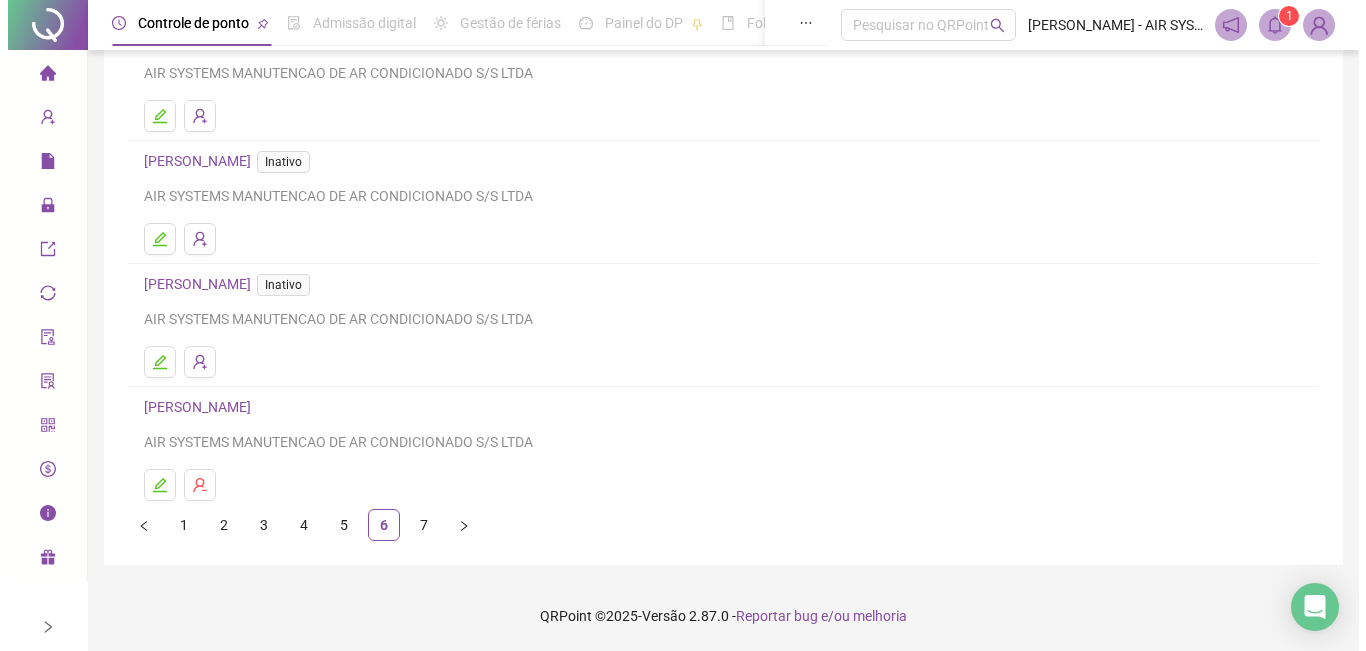 scroll, scrollTop: 219, scrollLeft: 0, axis: vertical 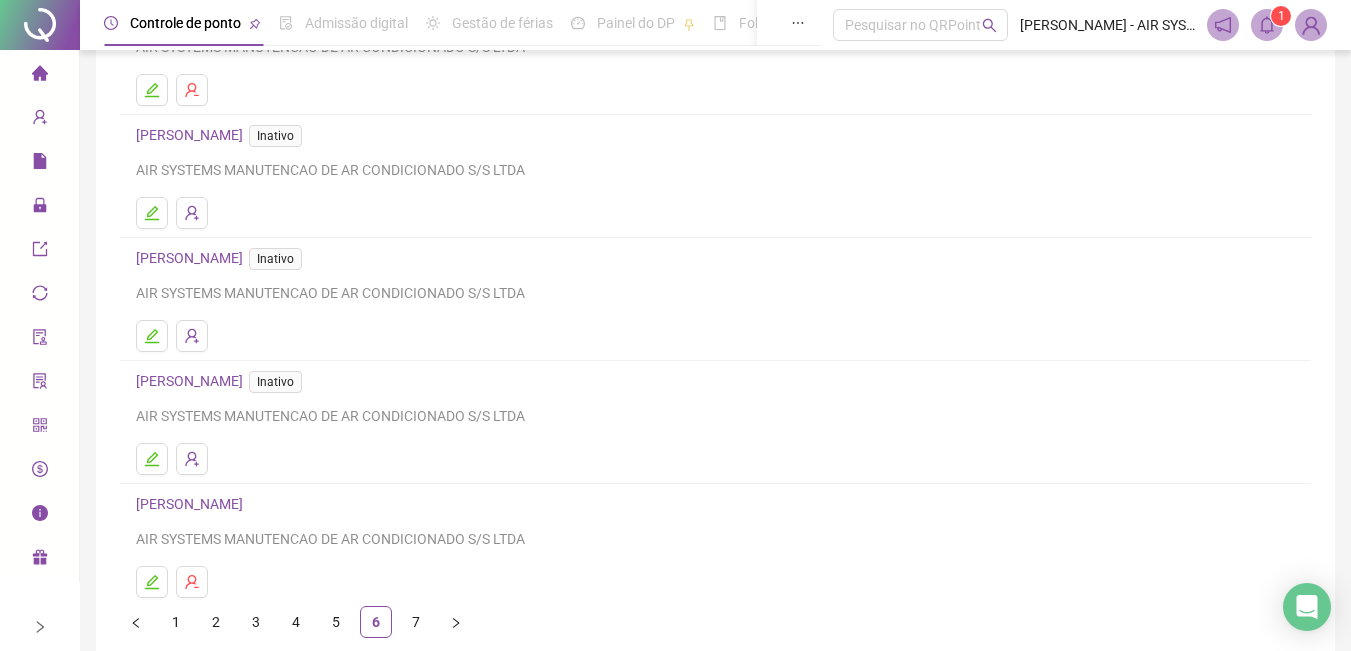 click on "TIAGO [PERSON_NAME]    Inativo AIR SYSTEMS MANUTENCAO DE AR CONDICIONADO S/S LTDA" at bounding box center (715, 275) 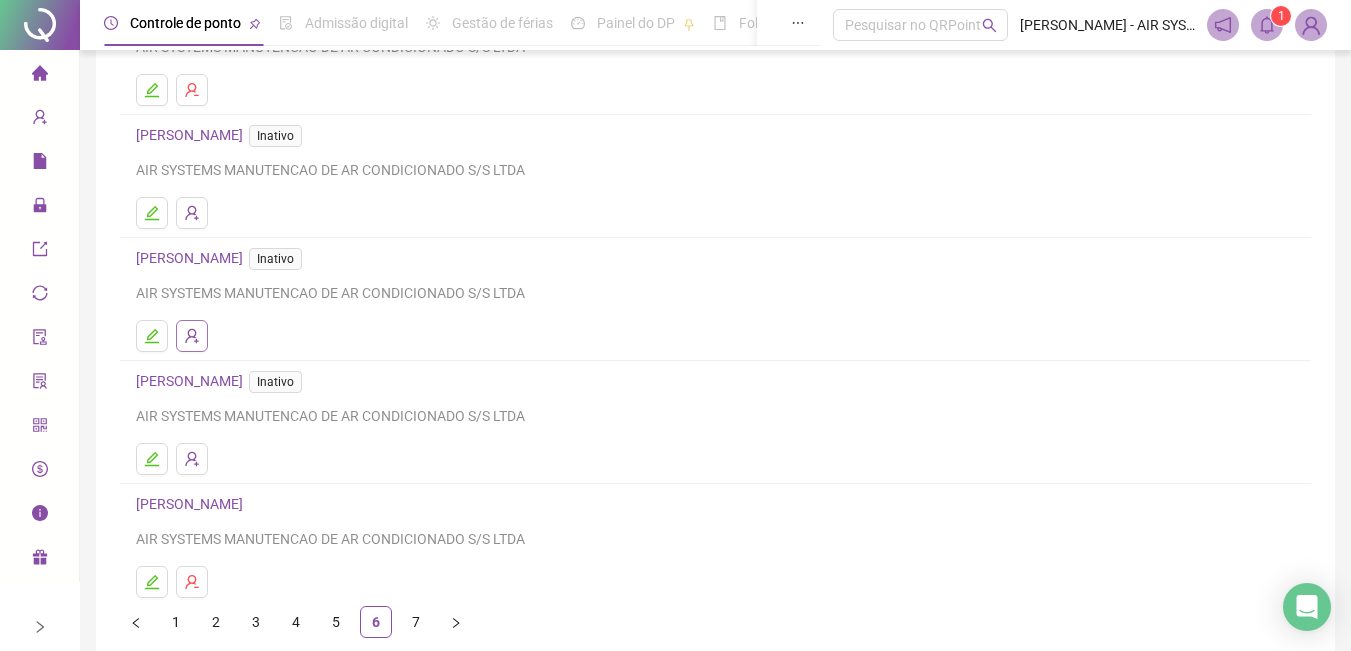 click 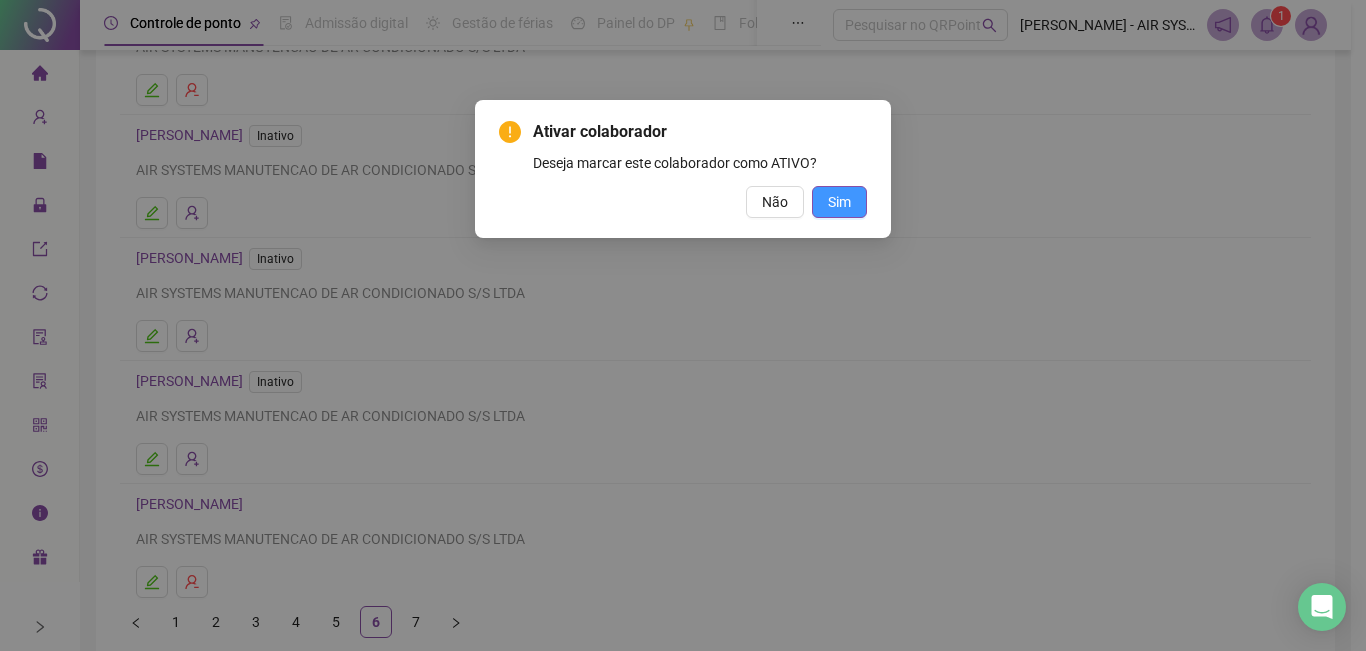 click on "Sim" at bounding box center (839, 202) 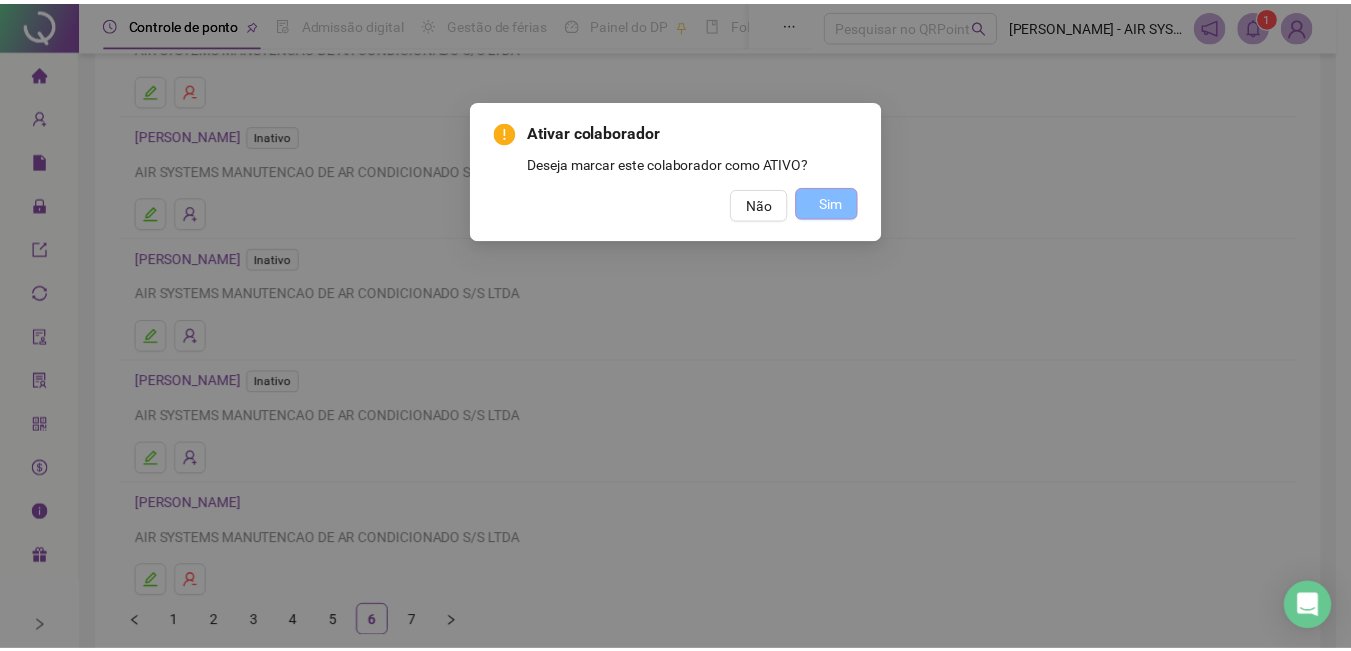 scroll, scrollTop: 0, scrollLeft: 0, axis: both 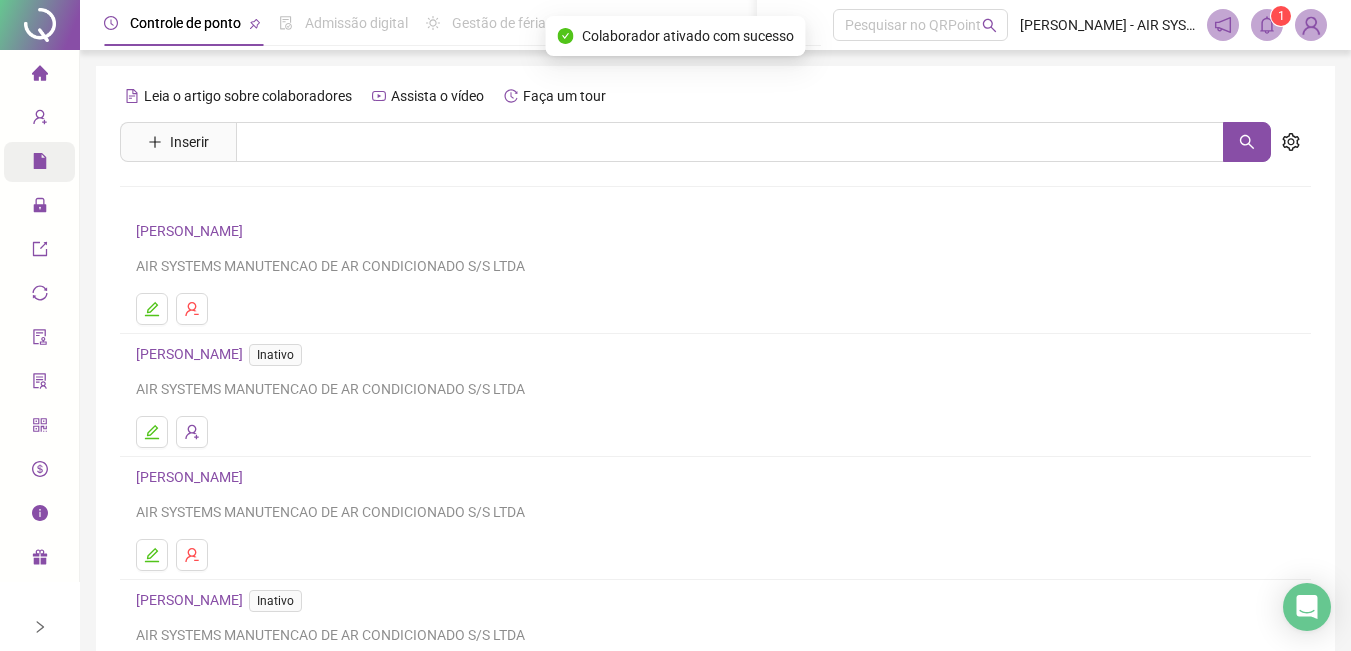 click at bounding box center (54, 162) 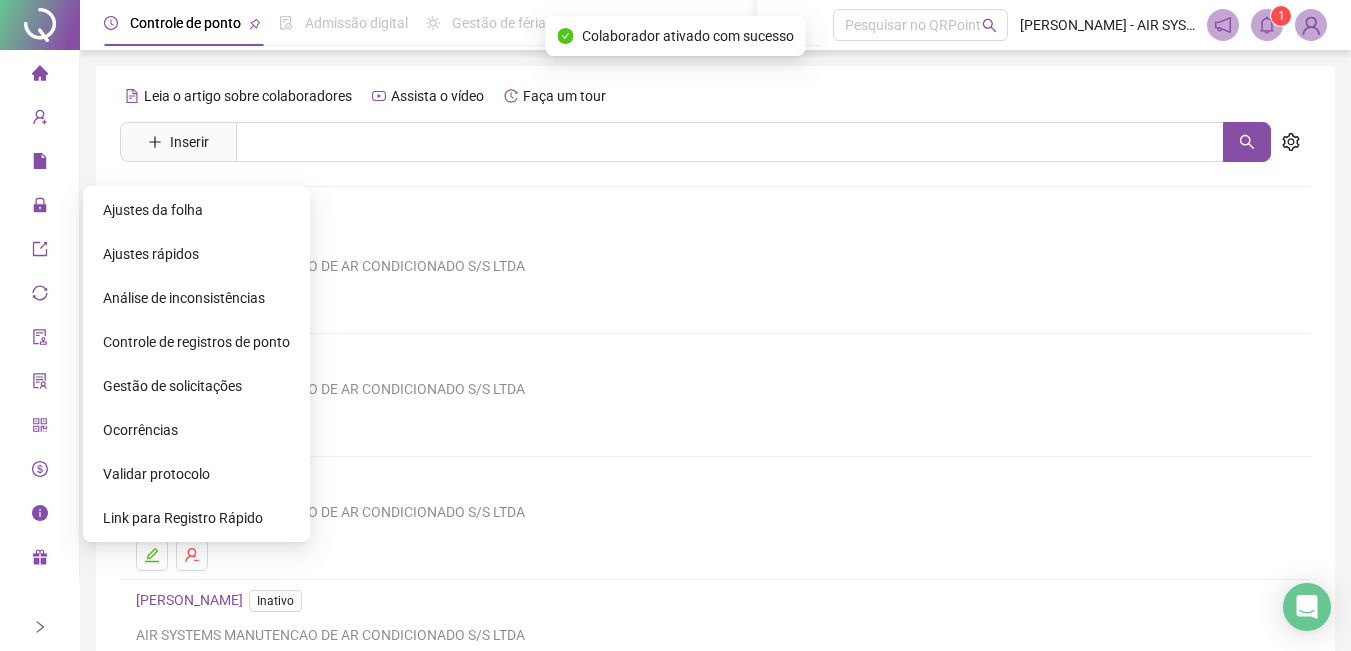click on "Ajustes da folha" at bounding box center (153, 210) 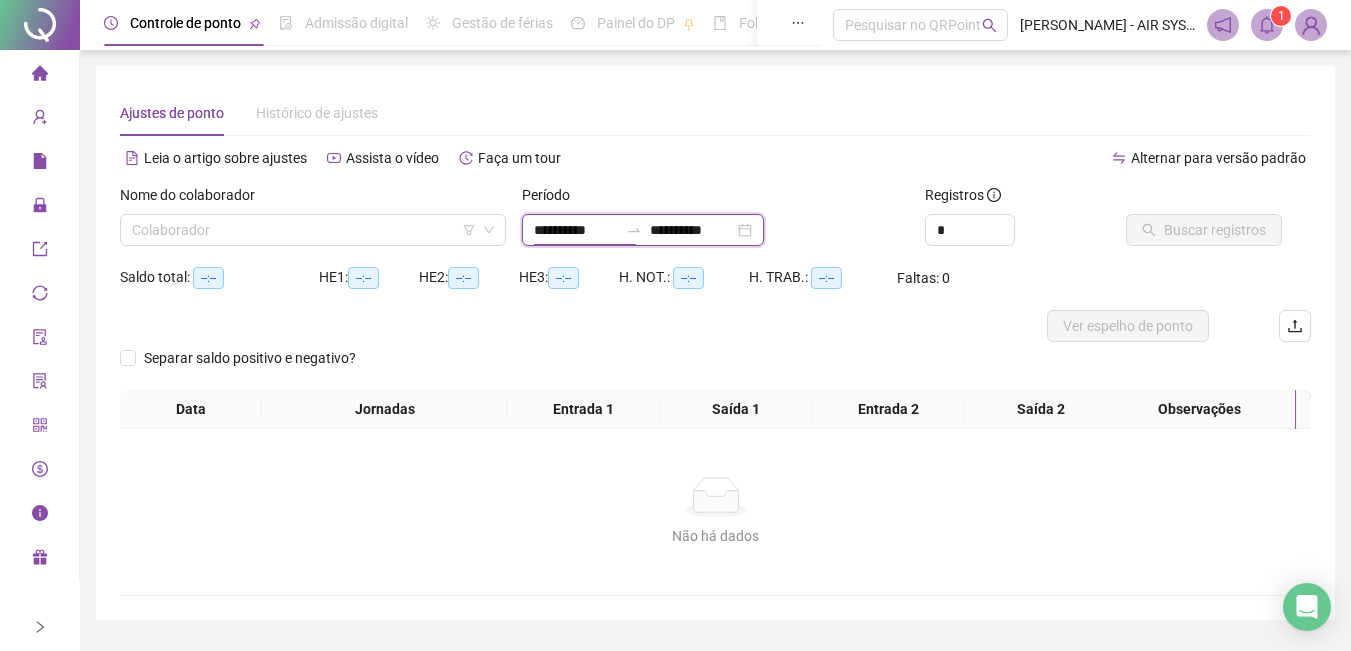 click on "**********" at bounding box center [576, 230] 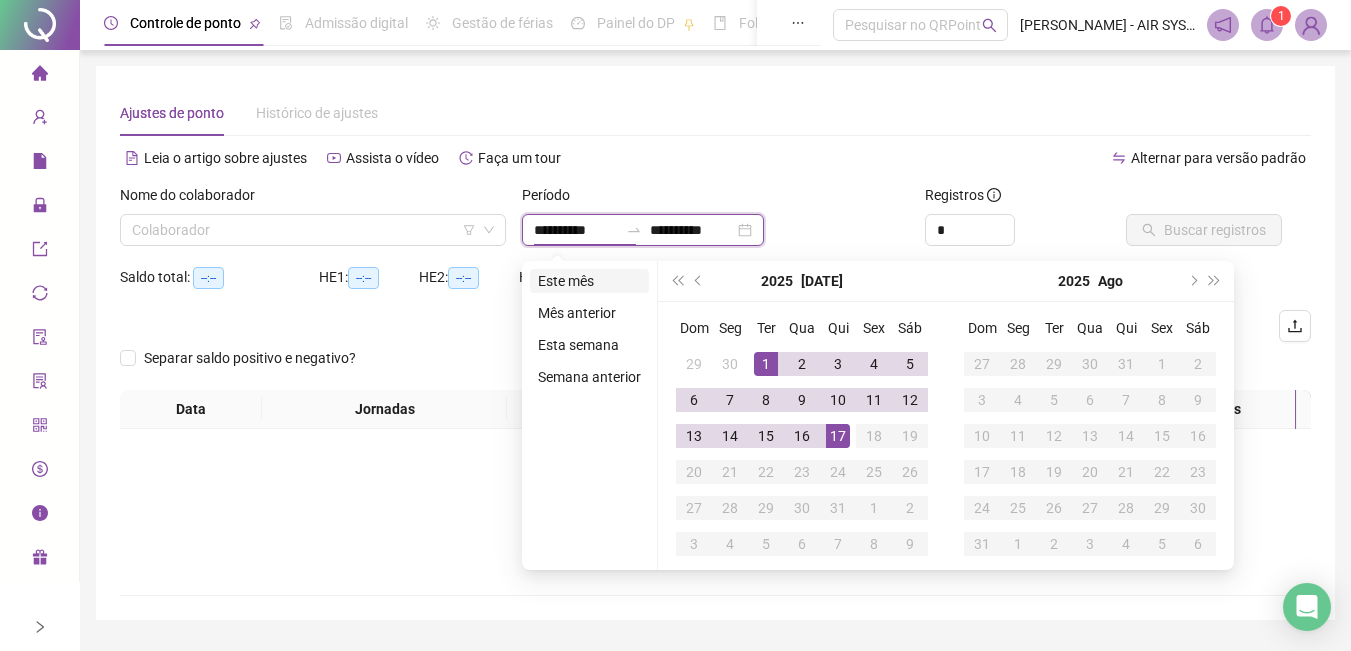 type on "**********" 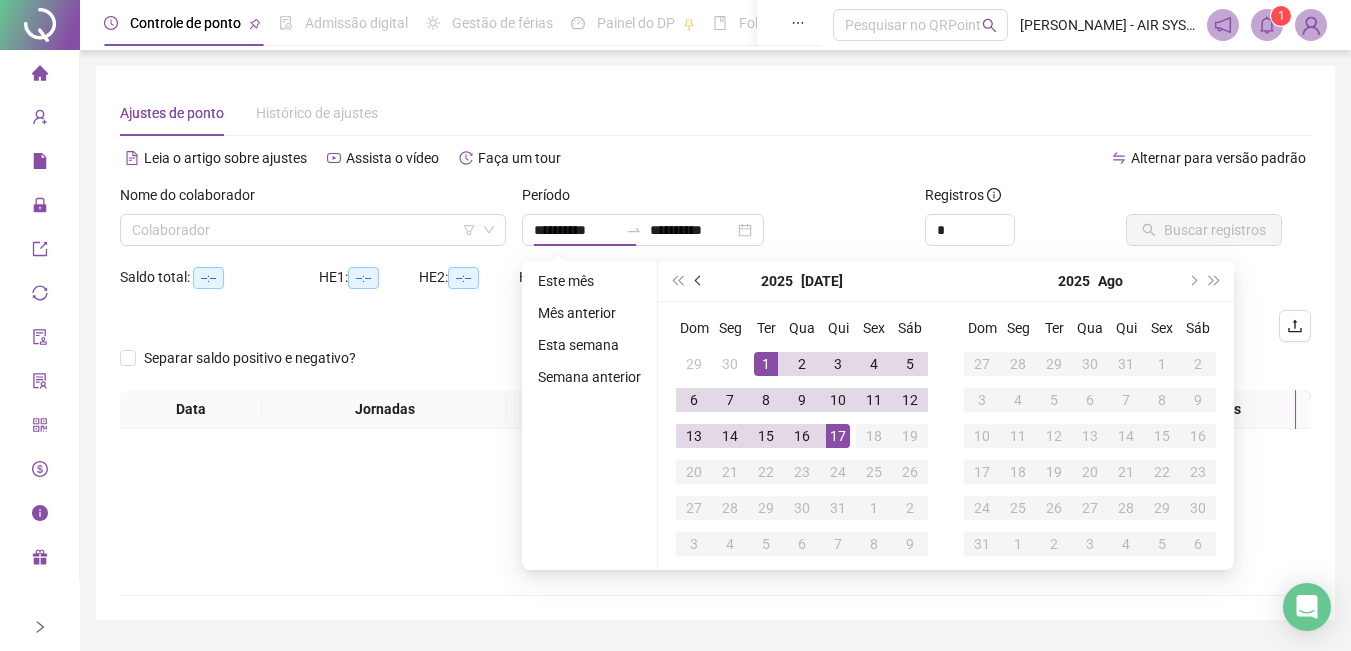 click at bounding box center (699, 281) 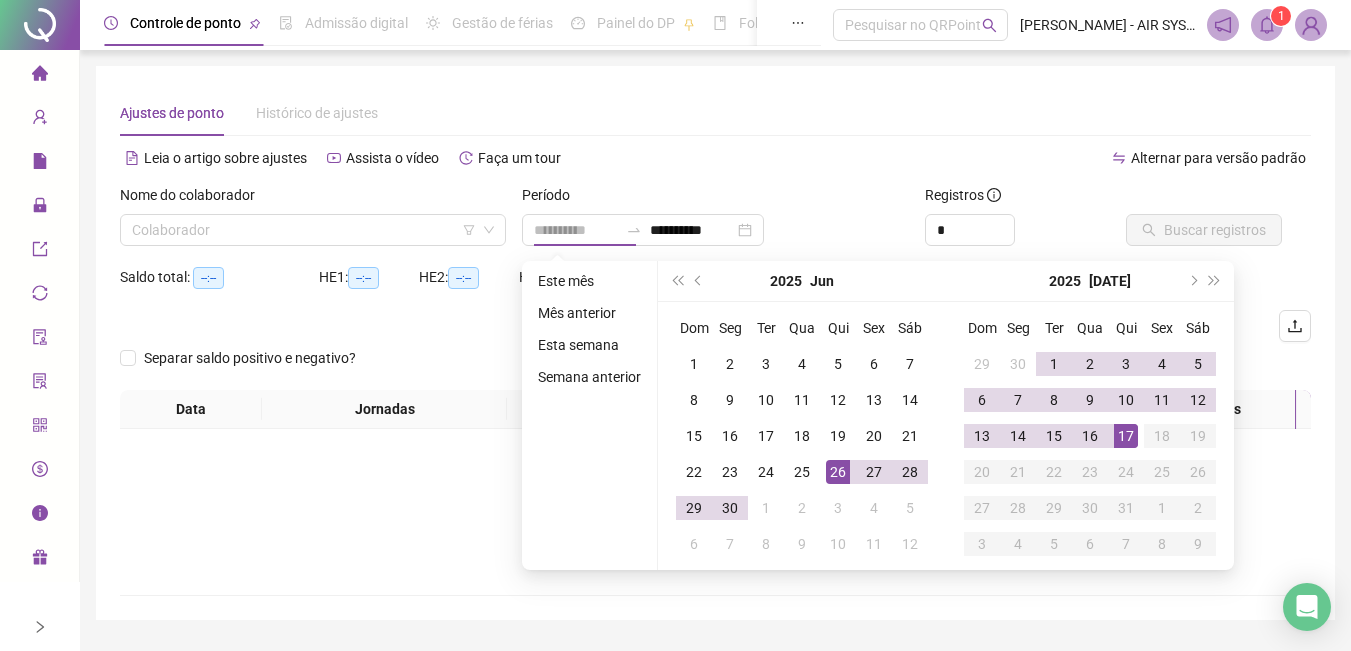 type on "**********" 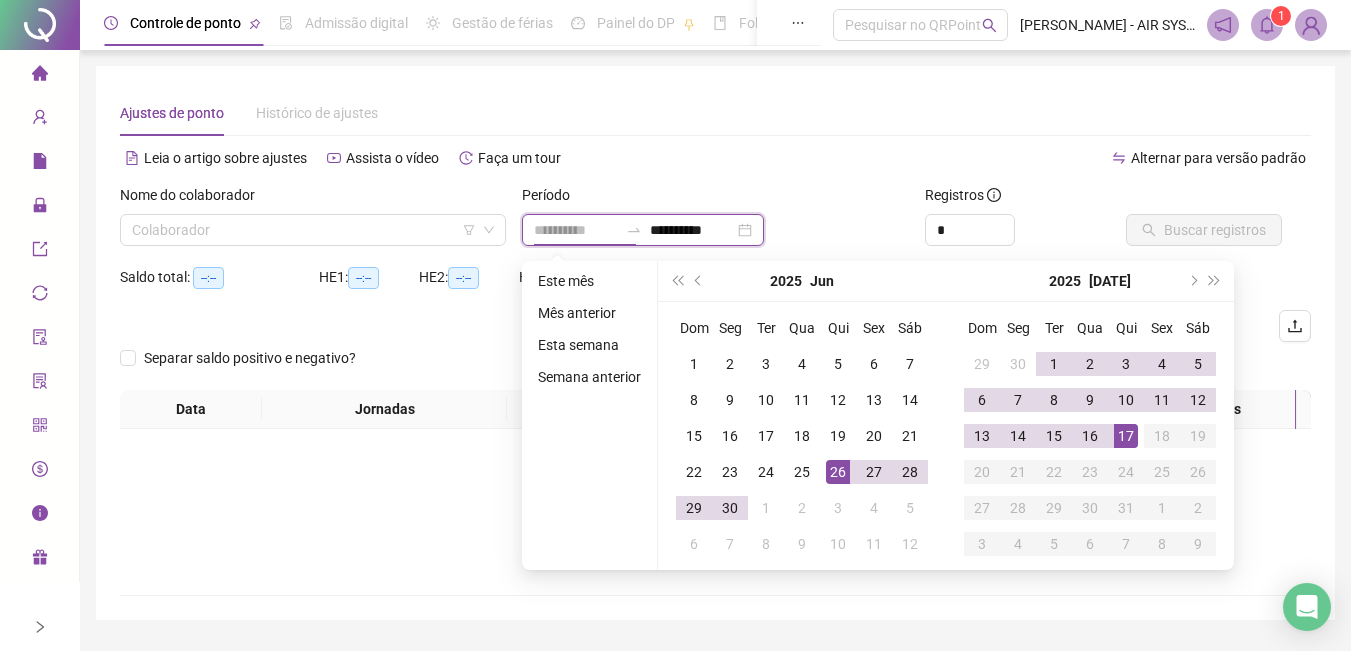 type on "**********" 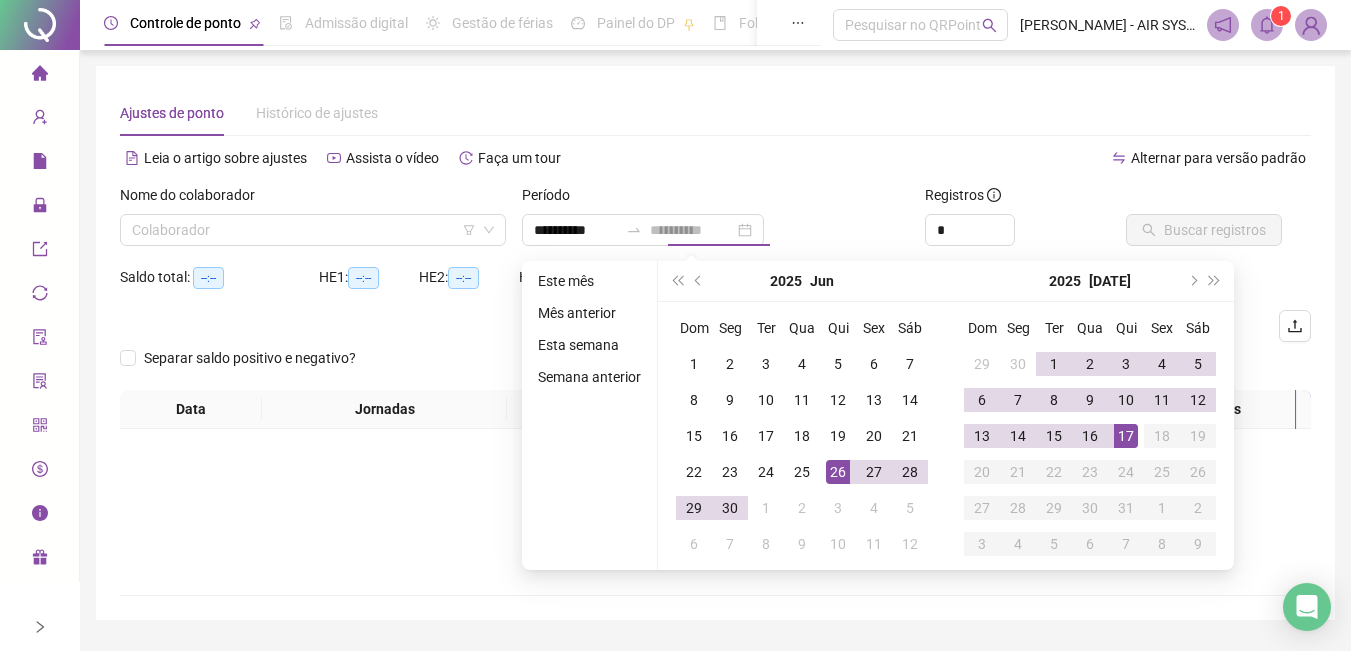 drag, startPoint x: 1123, startPoint y: 443, endPoint x: 1108, endPoint y: 440, distance: 15.297058 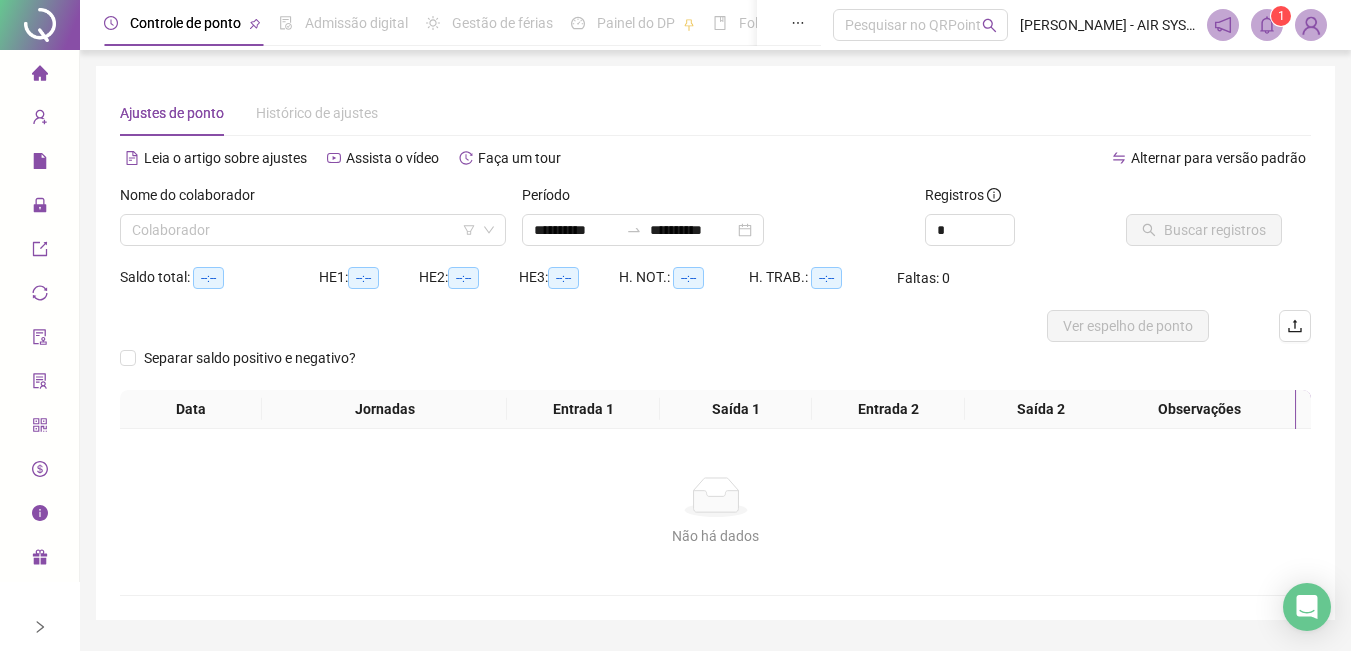 click on "Nome do colaborador Colaborador" at bounding box center (313, 223) 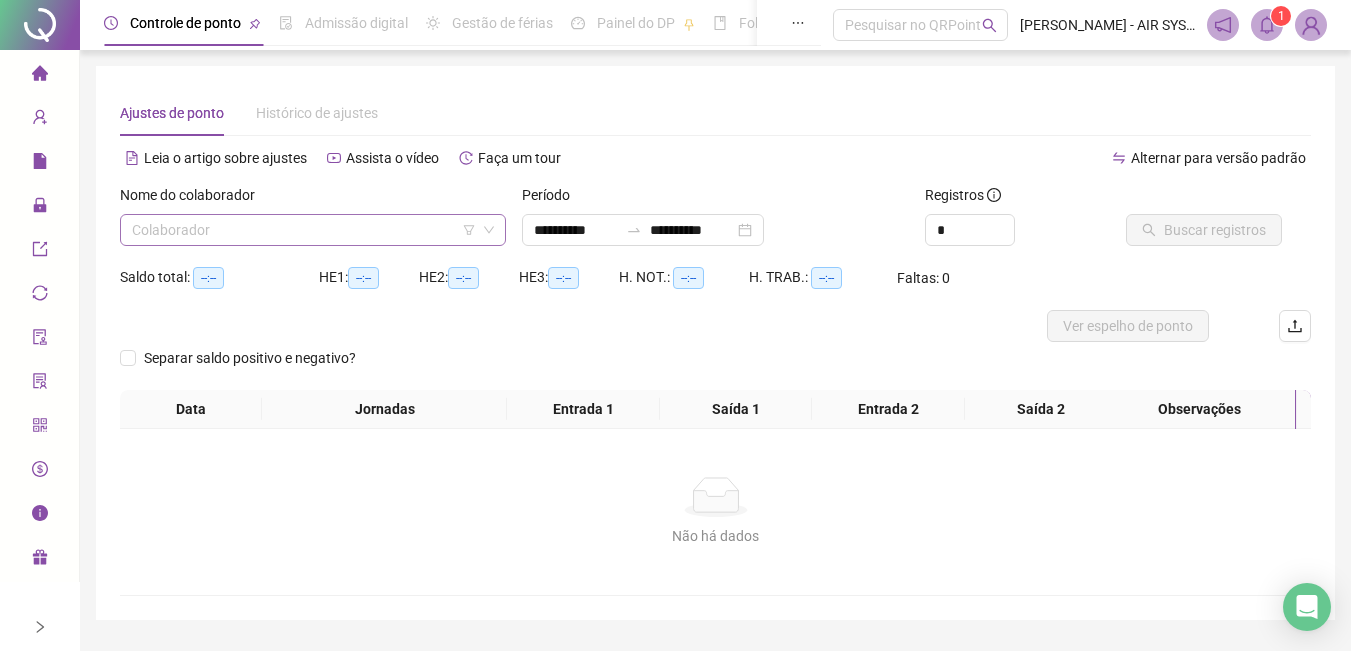 click at bounding box center (307, 230) 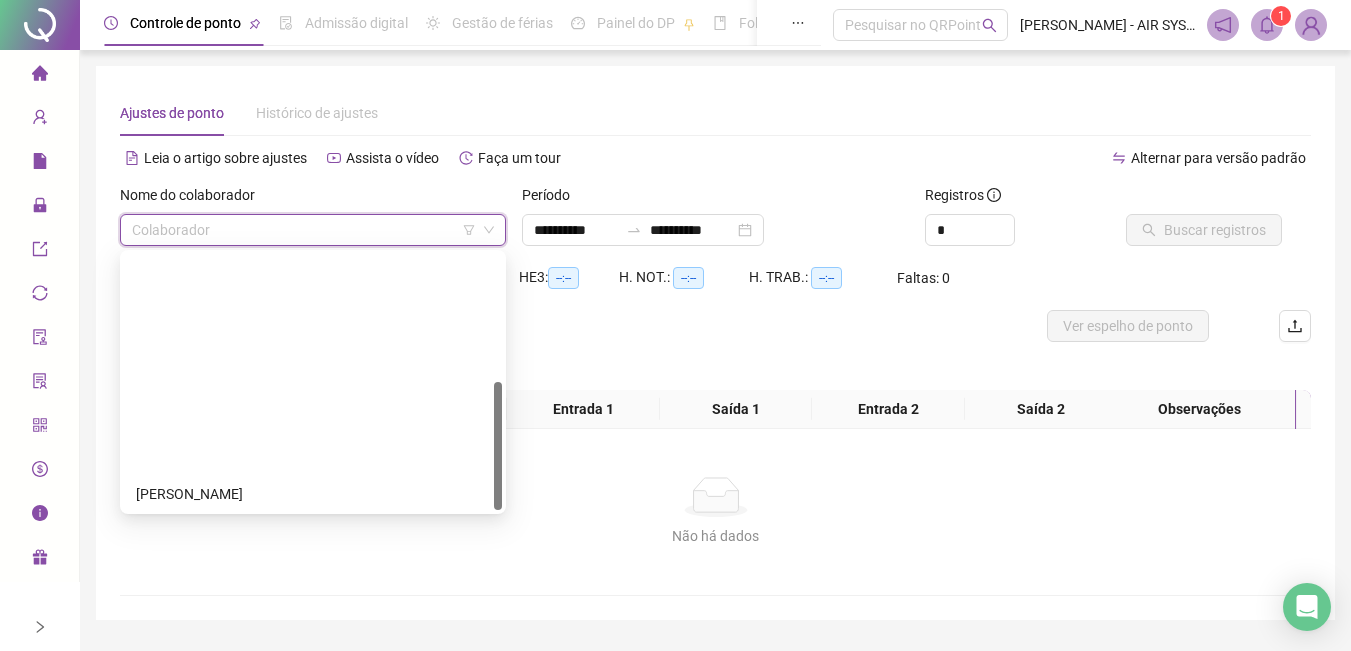 scroll, scrollTop: 256, scrollLeft: 0, axis: vertical 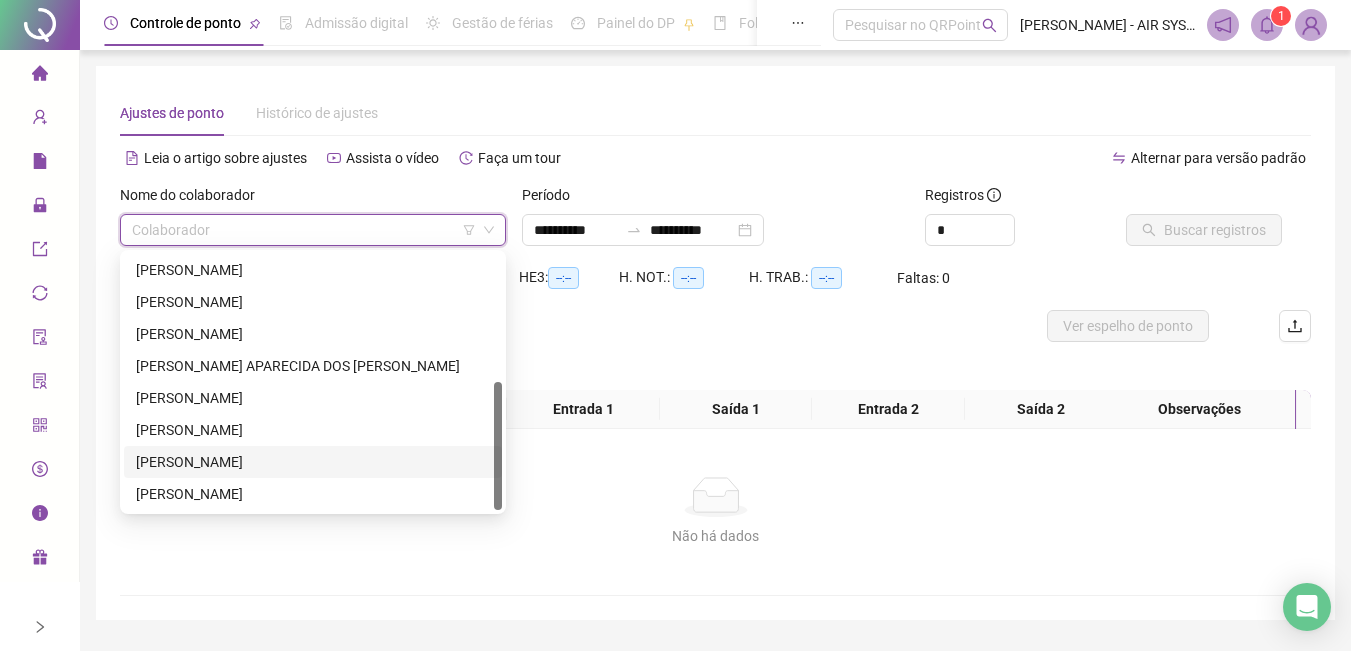 click on "[PERSON_NAME]" at bounding box center [313, 462] 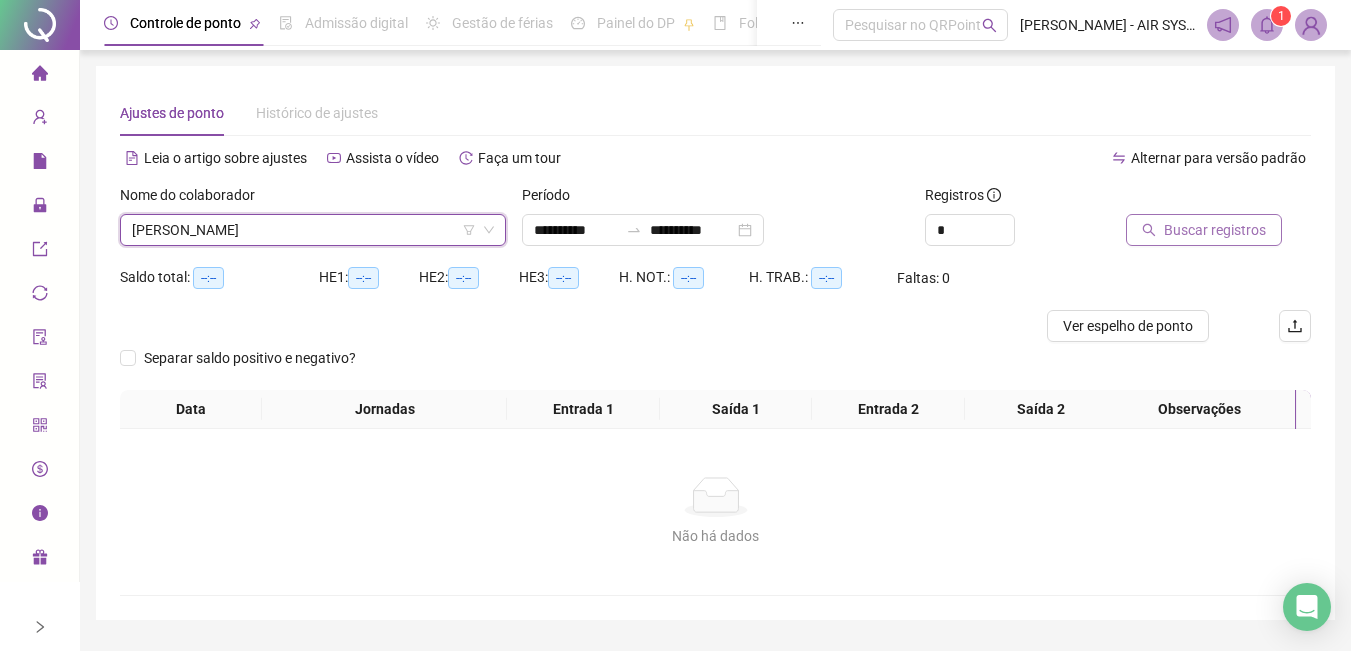click on "Buscar registros" at bounding box center [1215, 230] 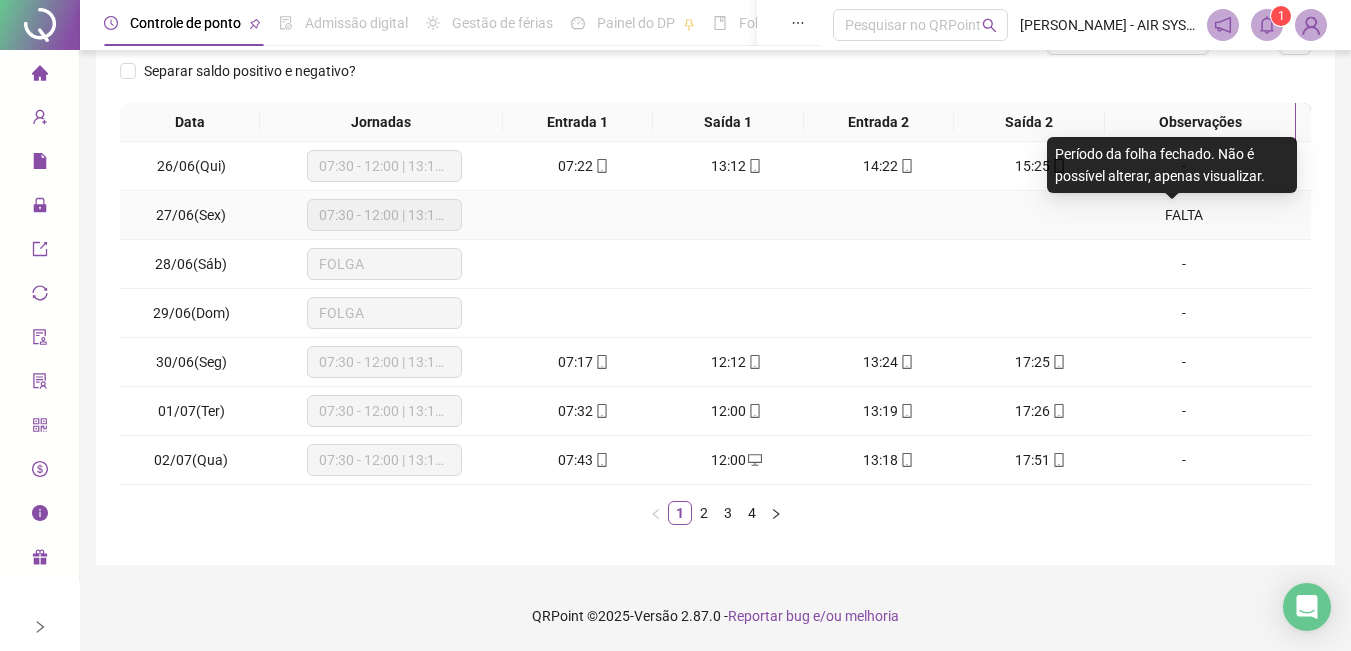 scroll, scrollTop: 0, scrollLeft: 0, axis: both 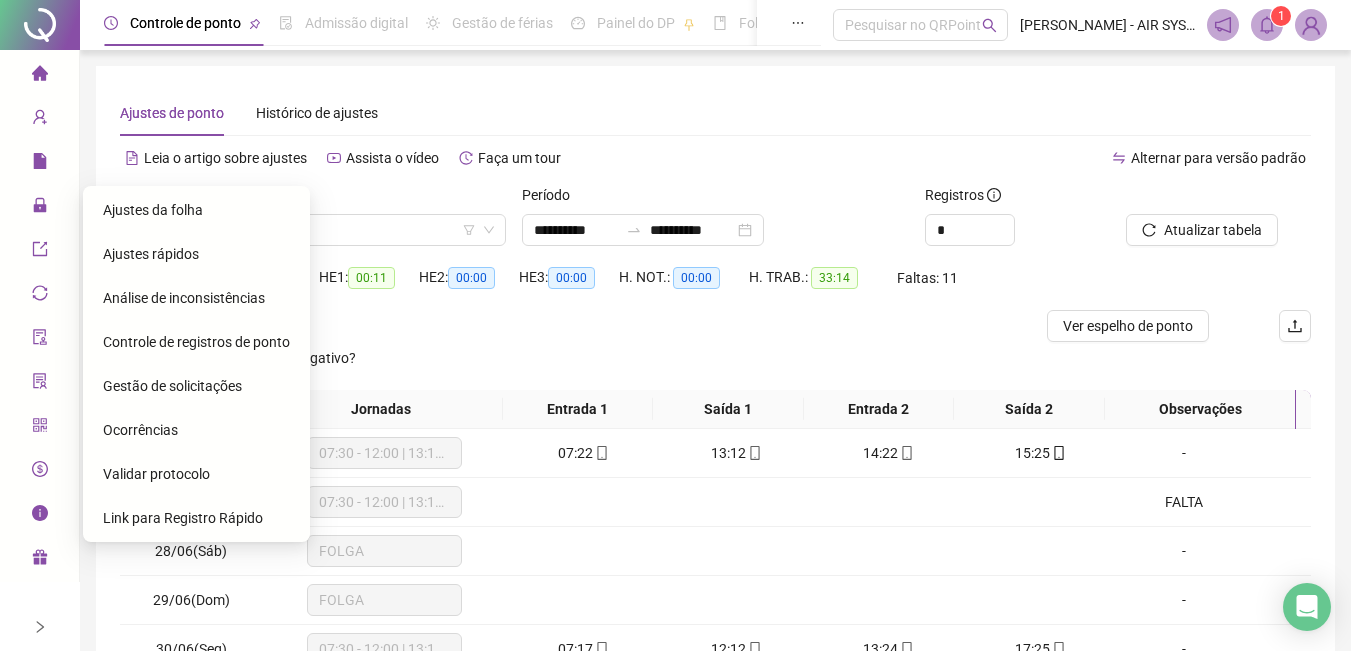 click on "Ajustes rápidos" at bounding box center (151, 254) 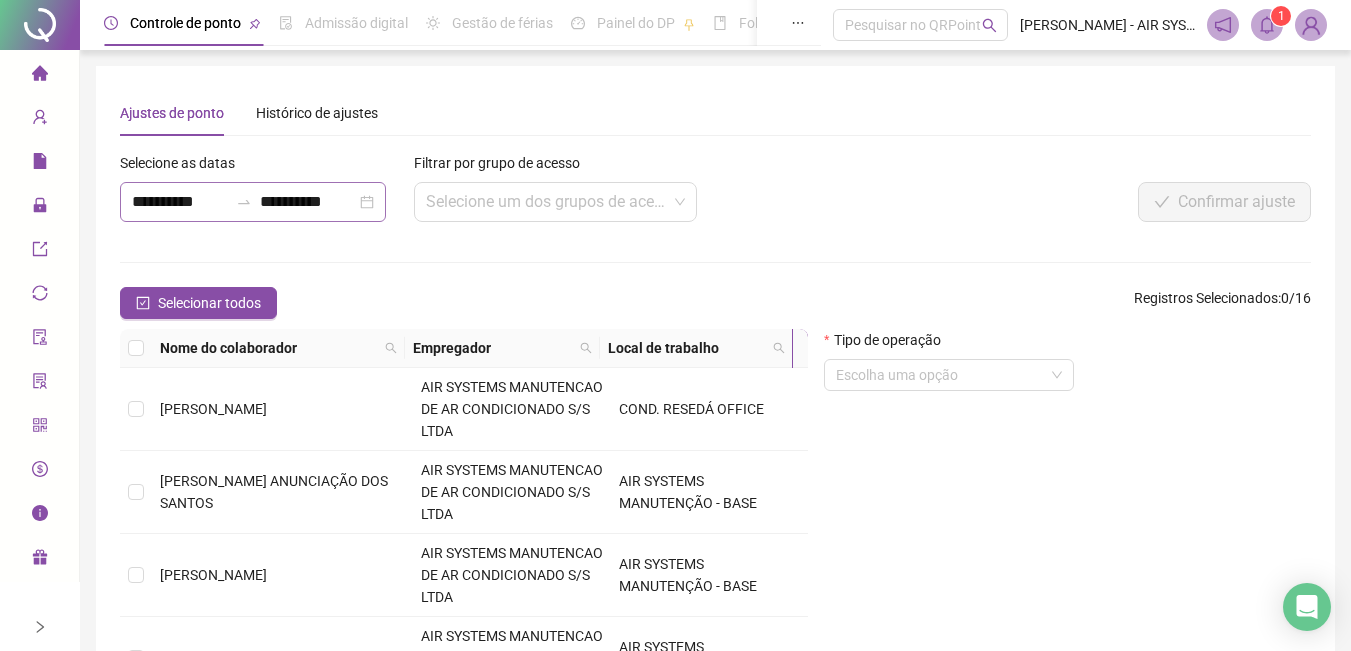 click on "**********" at bounding box center (253, 202) 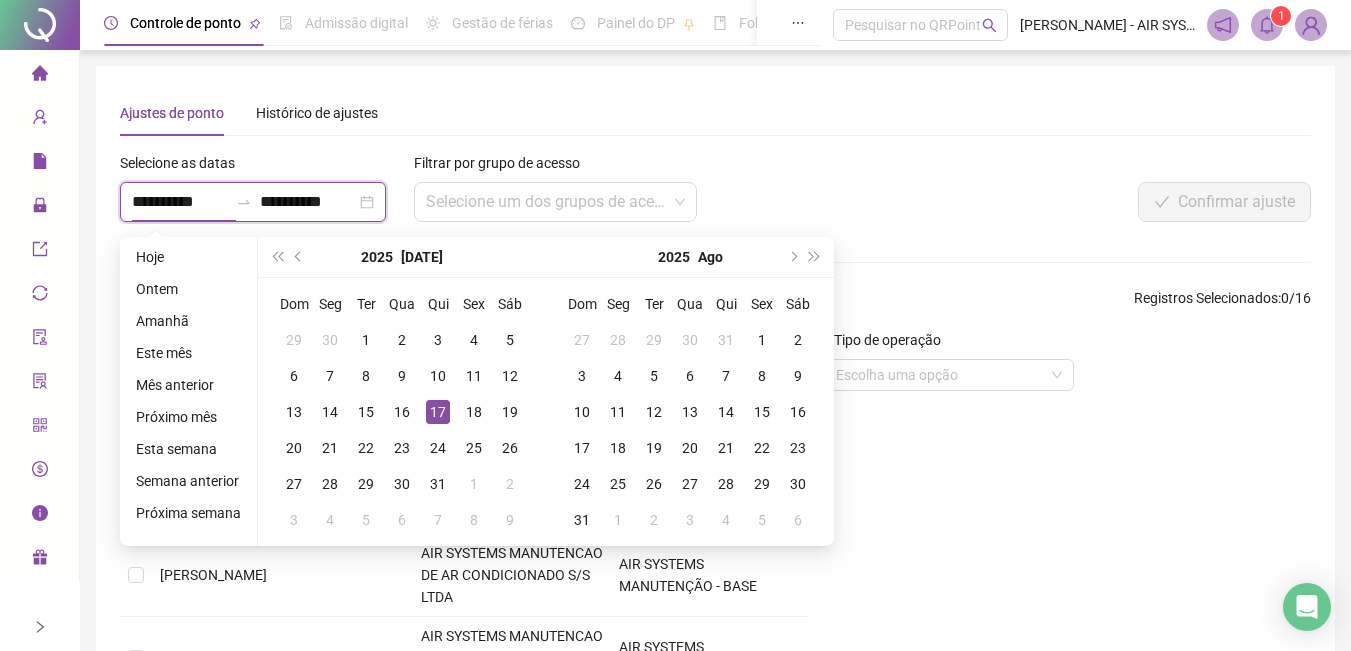 click on "**********" at bounding box center (180, 202) 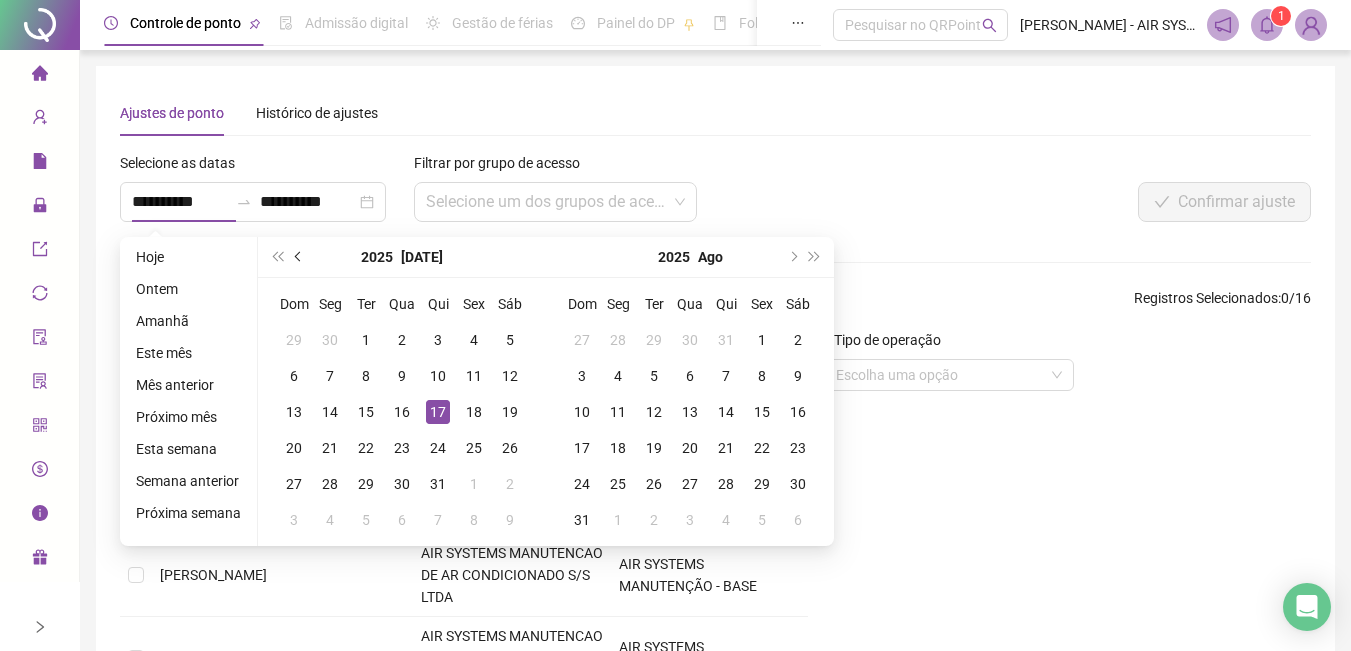 click at bounding box center [299, 257] 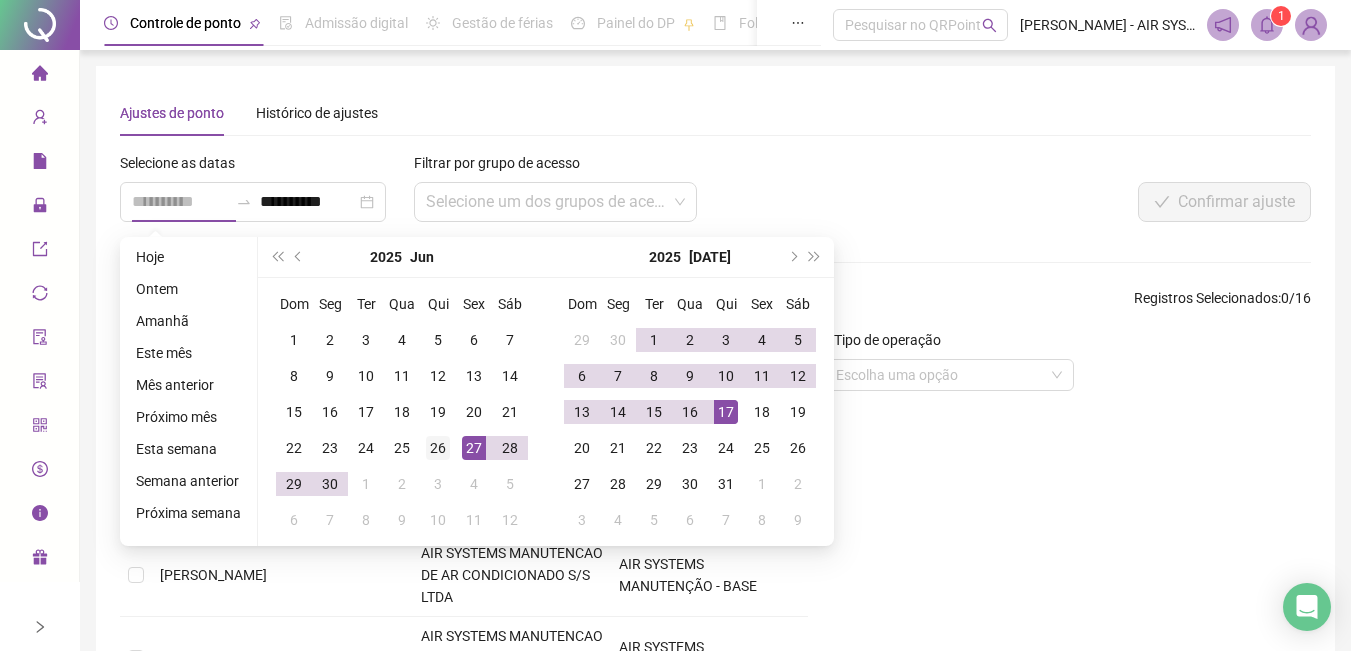 type on "**********" 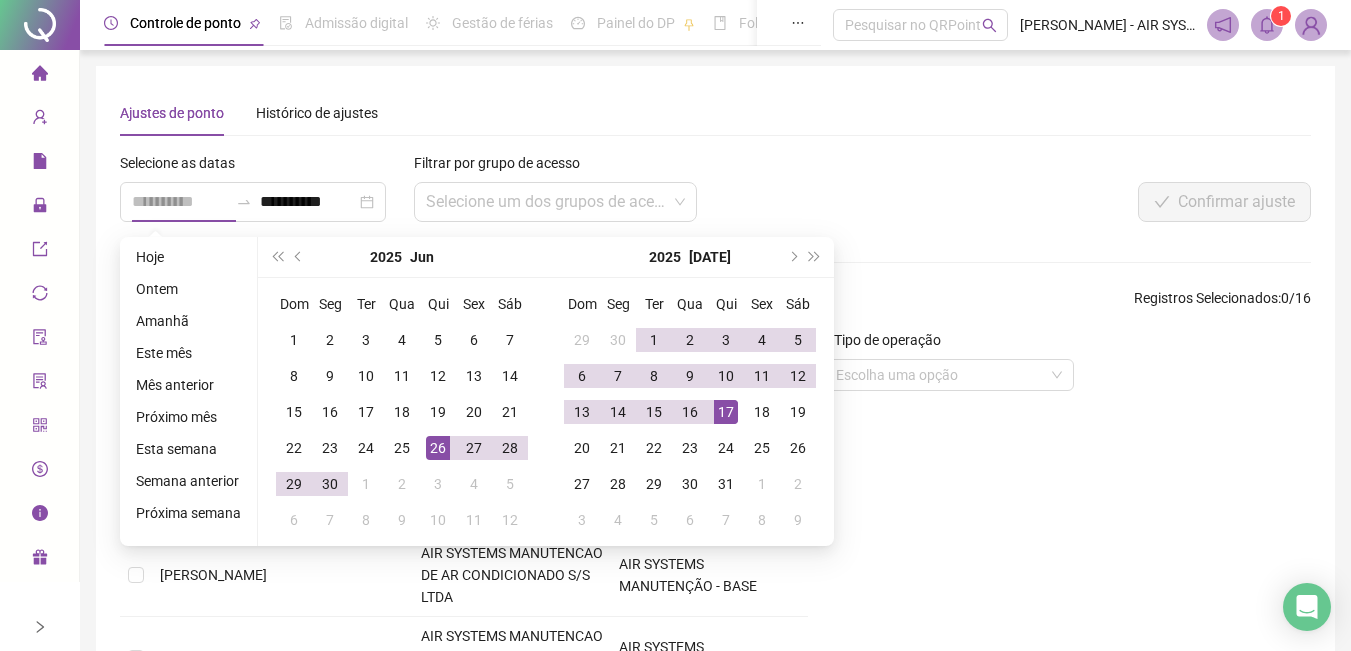 click on "26" at bounding box center [438, 448] 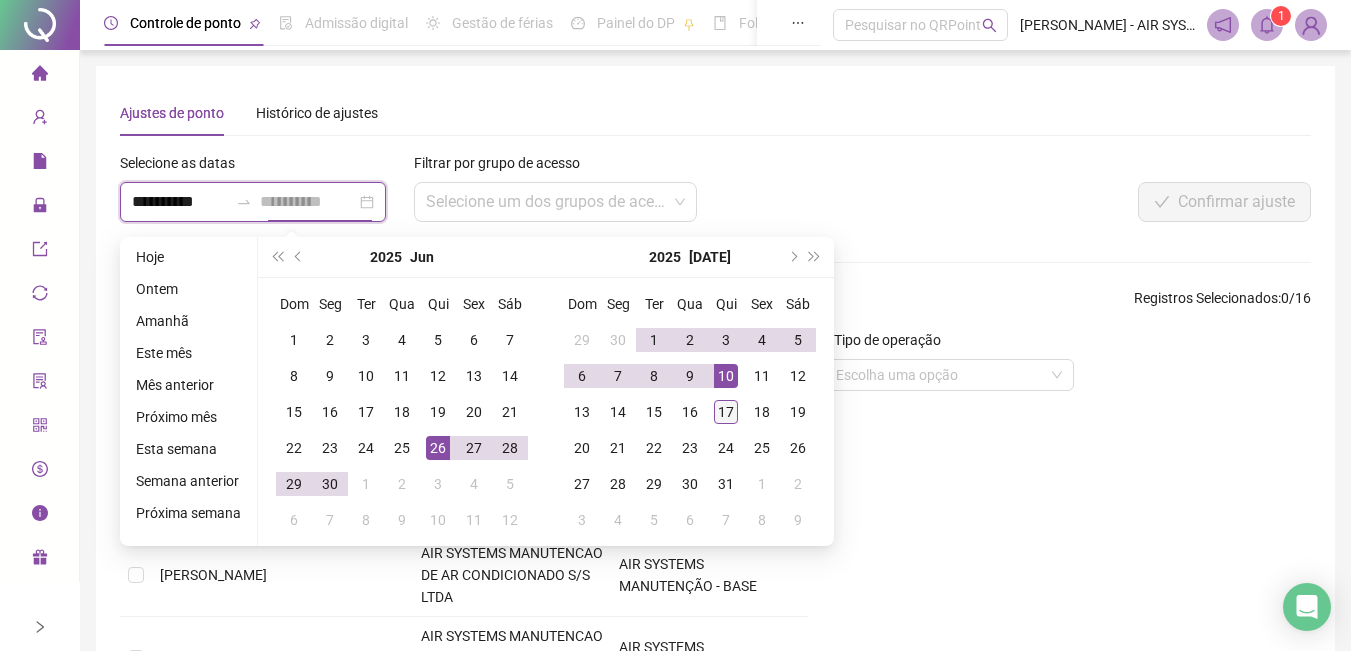 type on "**********" 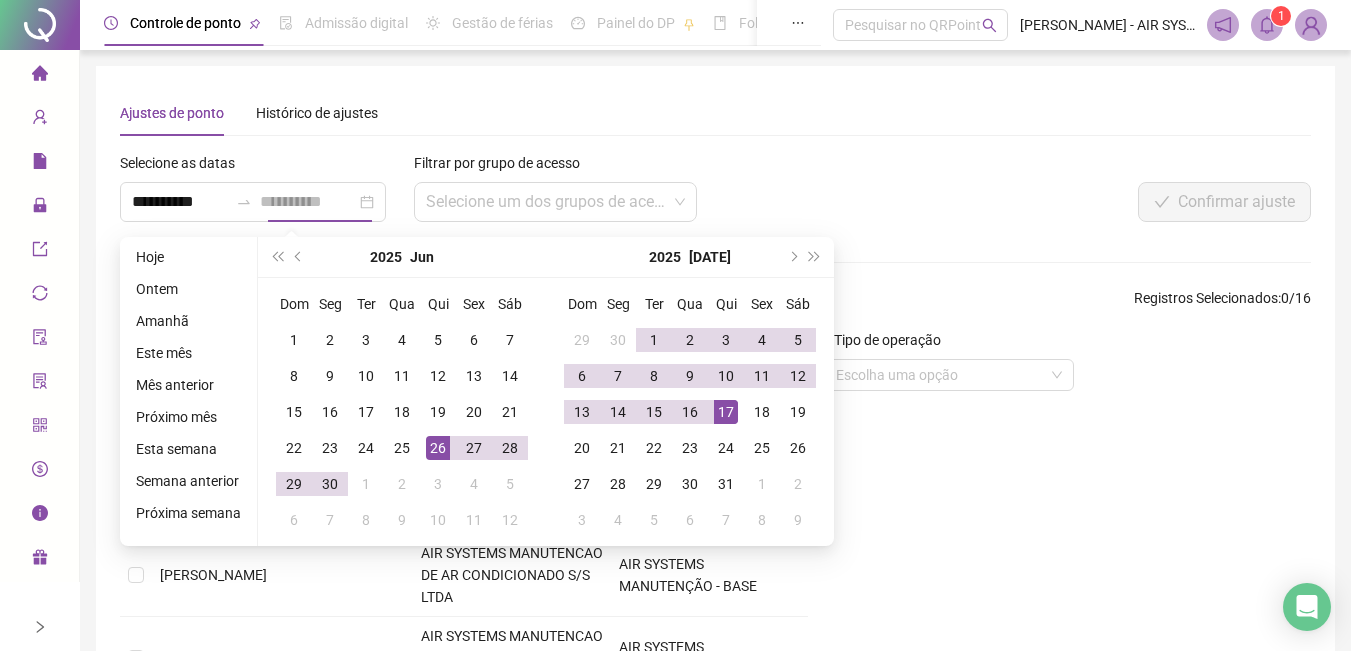 click on "17" at bounding box center [726, 412] 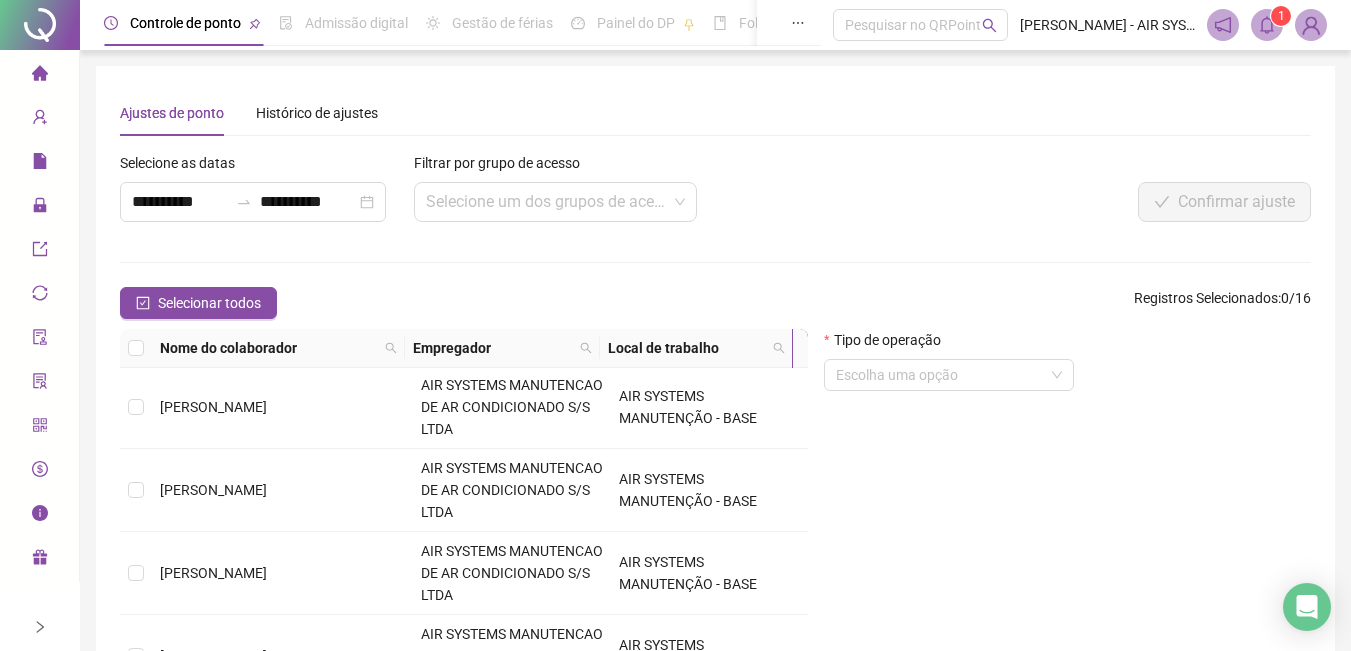 scroll, scrollTop: 945, scrollLeft: 0, axis: vertical 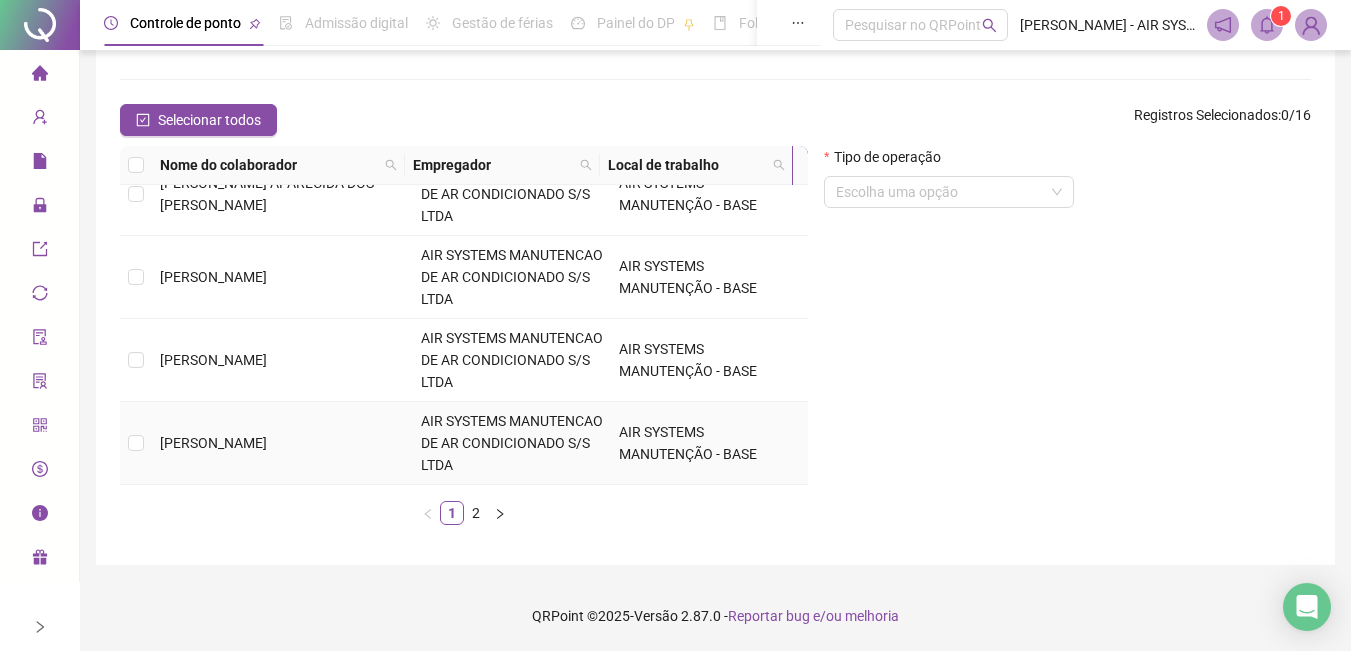 click on "[PERSON_NAME]" at bounding box center [213, 443] 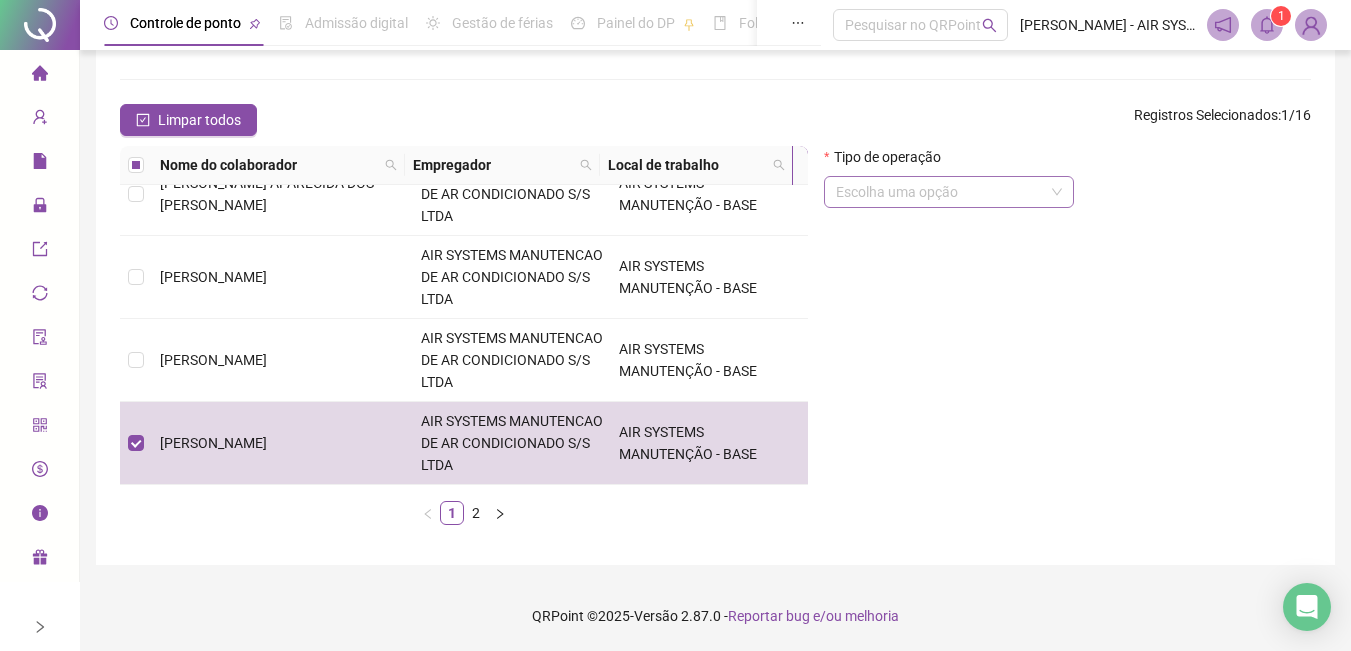 click at bounding box center (943, 192) 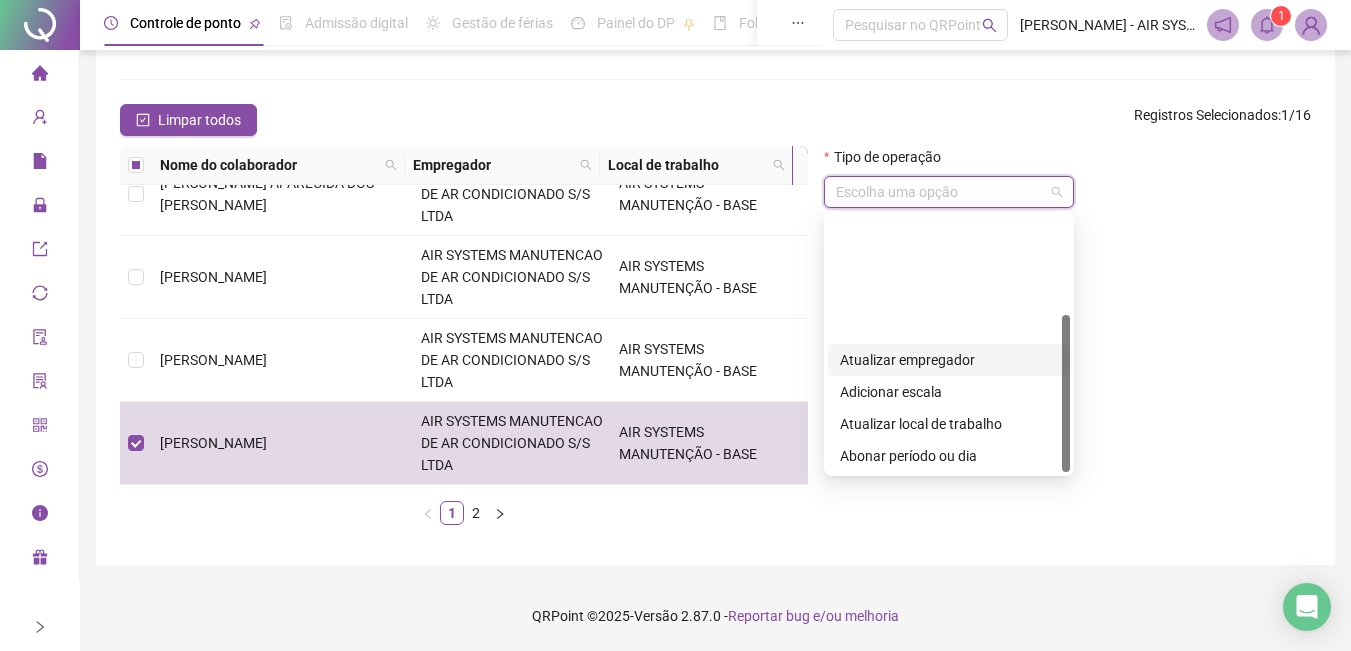 scroll, scrollTop: 160, scrollLeft: 0, axis: vertical 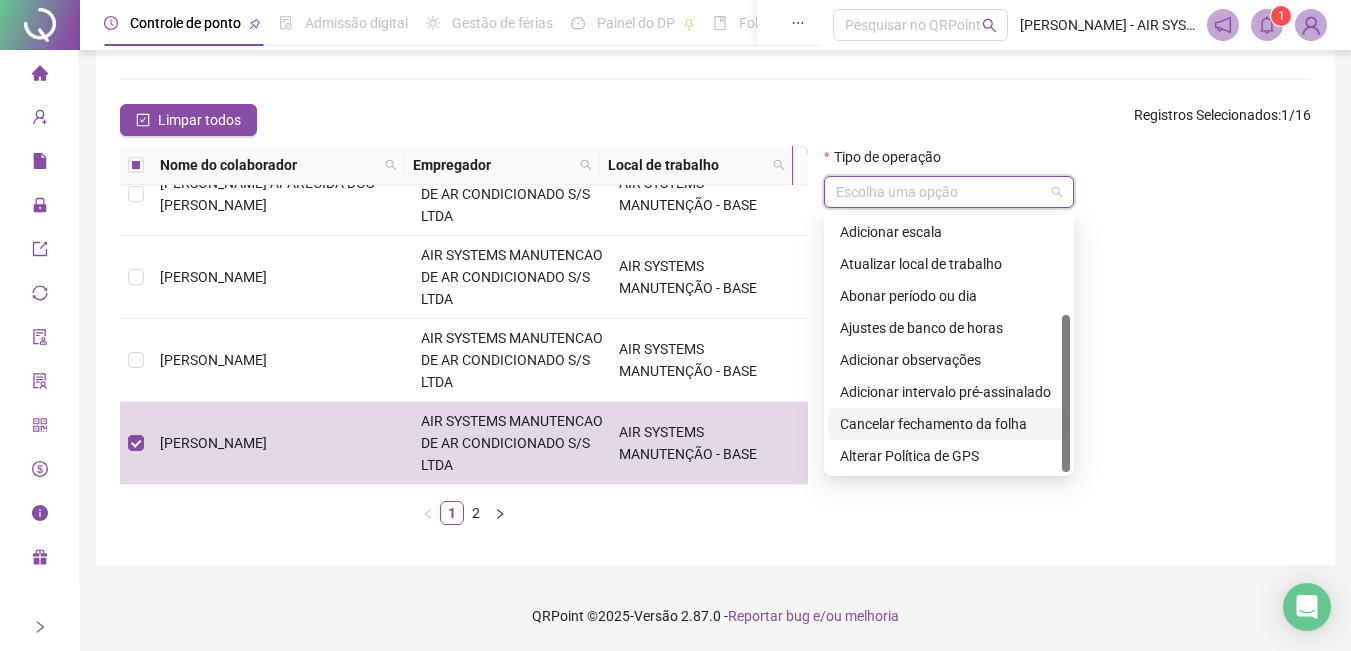 click on "Cancelar fechamento da folha" at bounding box center [949, 424] 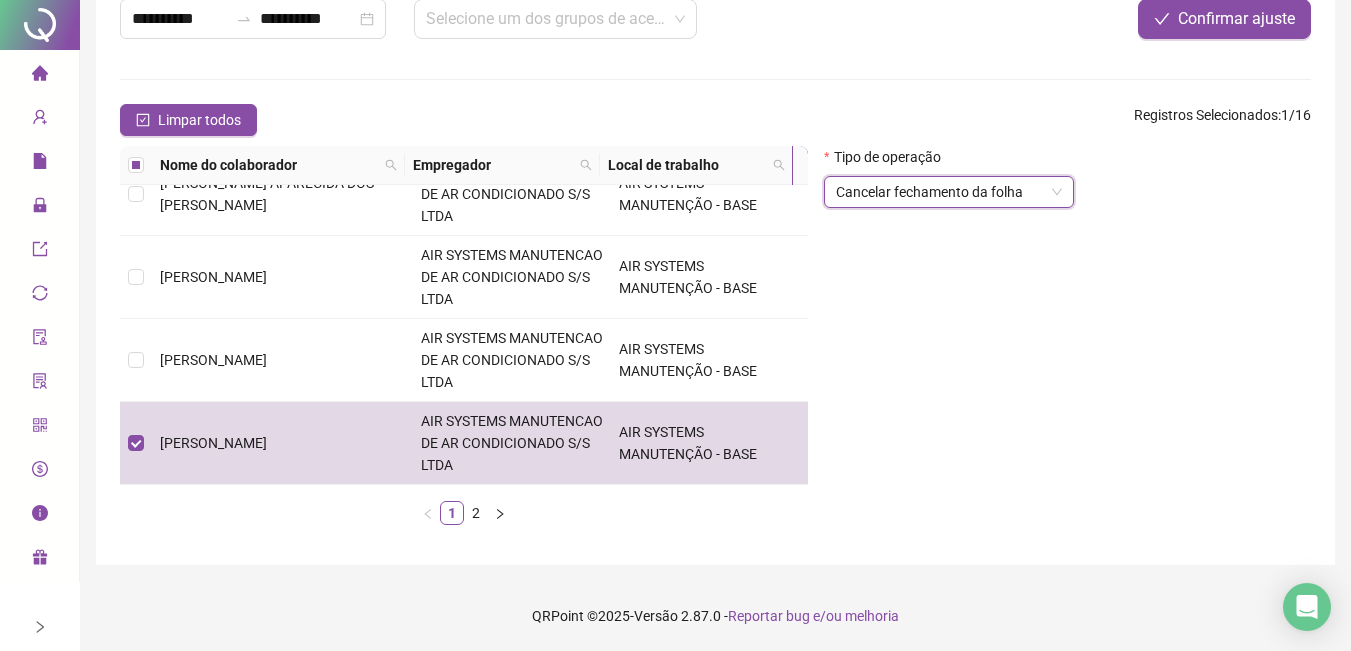 scroll, scrollTop: 0, scrollLeft: 0, axis: both 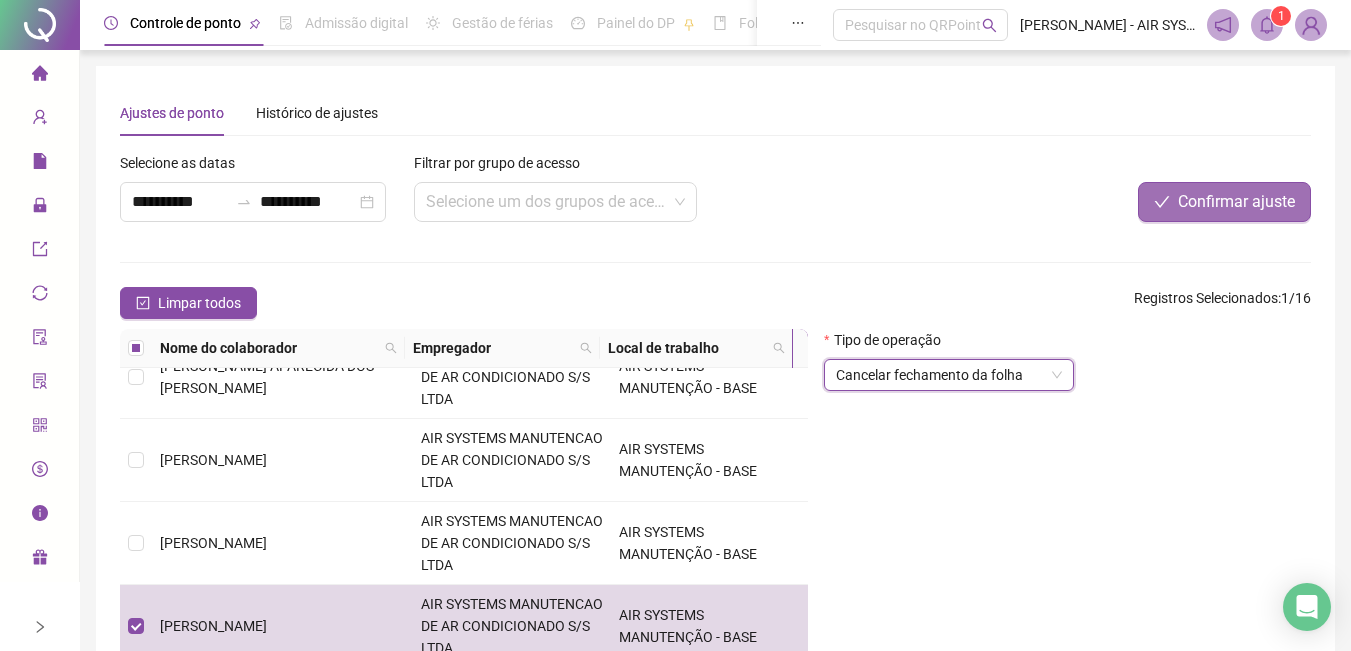 click on "Confirmar ajuste" at bounding box center (1224, 202) 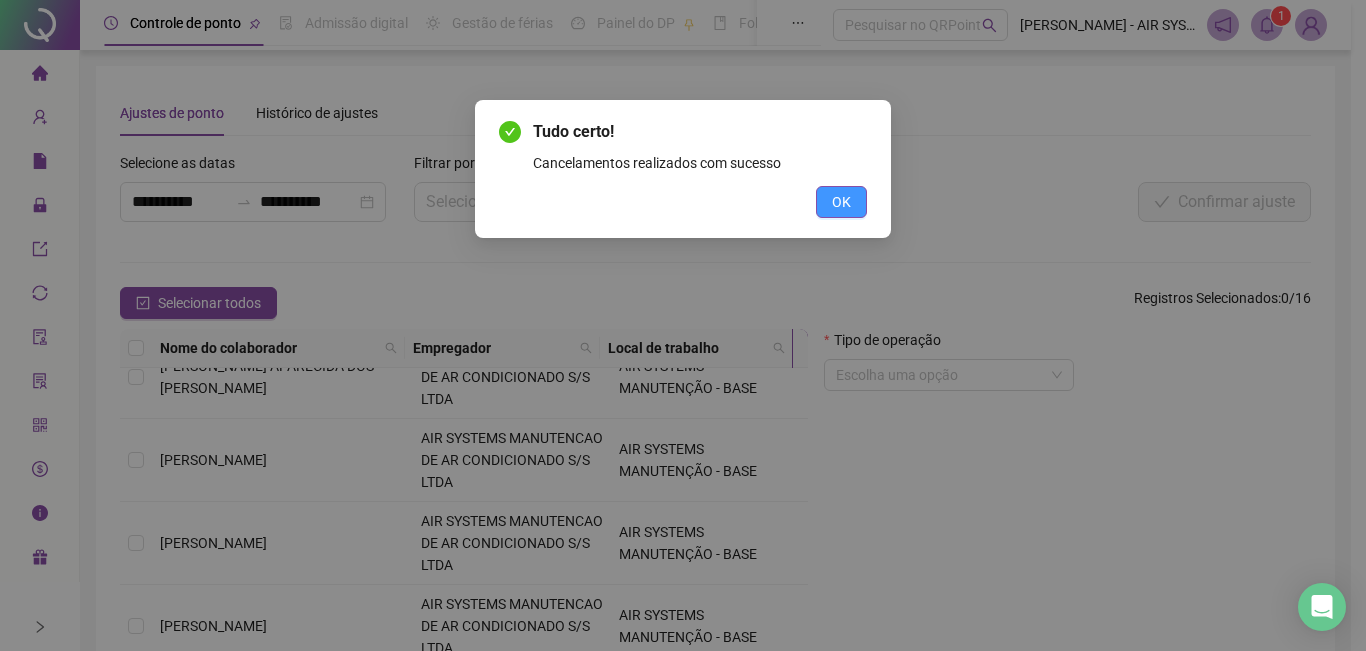 click on "OK" at bounding box center [841, 202] 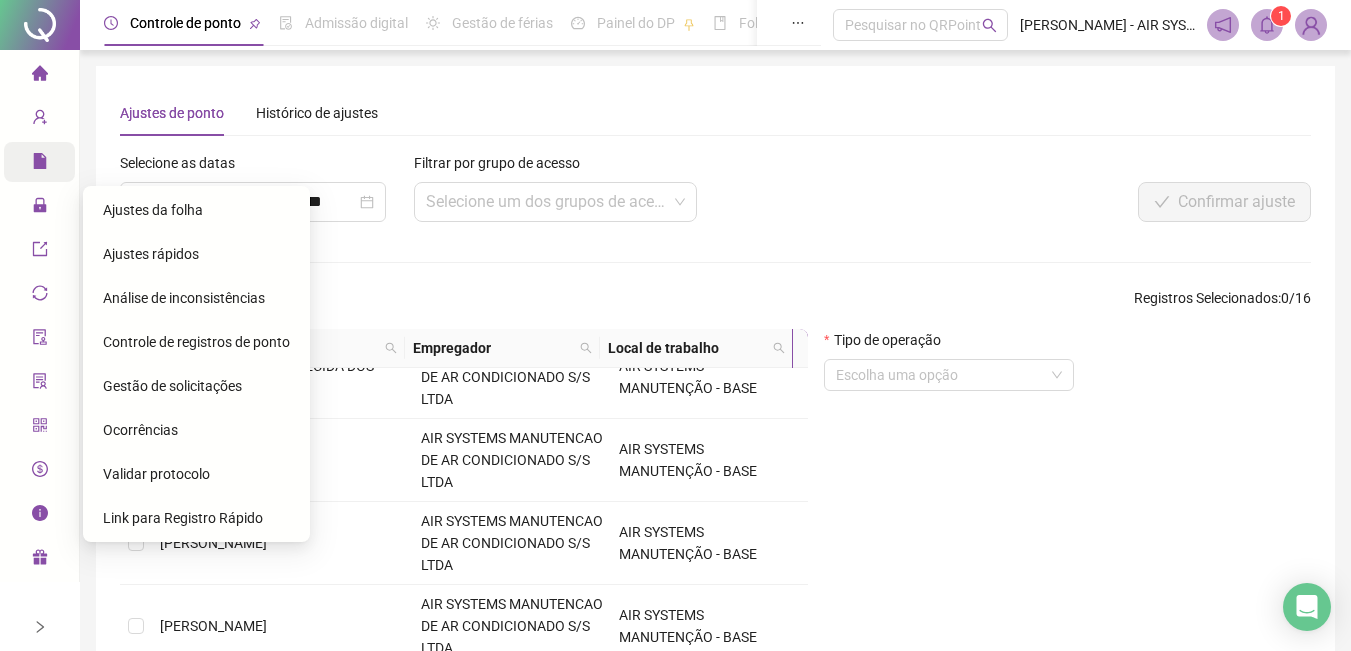 click on "Relatórios" at bounding box center [39, 162] 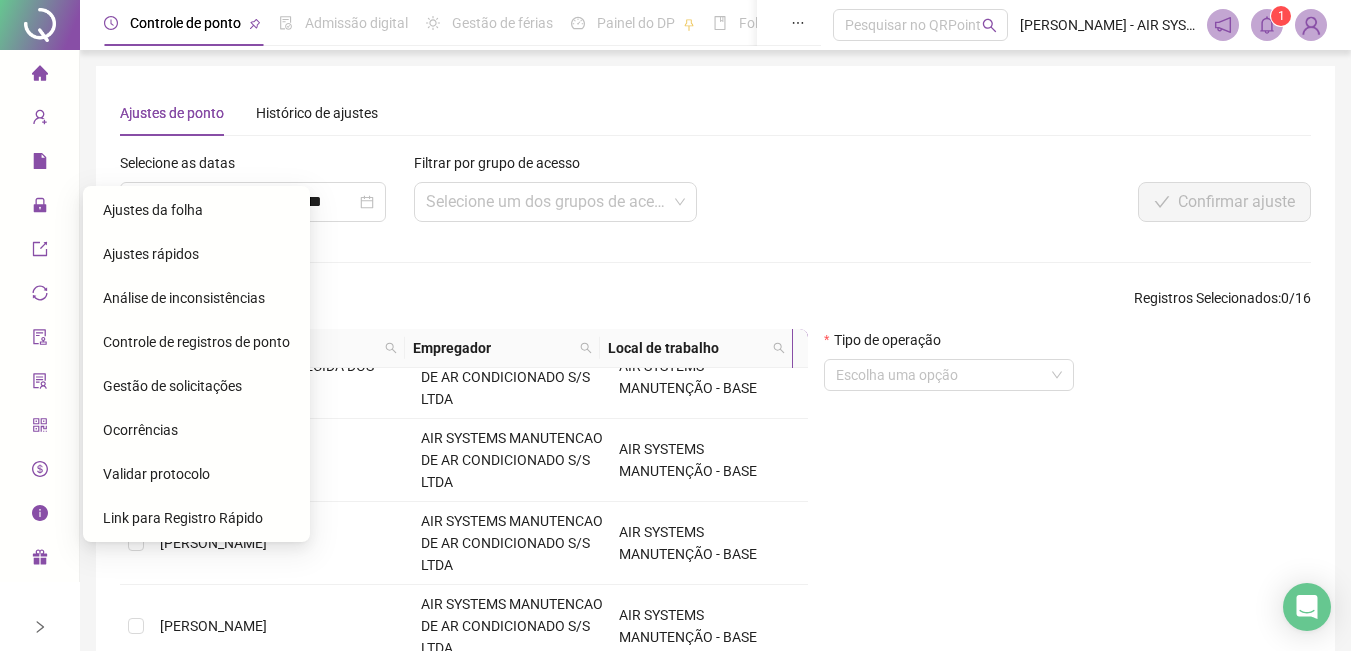 click on "Ajustes da folha" at bounding box center (196, 210) 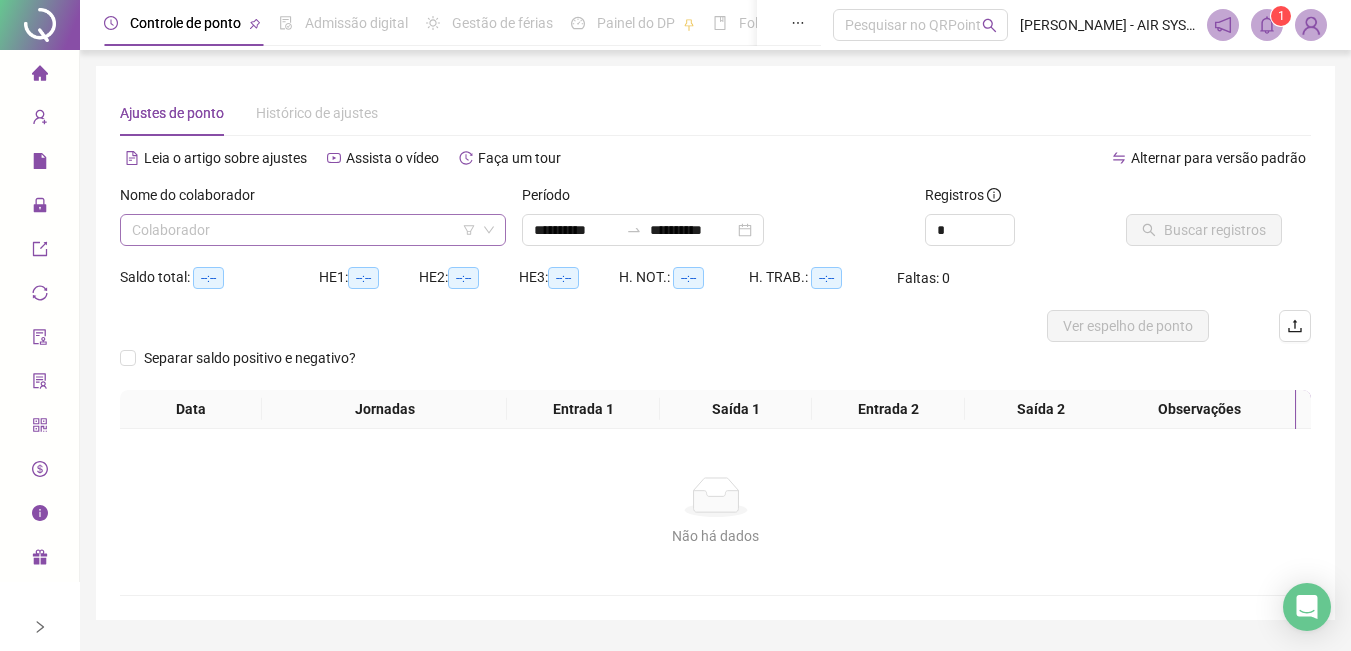 click at bounding box center [307, 230] 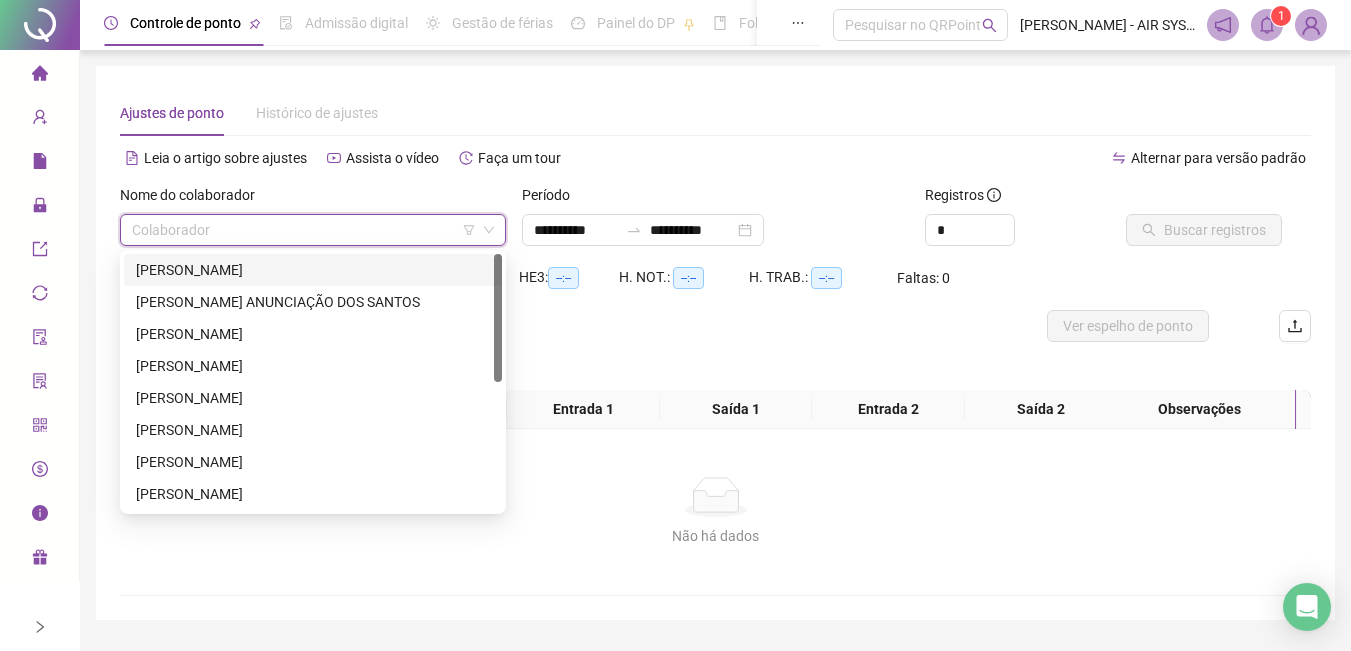 scroll, scrollTop: 256, scrollLeft: 0, axis: vertical 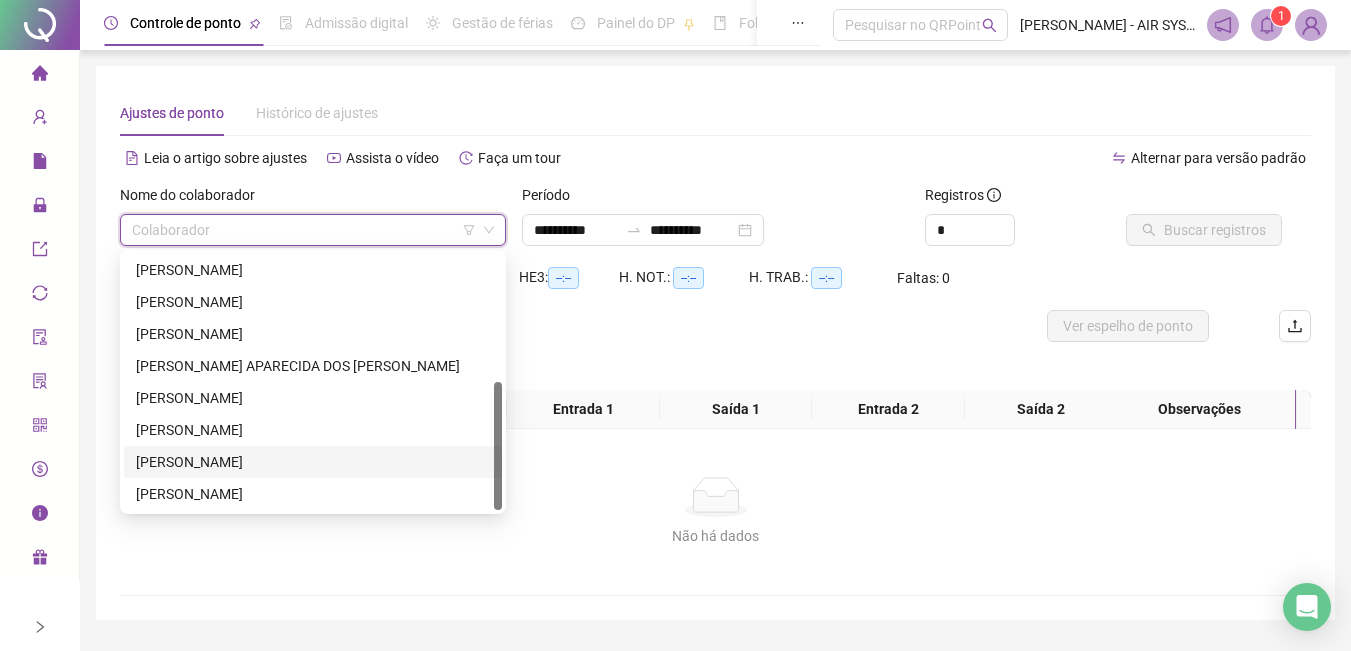 click on "[PERSON_NAME]" at bounding box center [313, 462] 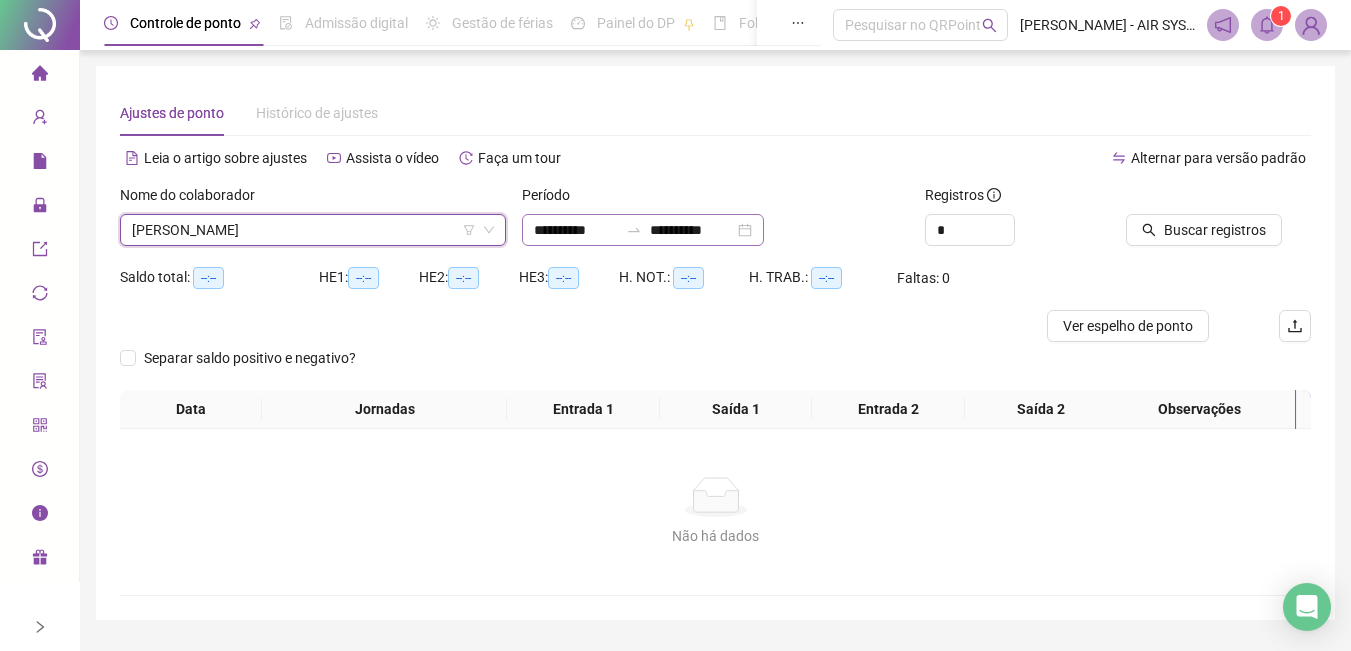 click 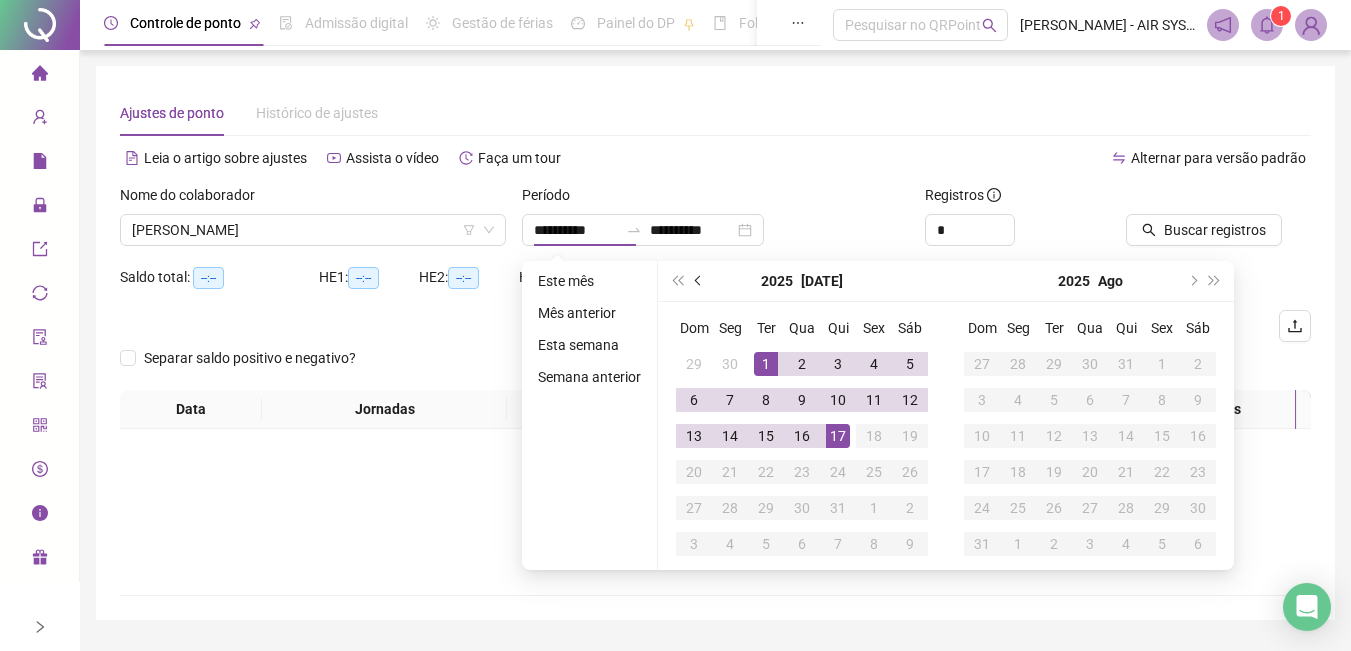 click at bounding box center (699, 281) 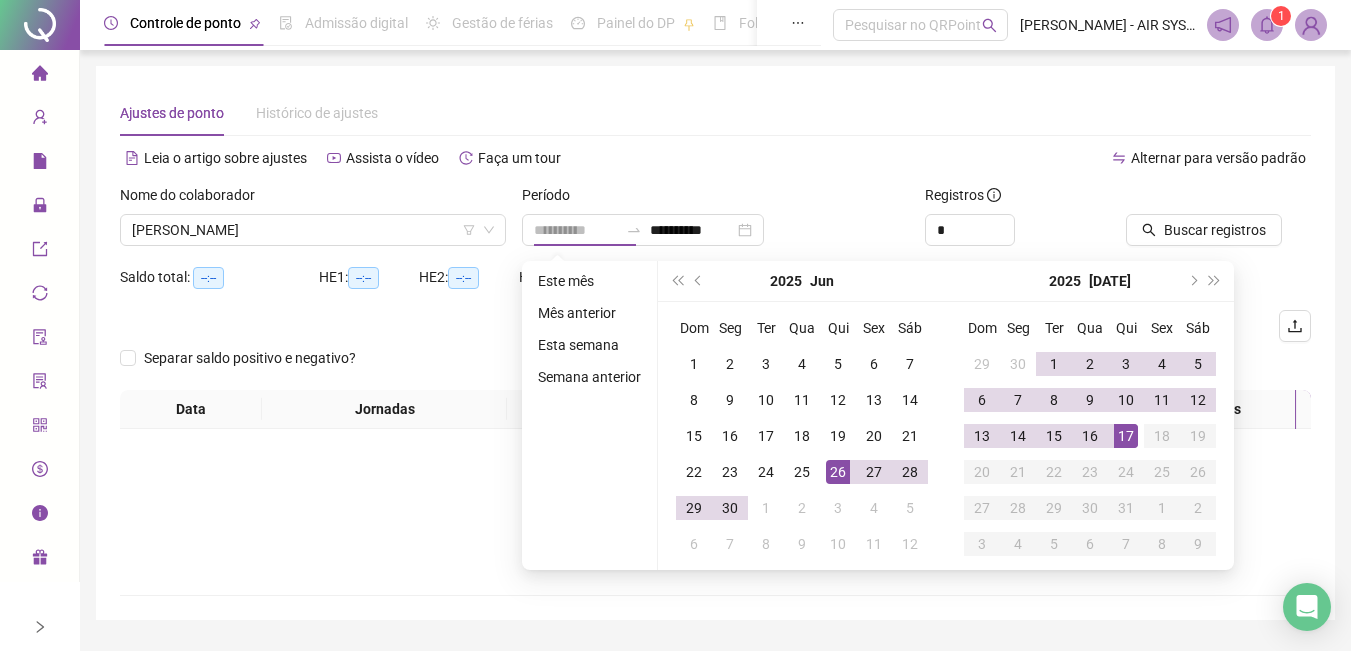 type on "**********" 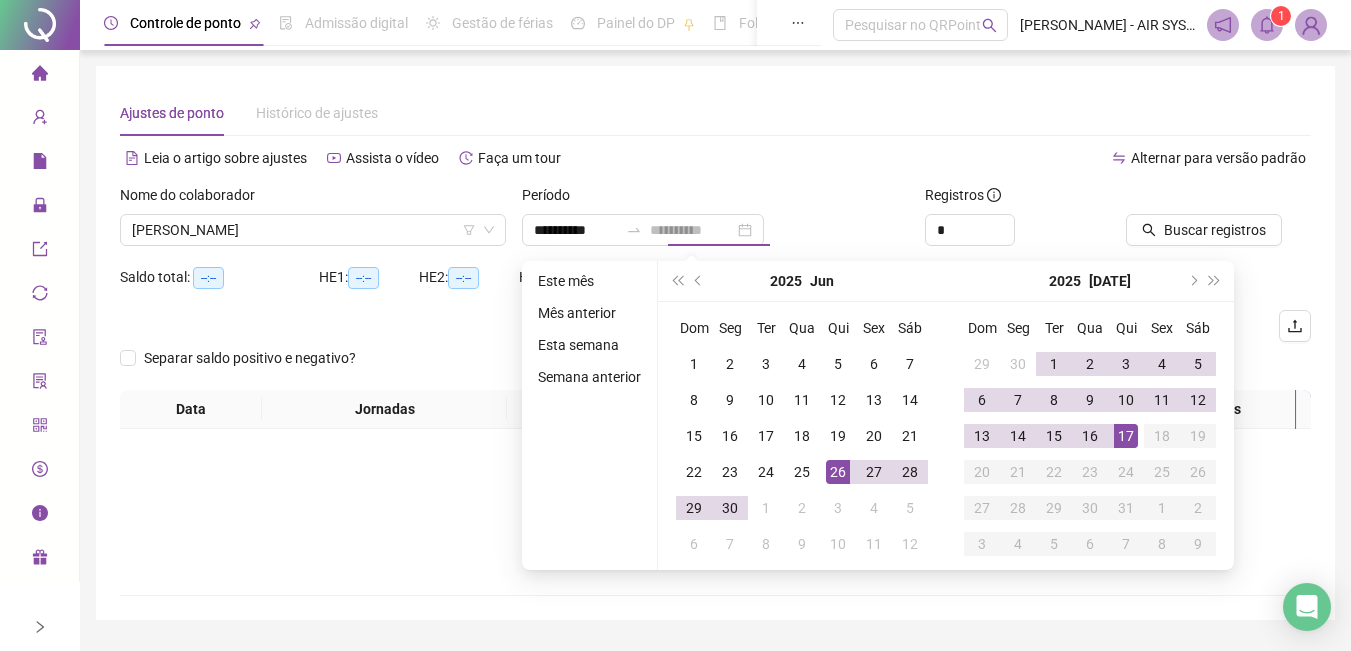 click on "17" at bounding box center (1126, 436) 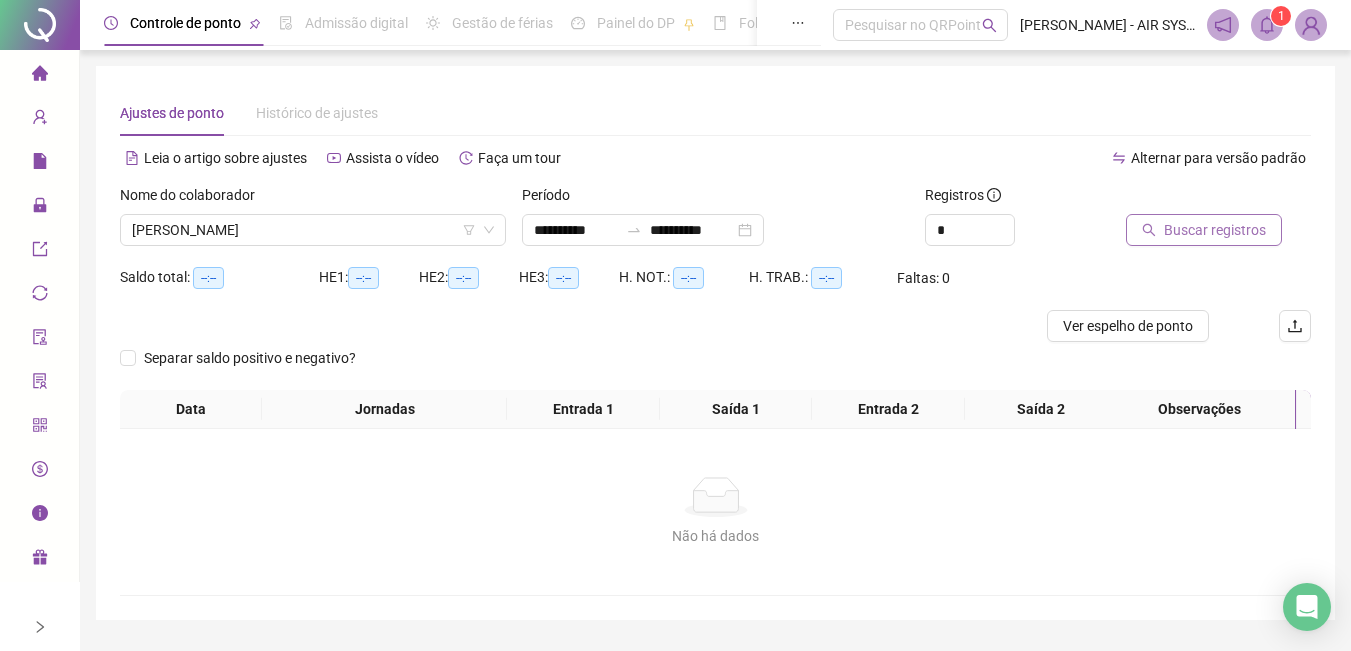 click on "Buscar registros" at bounding box center (1215, 230) 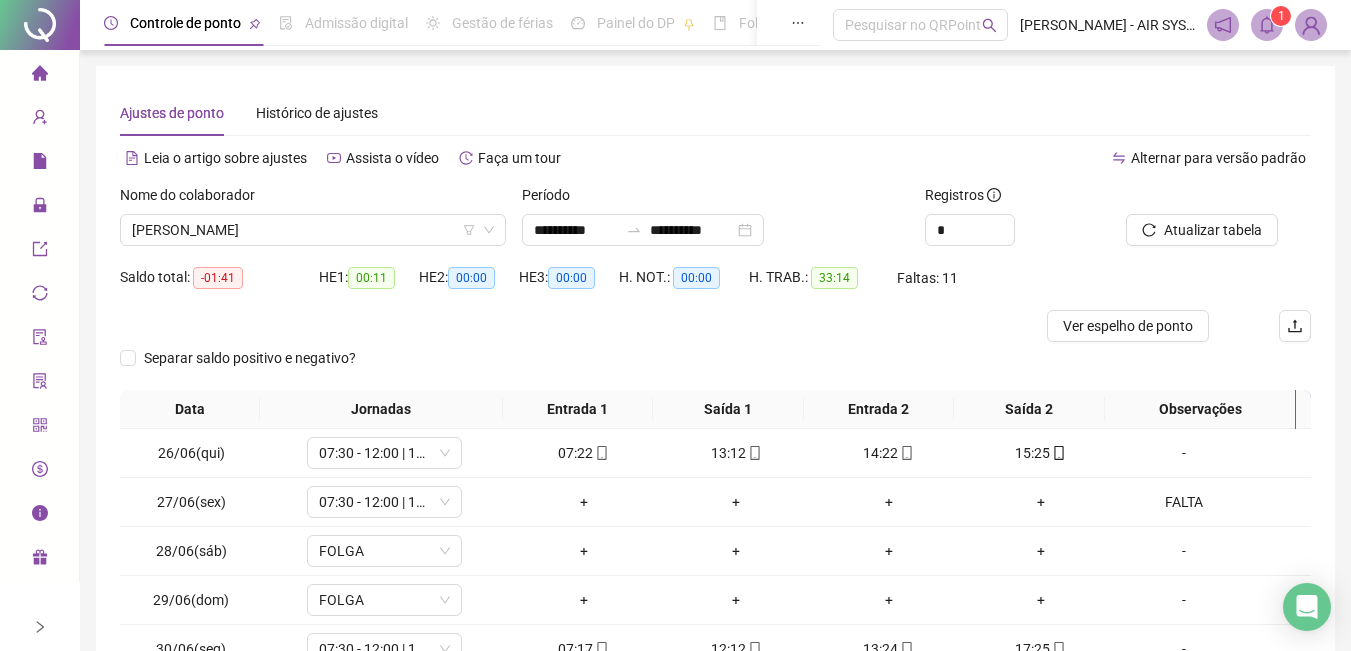 scroll, scrollTop: 287, scrollLeft: 0, axis: vertical 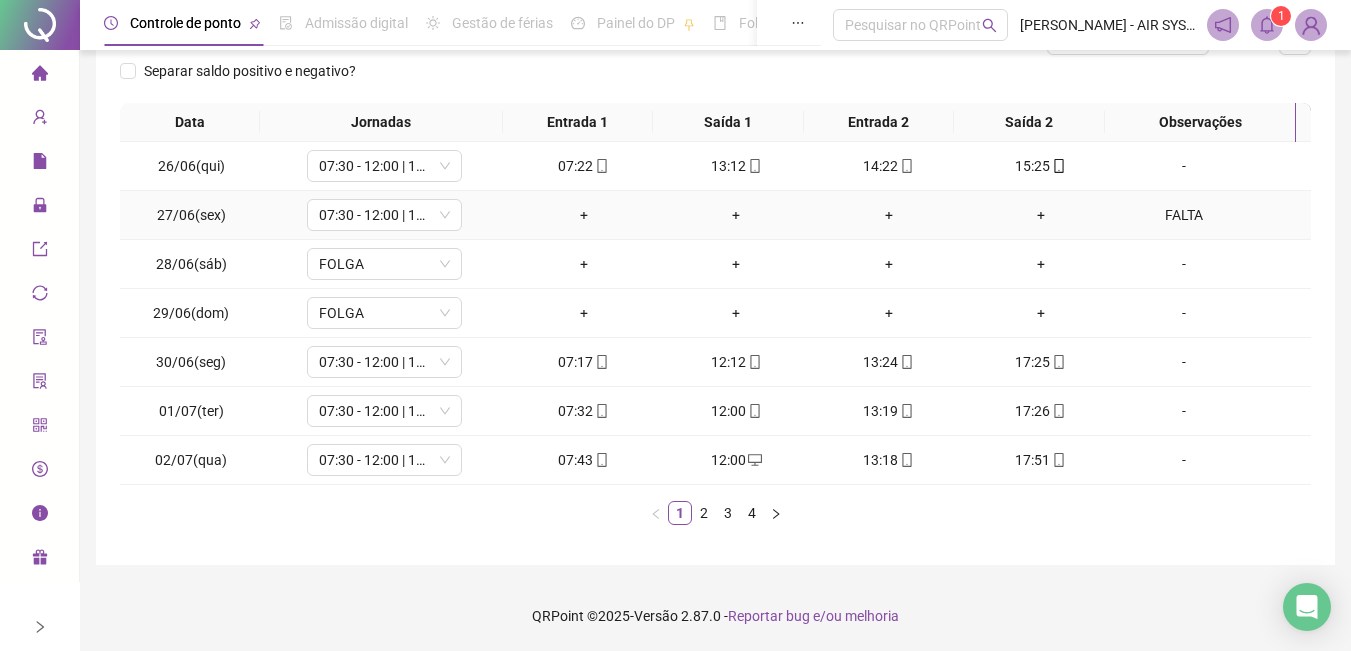 click on "FALTA" at bounding box center (1184, 215) 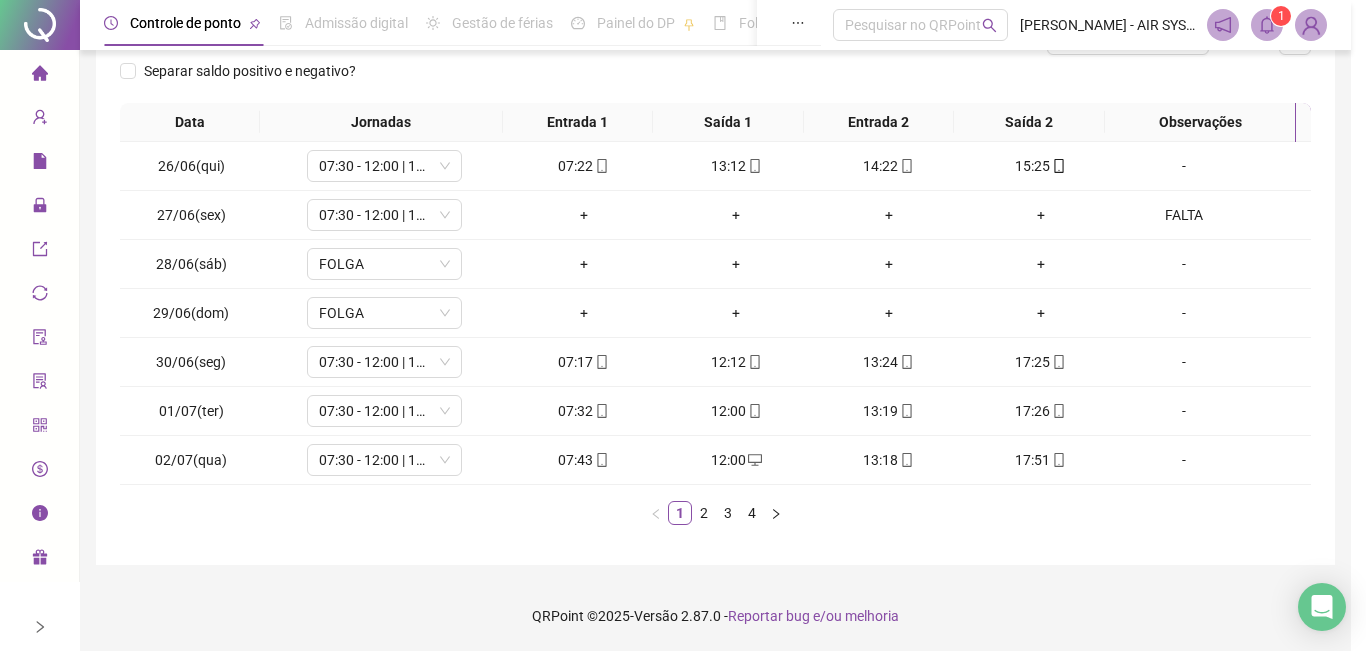 type on "*****" 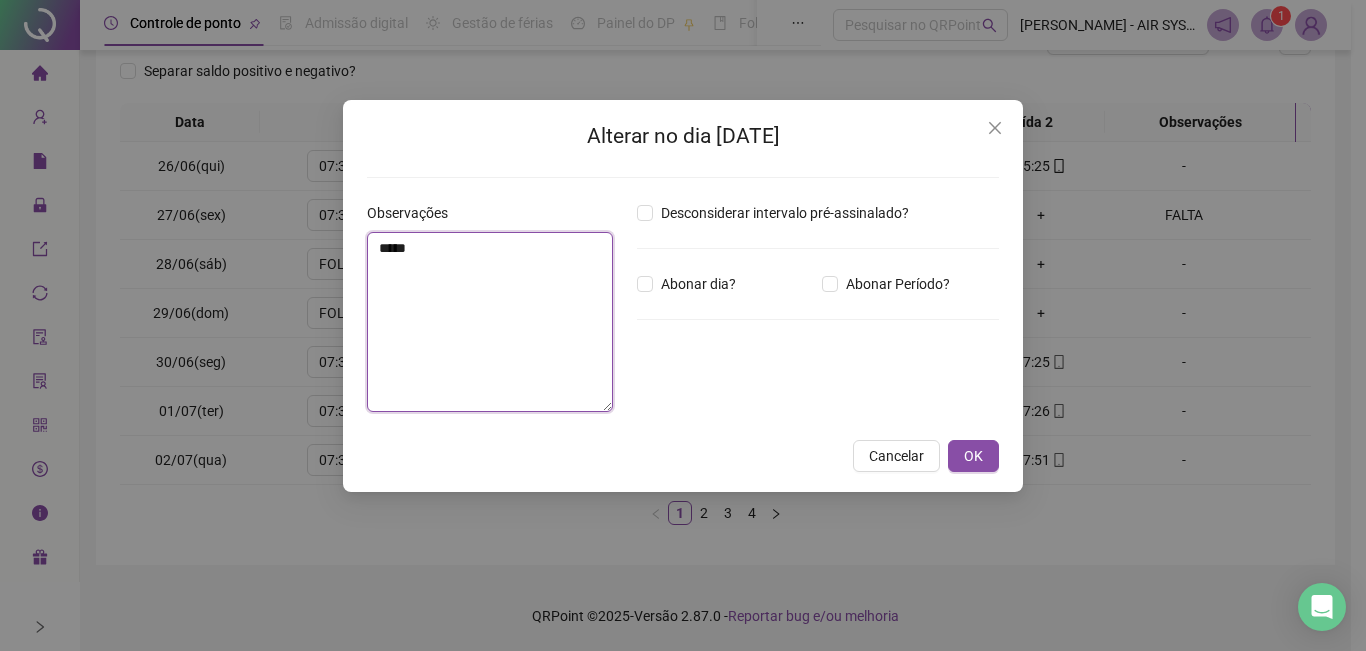 drag, startPoint x: 536, startPoint y: 256, endPoint x: 176, endPoint y: 249, distance: 360.06805 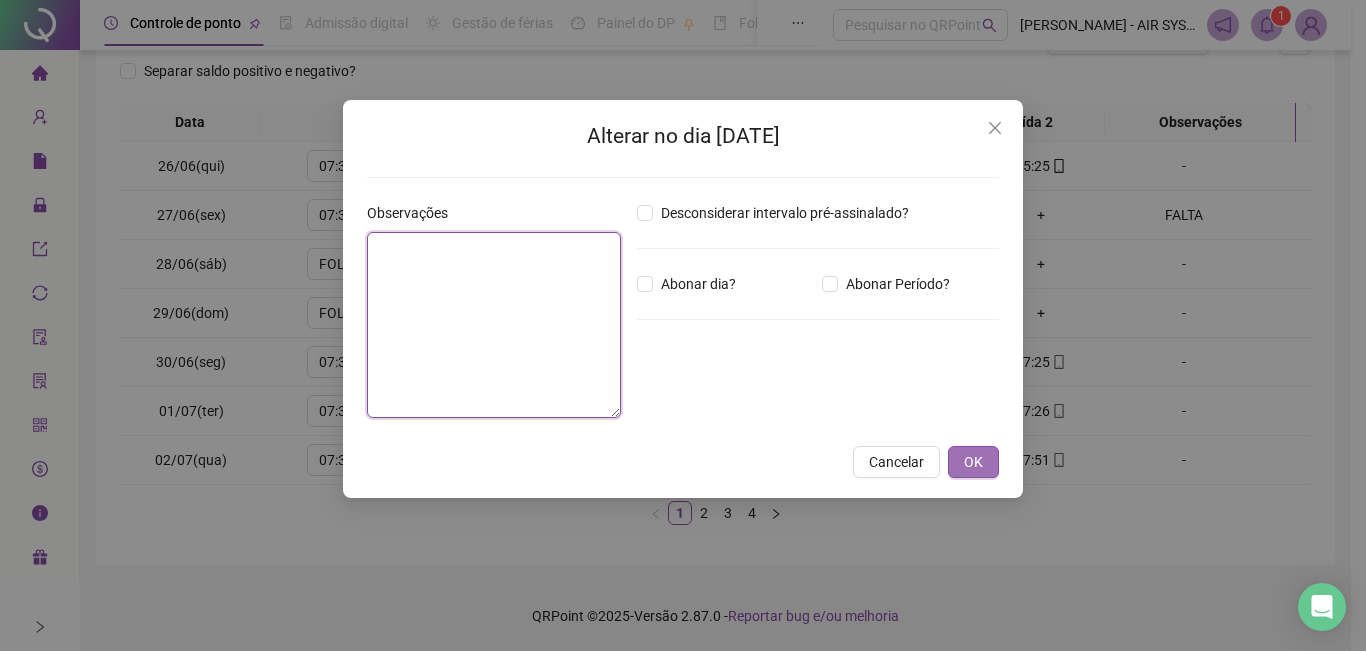 type 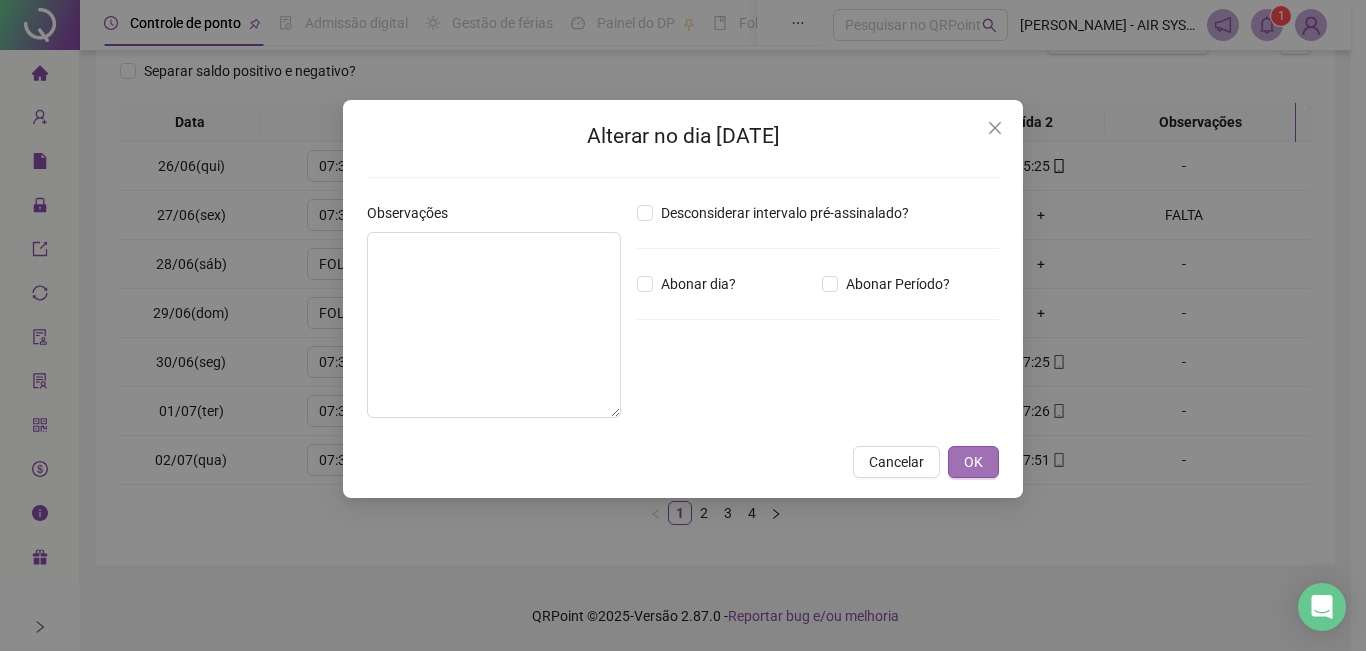 click on "OK" at bounding box center [973, 462] 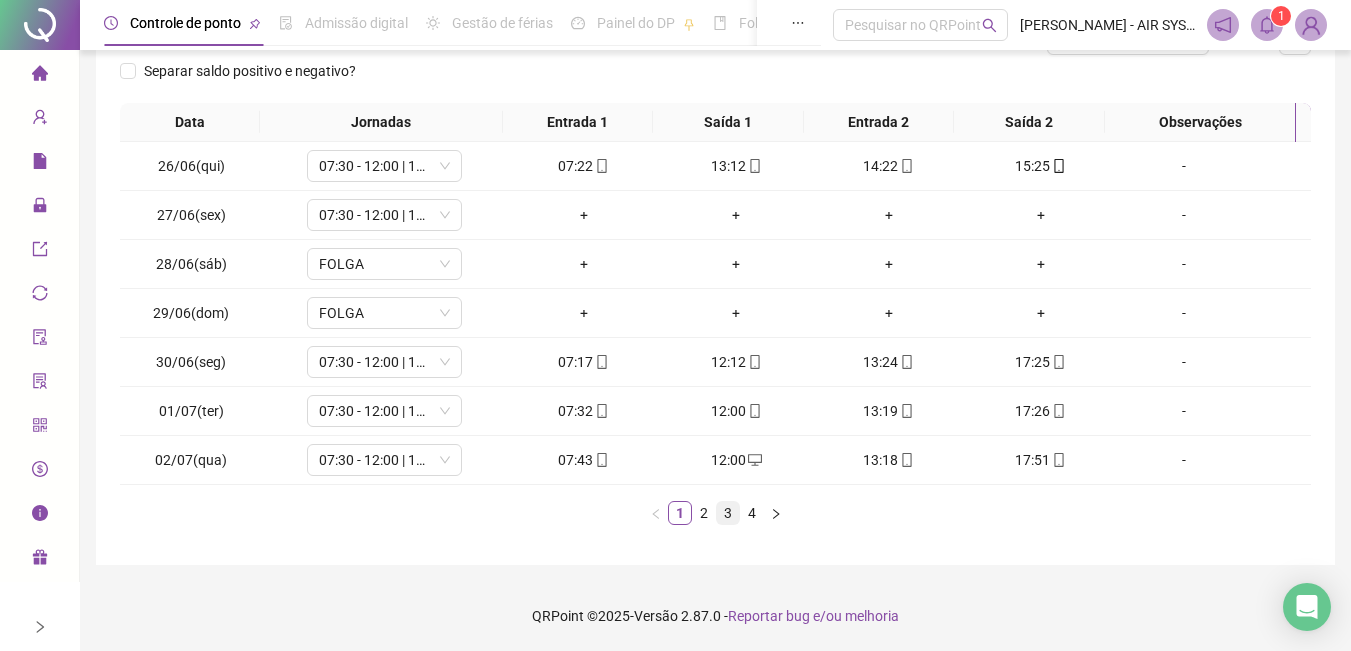 click on "2" at bounding box center (704, 513) 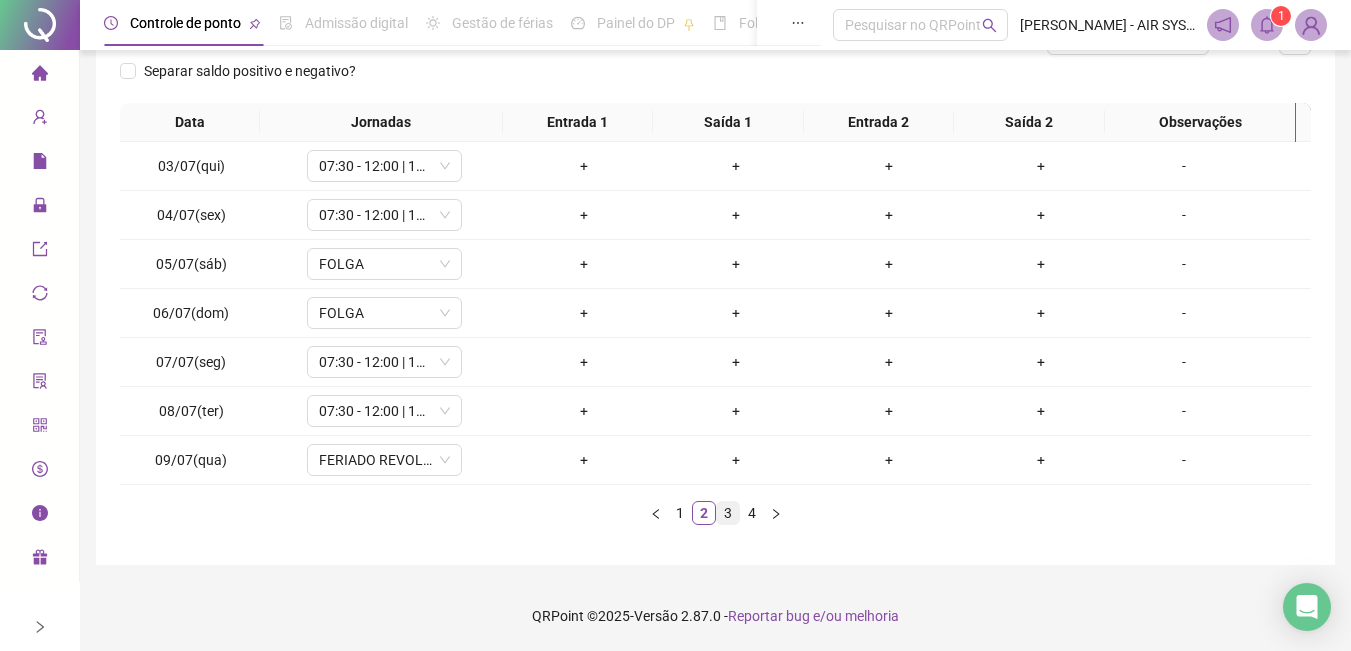 click on "3" at bounding box center (728, 513) 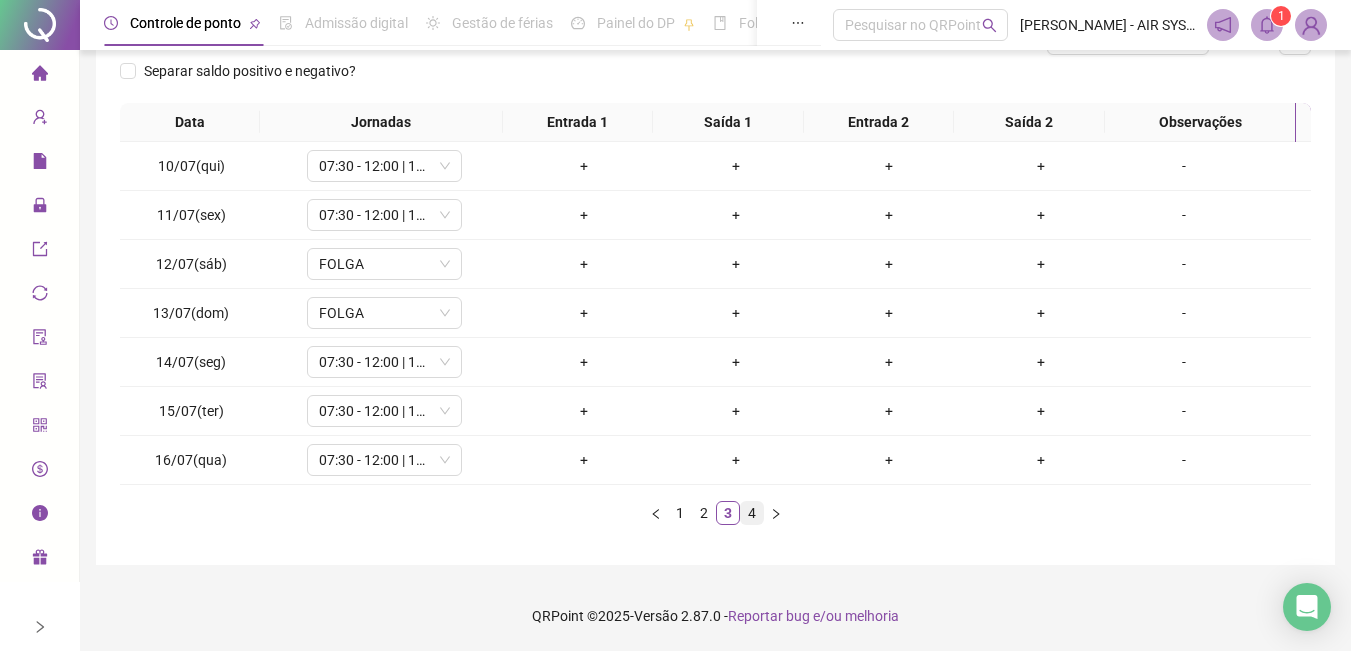 click on "4" at bounding box center (752, 513) 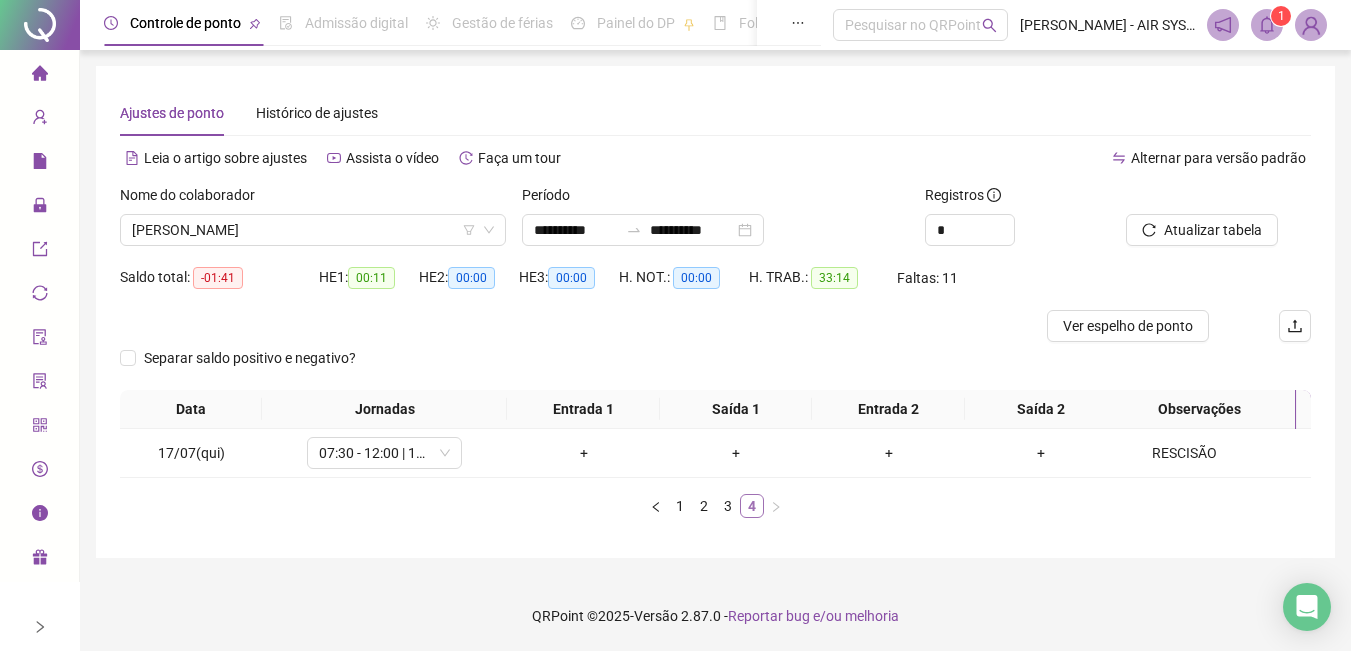 scroll, scrollTop: 0, scrollLeft: 0, axis: both 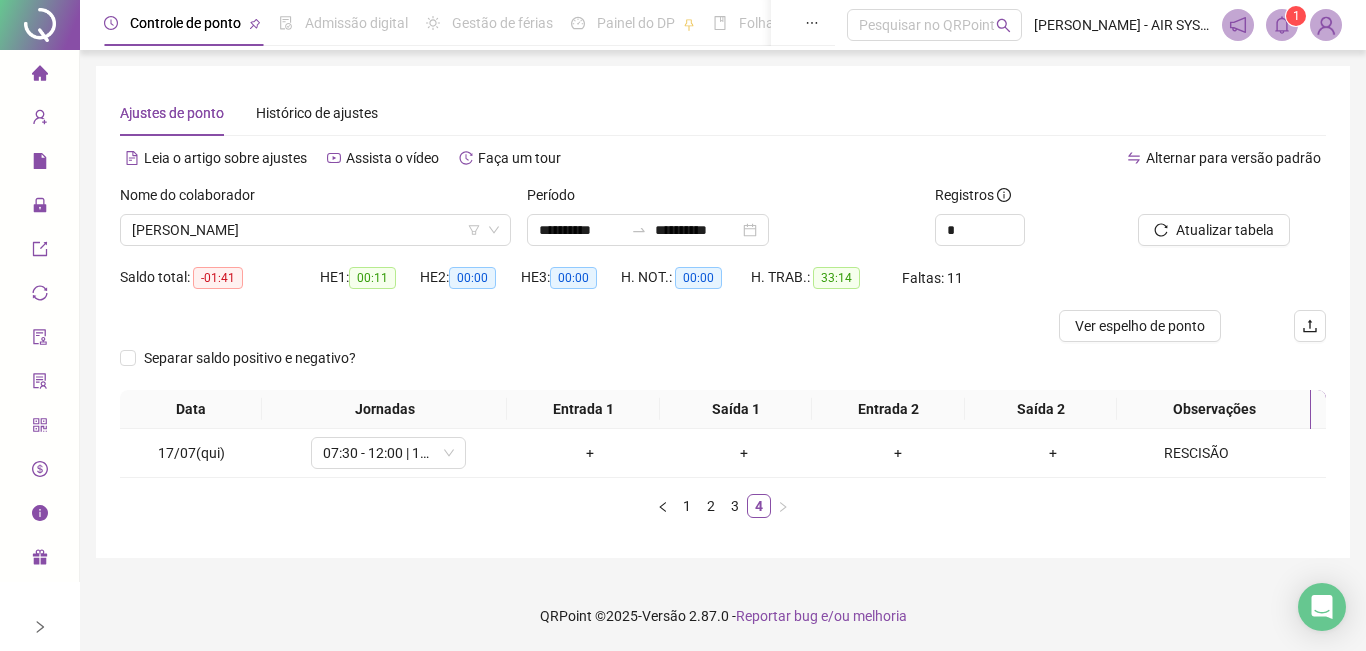 click at bounding box center (40, 120) 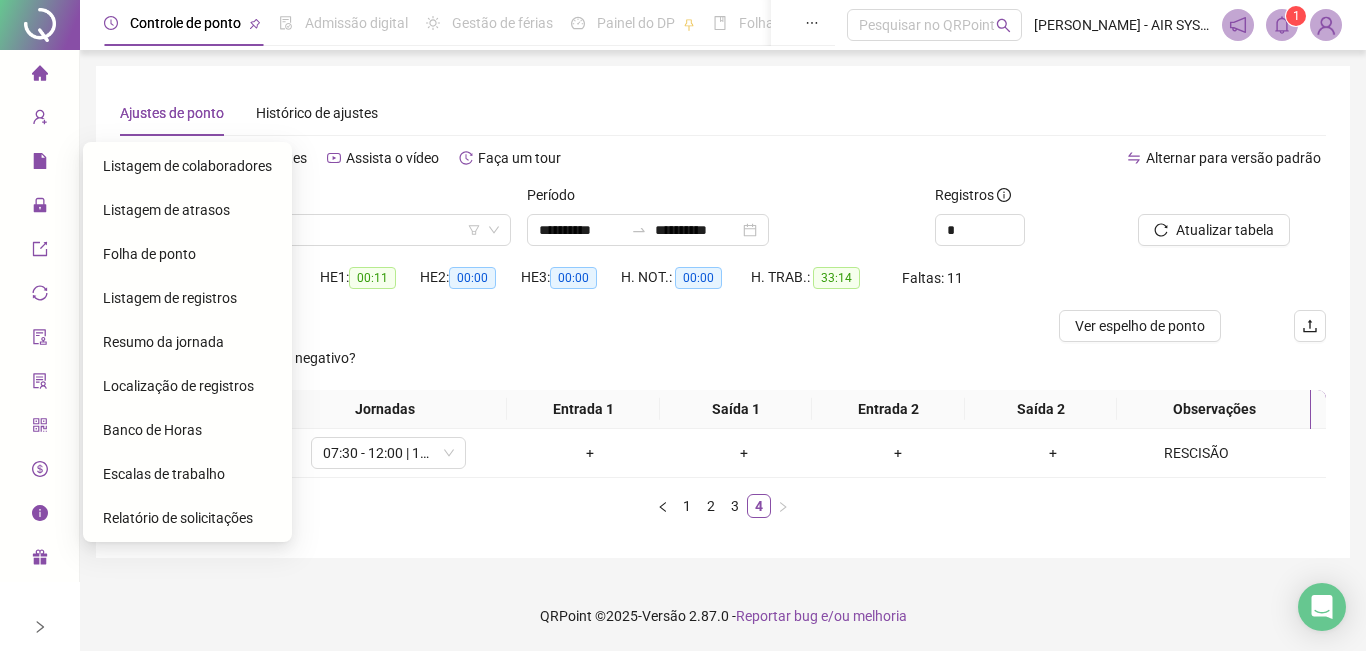 click on "Folha de ponto" at bounding box center (149, 254) 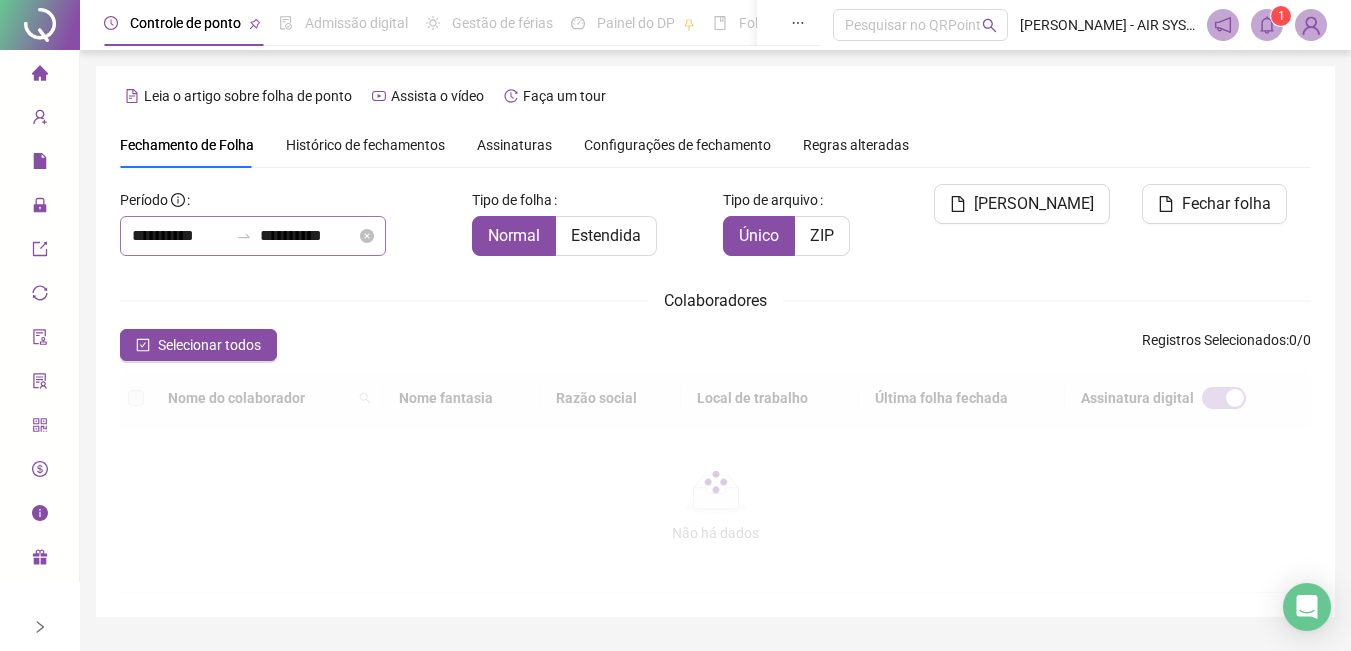 click 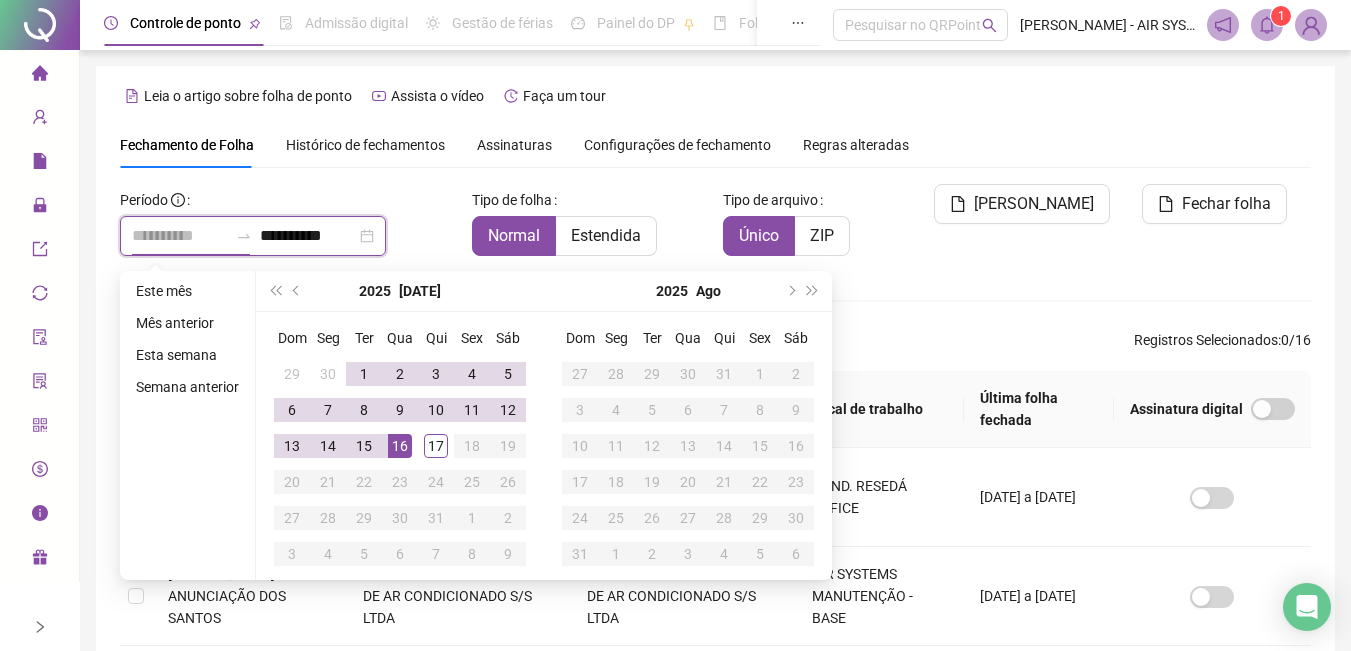 scroll, scrollTop: 84, scrollLeft: 0, axis: vertical 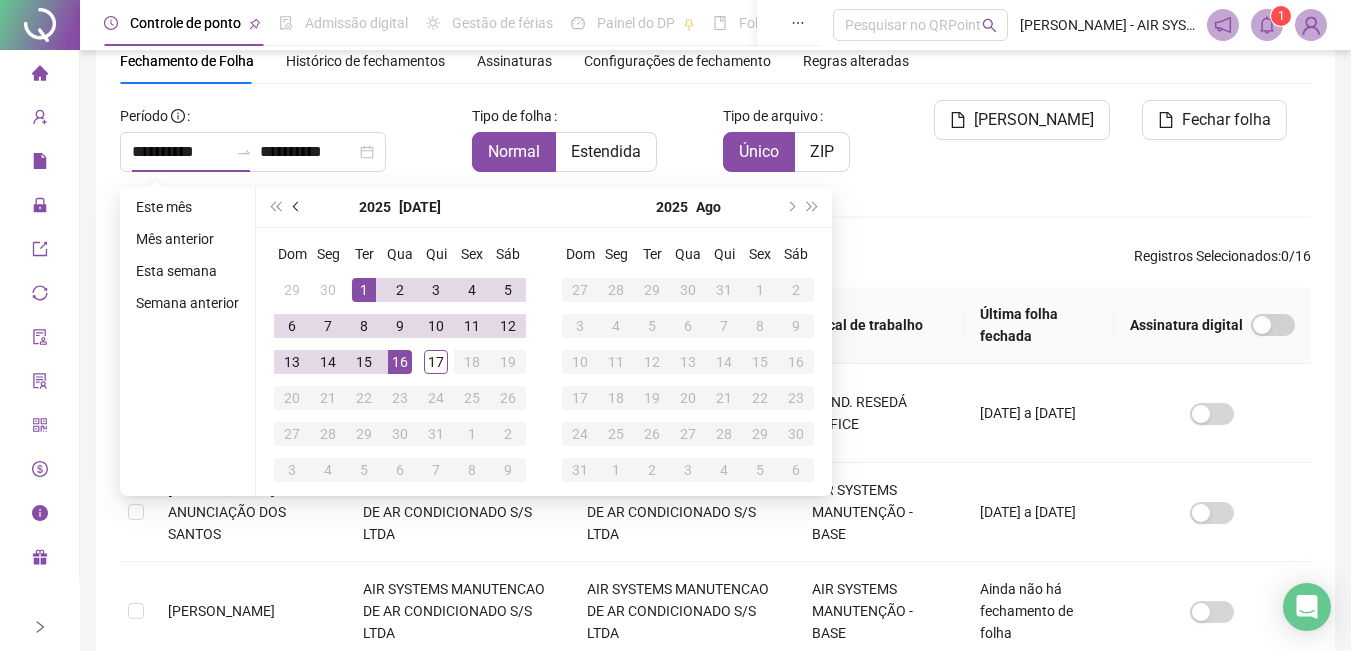 click at bounding box center (298, 207) 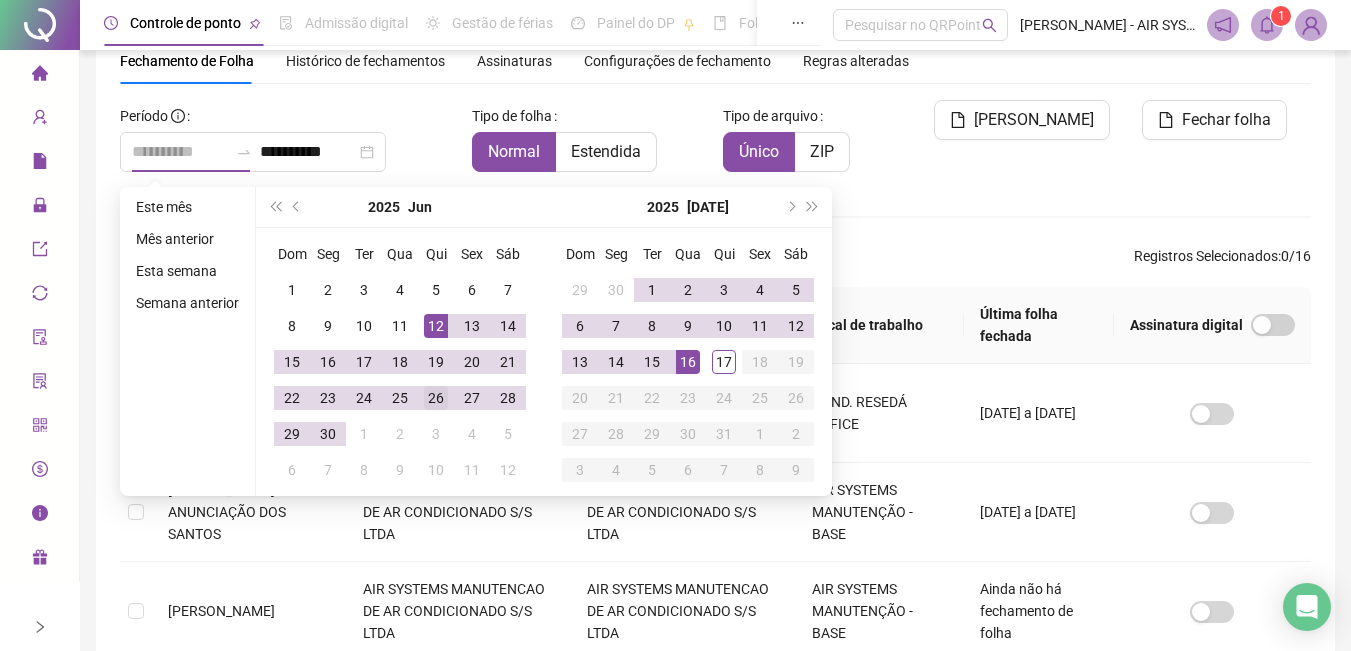 type on "**********" 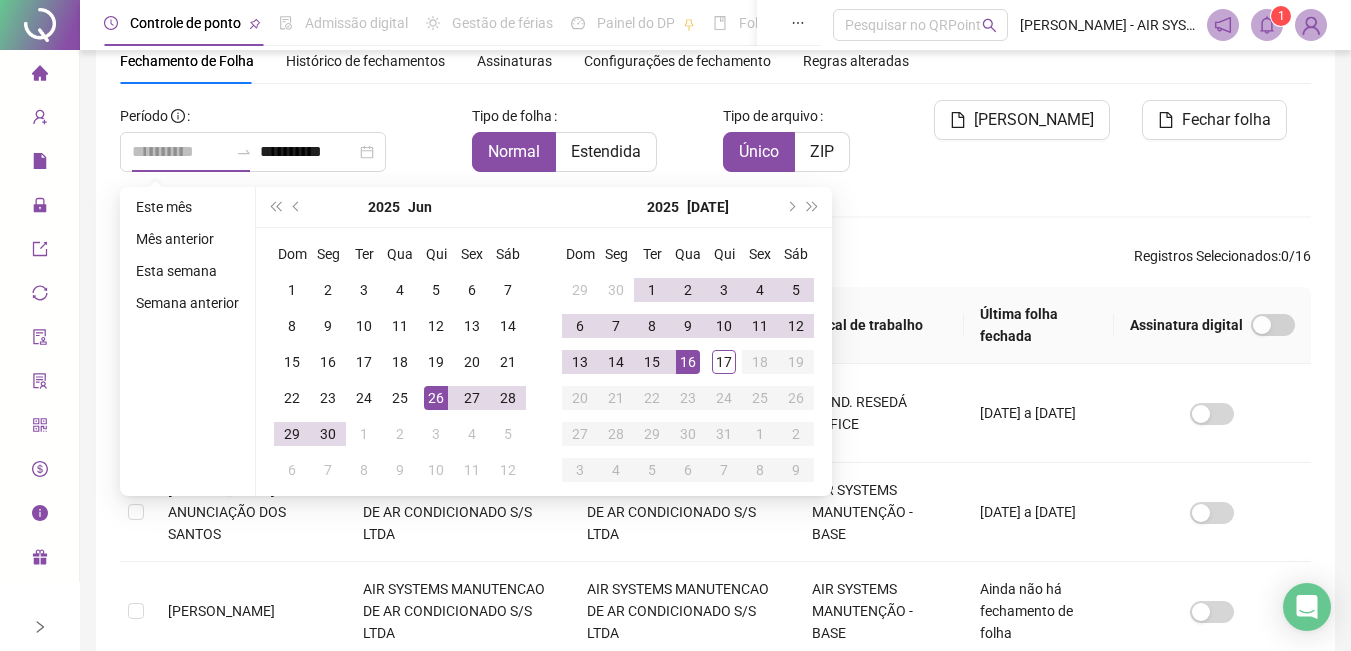 click on "26" at bounding box center (436, 398) 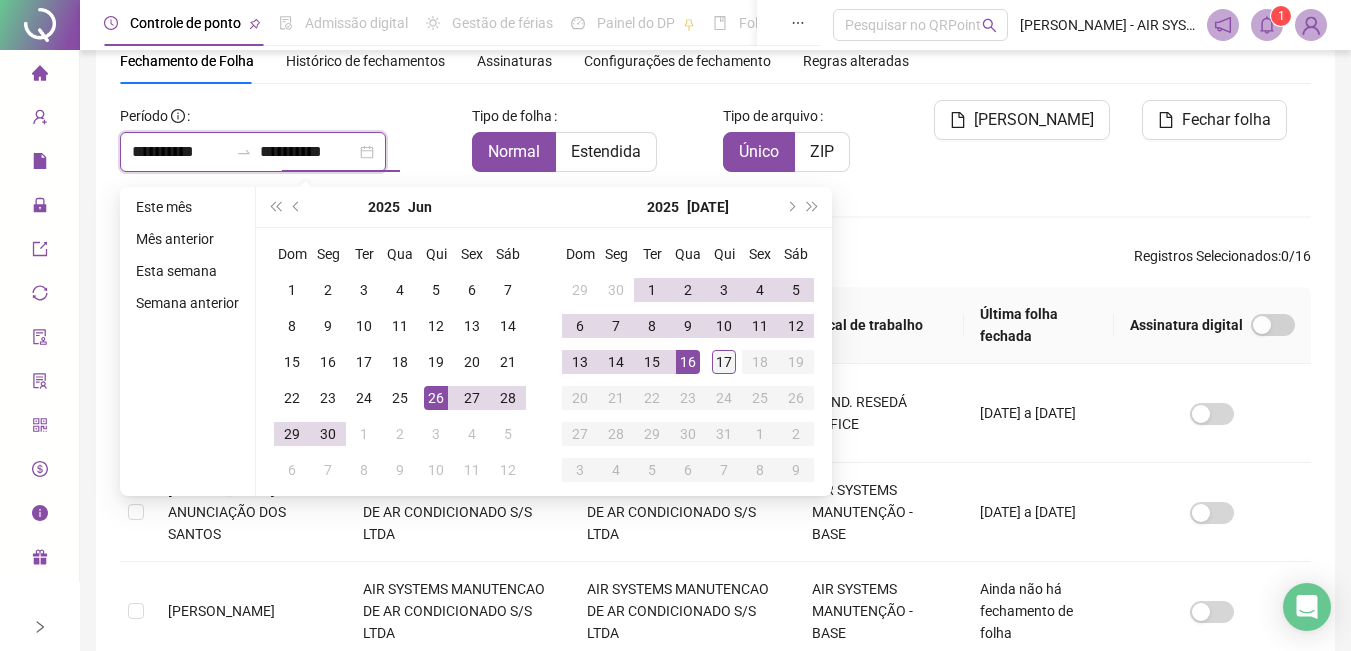 type on "**********" 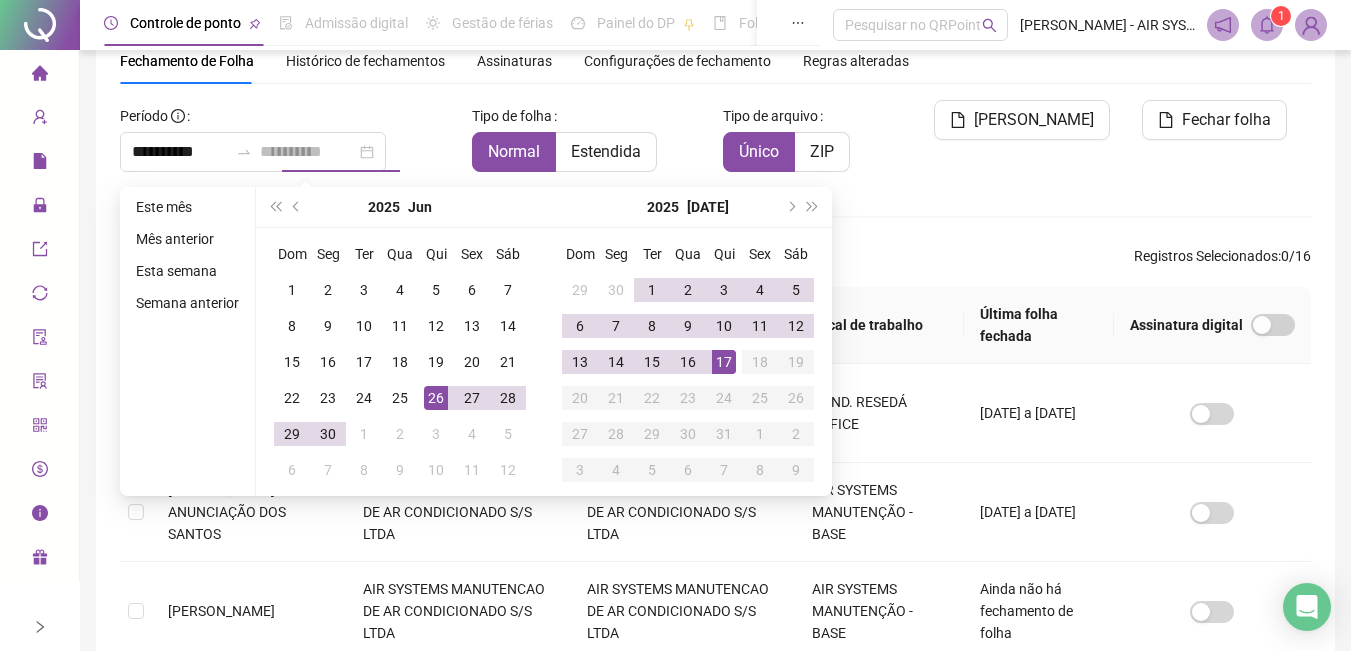 click on "17" at bounding box center [724, 362] 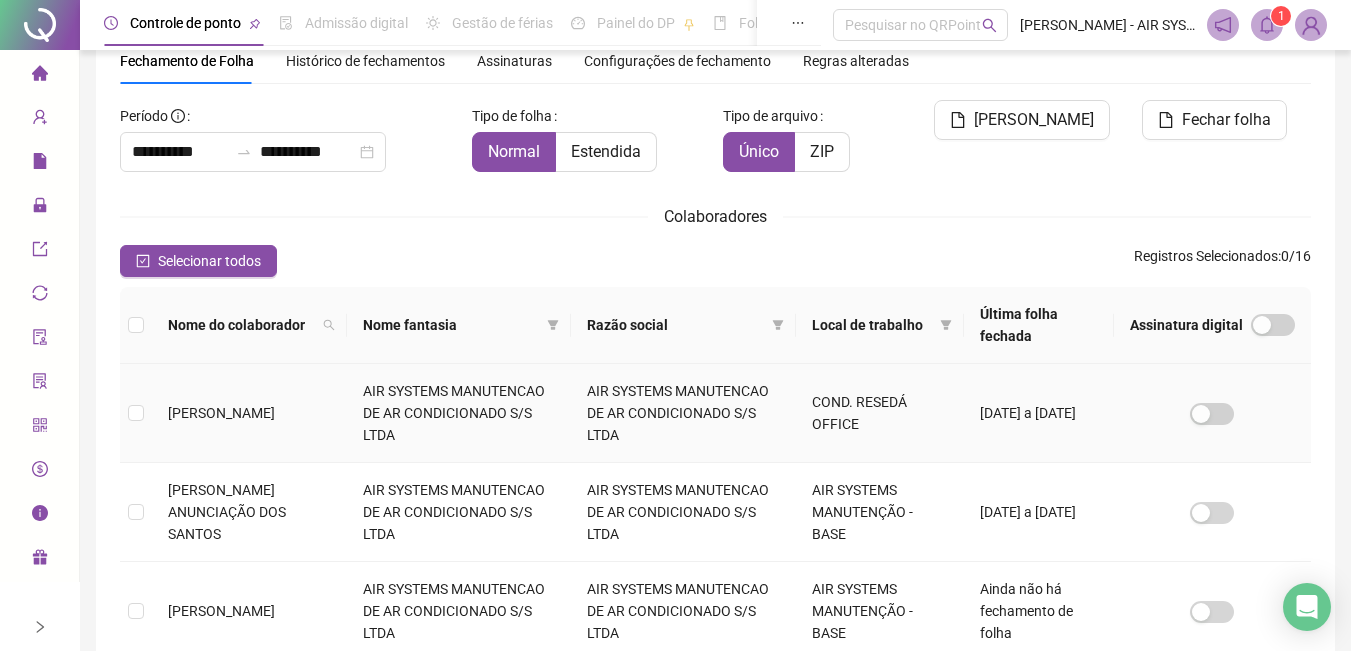 scroll, scrollTop: 884, scrollLeft: 0, axis: vertical 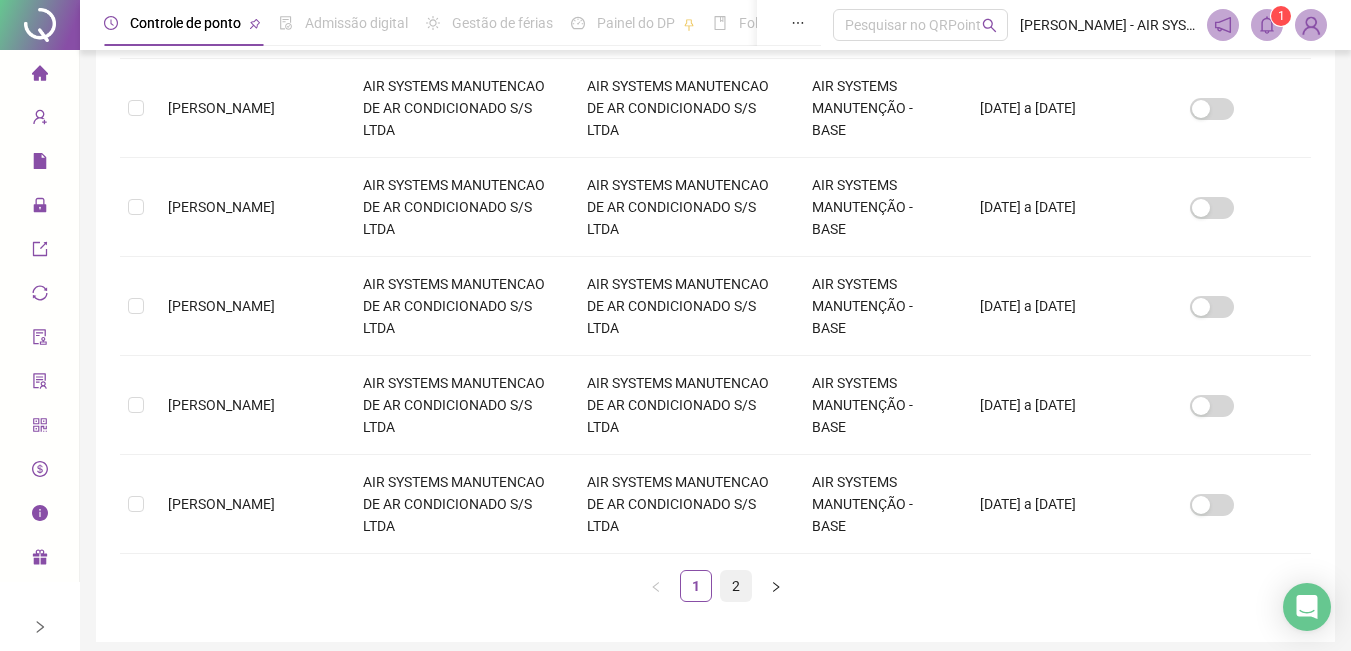 click on "2" at bounding box center [736, 586] 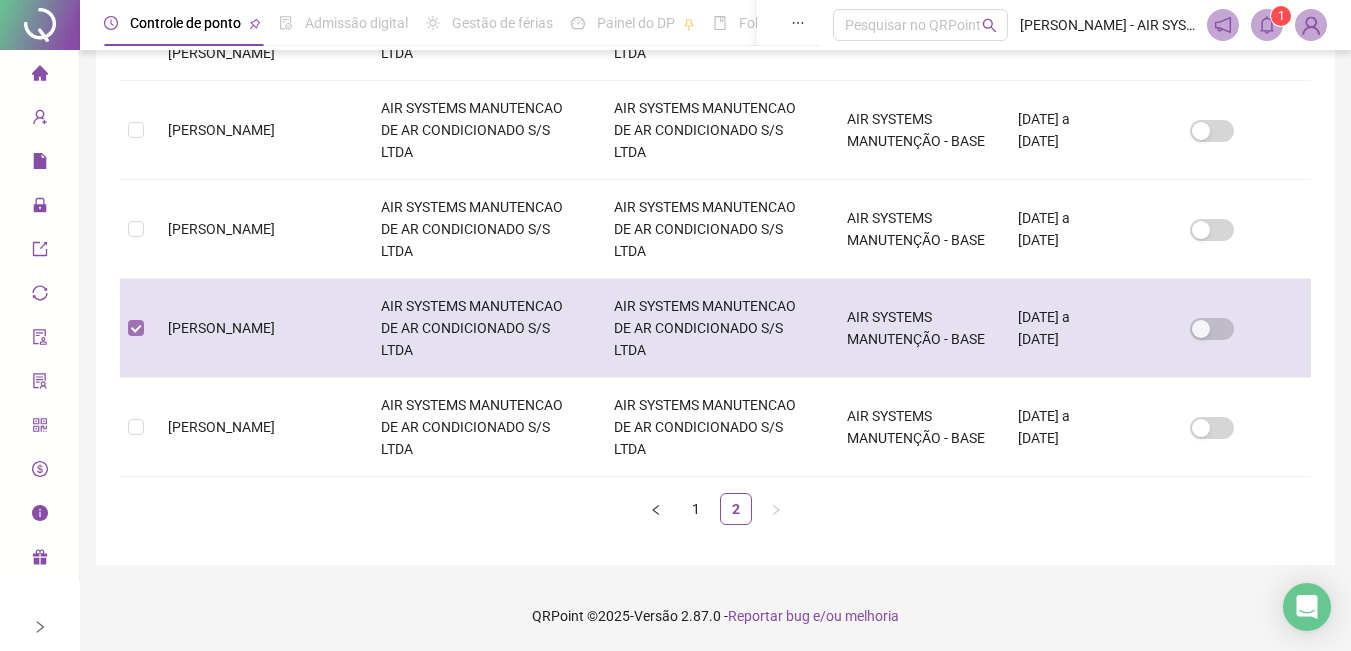 scroll, scrollTop: 84, scrollLeft: 0, axis: vertical 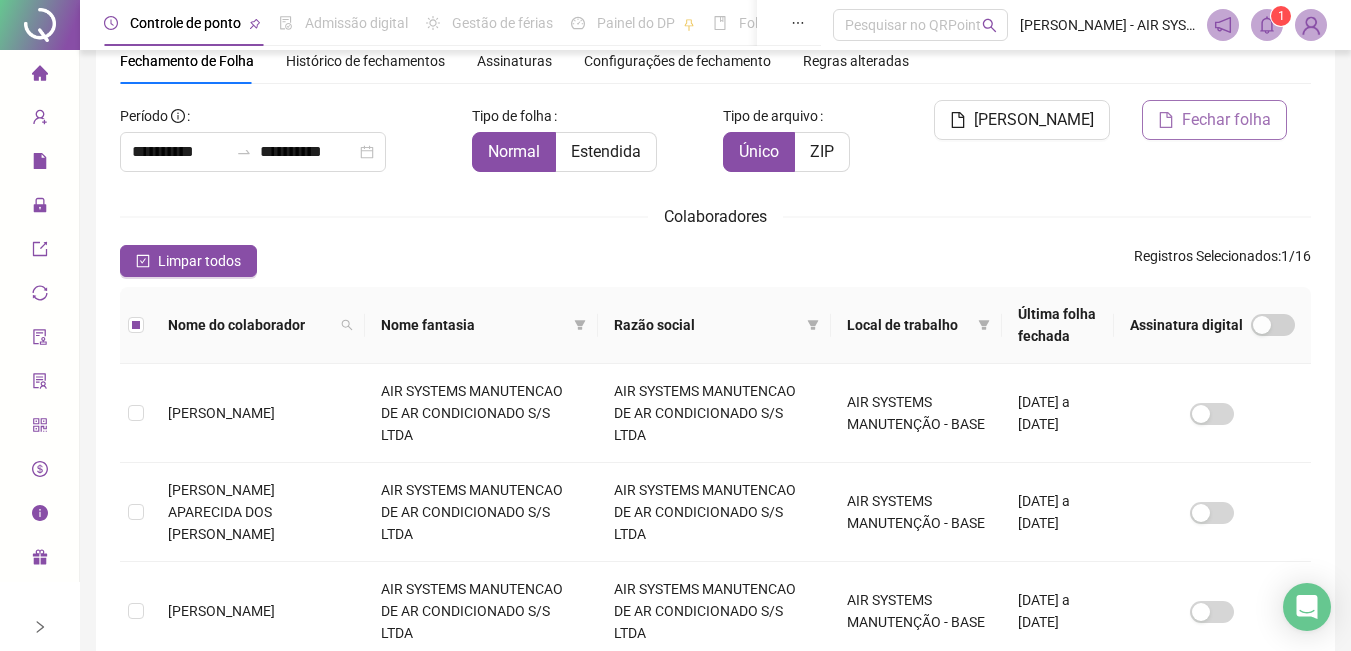 click on "Fechar folha" at bounding box center (1214, 120) 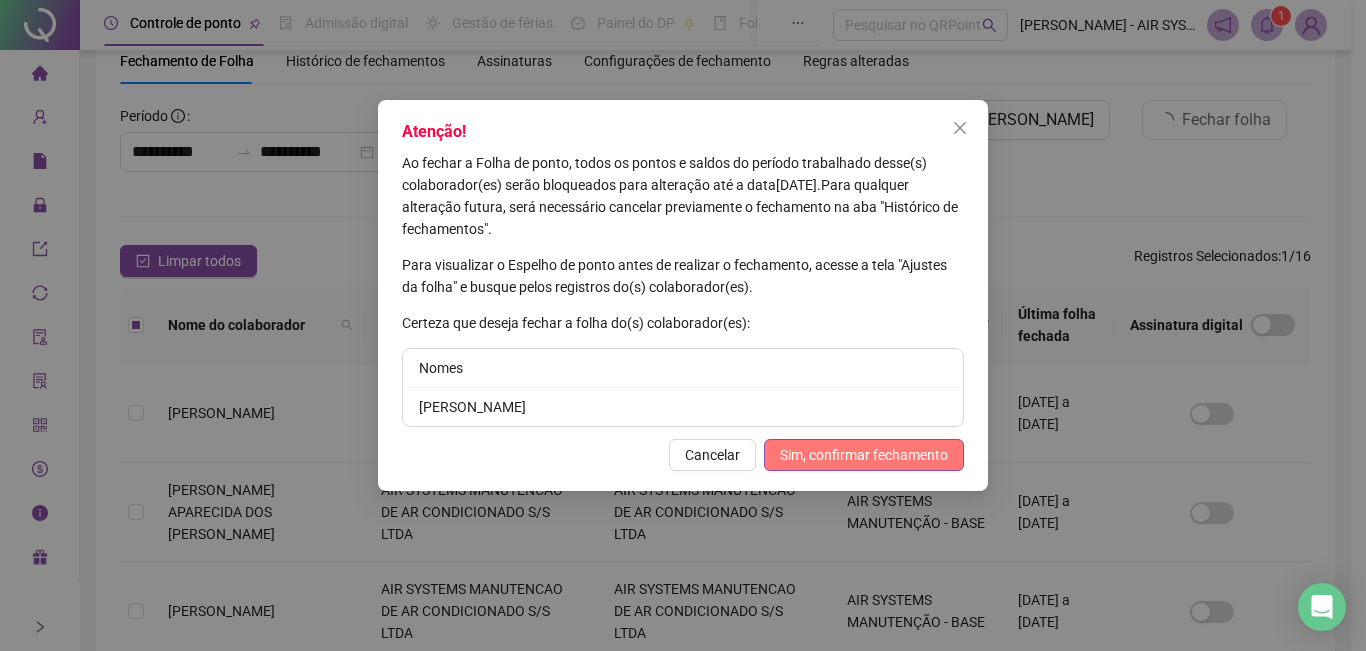 click on "Sim, confirmar fechamento" at bounding box center [864, 455] 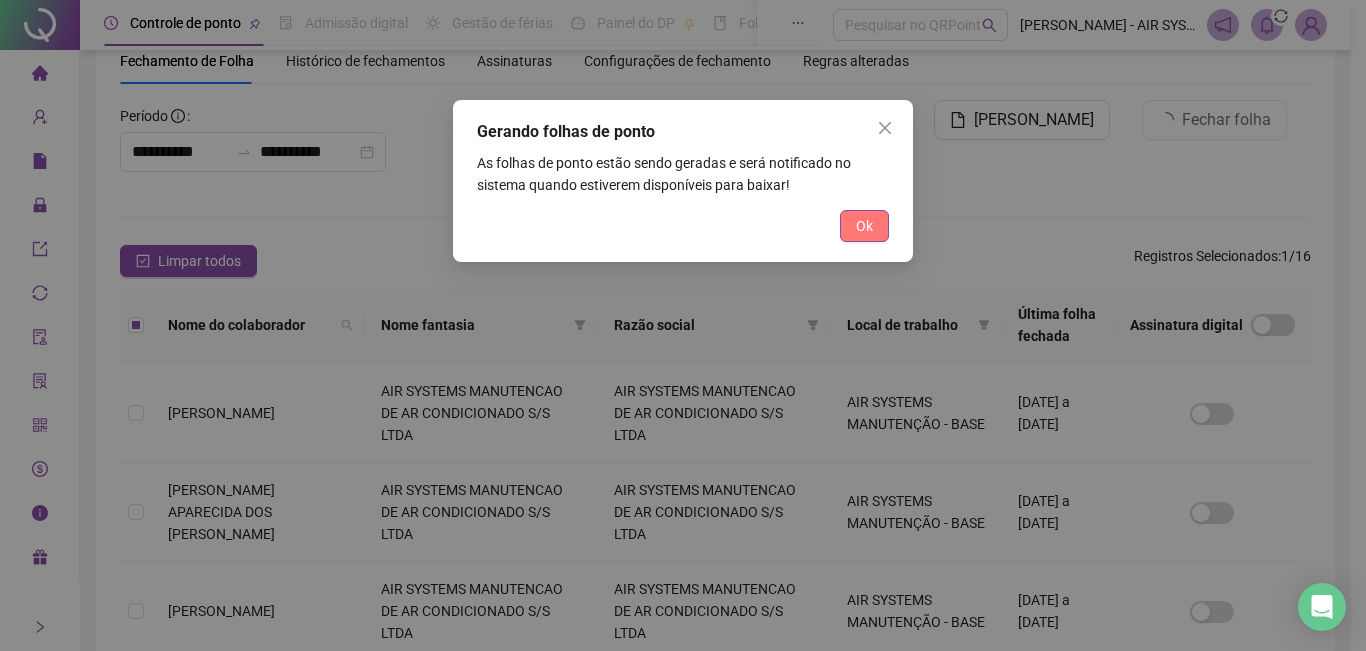 click on "Ok" at bounding box center [864, 226] 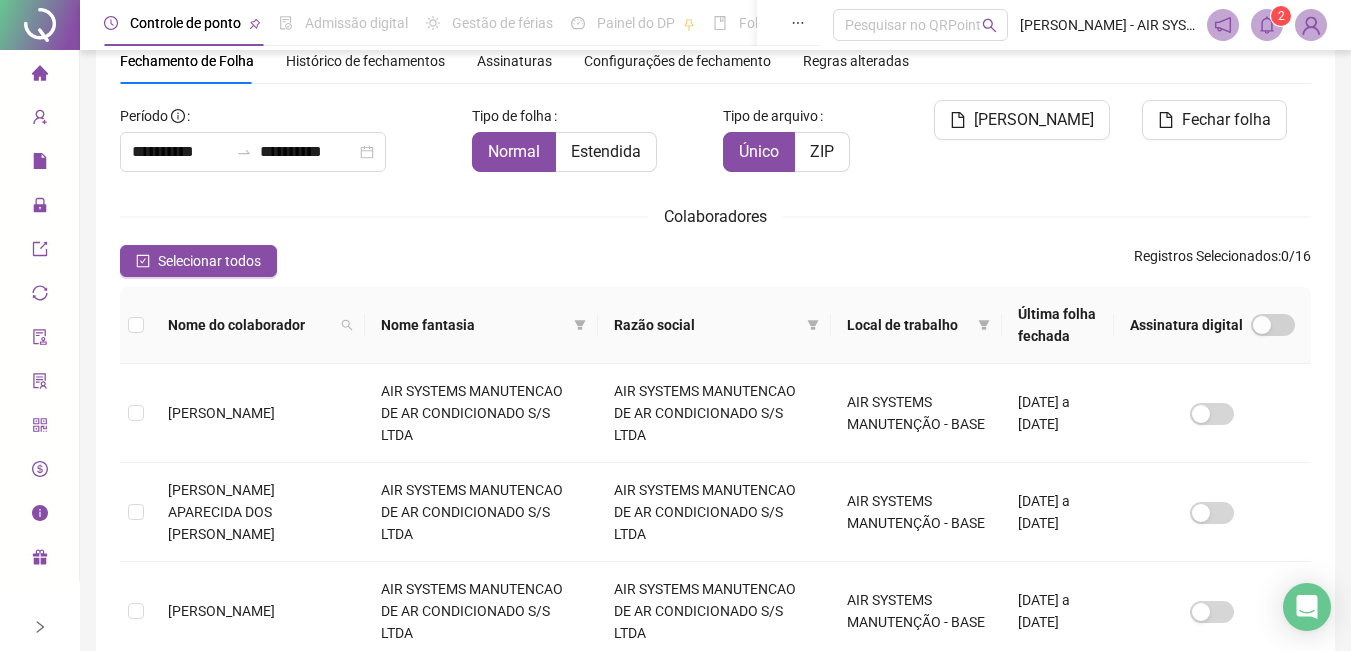 click 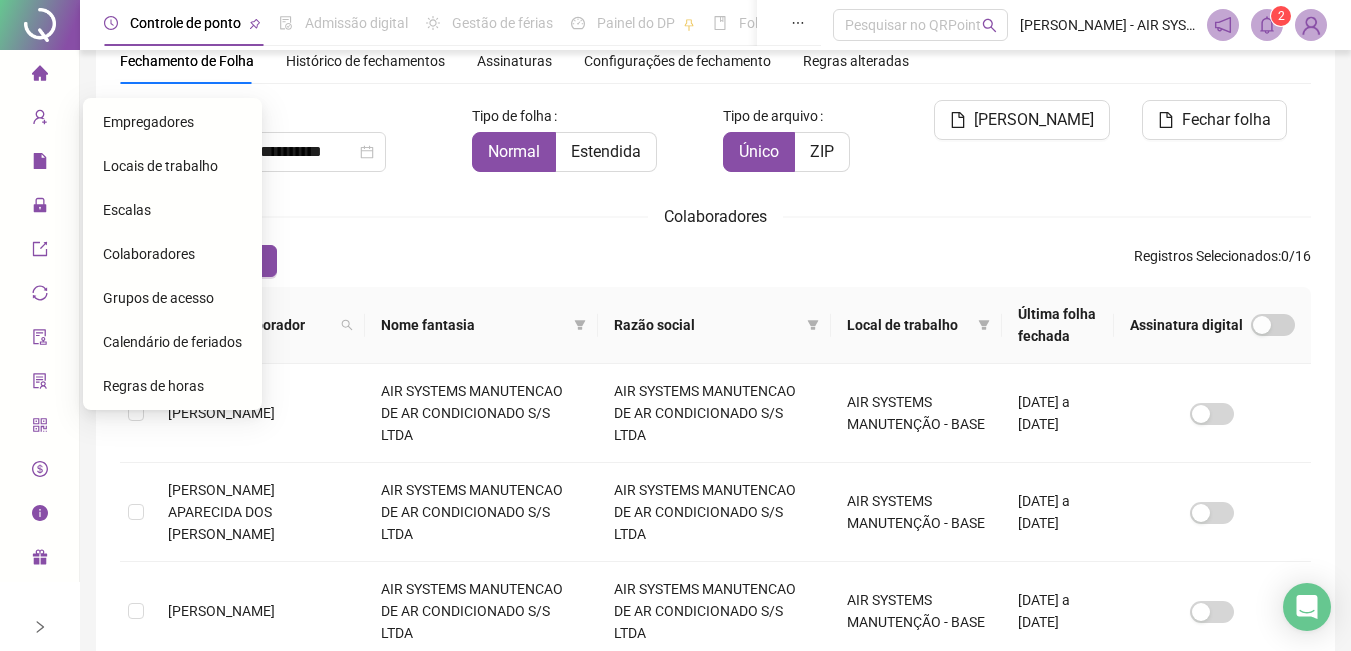 click on "Colaboradores" at bounding box center [149, 254] 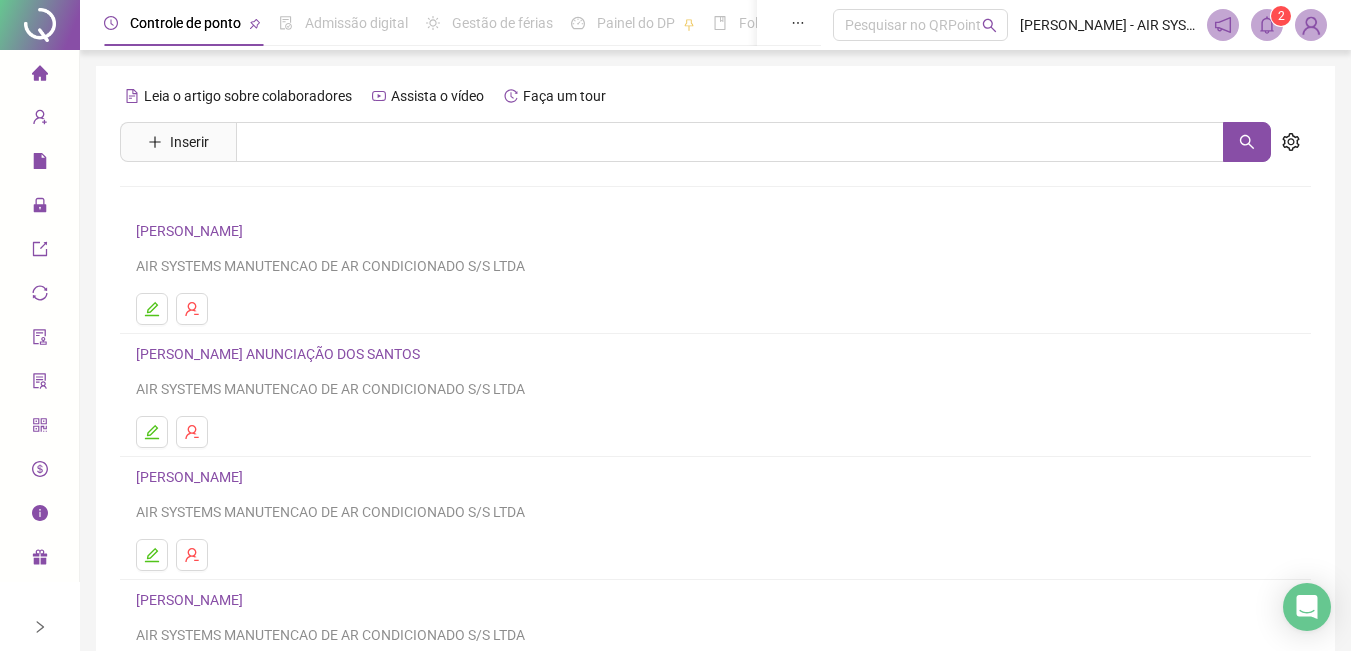 scroll, scrollTop: 316, scrollLeft: 0, axis: vertical 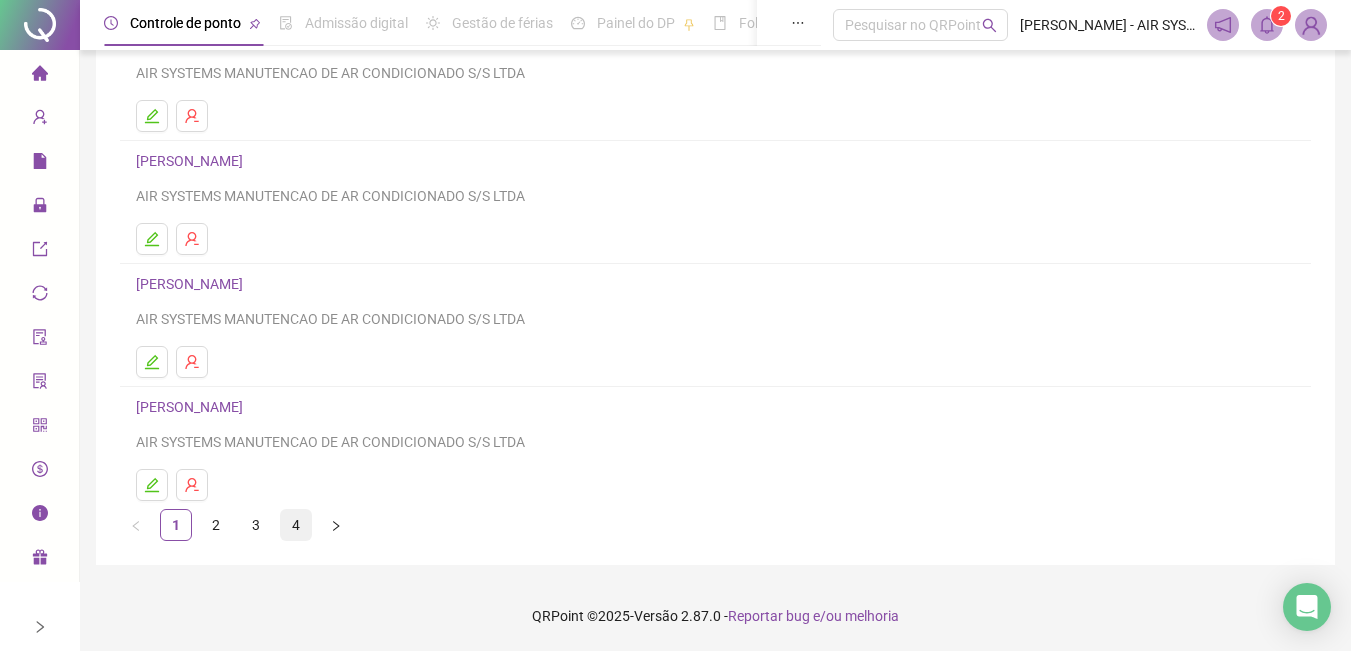 click on "4" at bounding box center [296, 525] 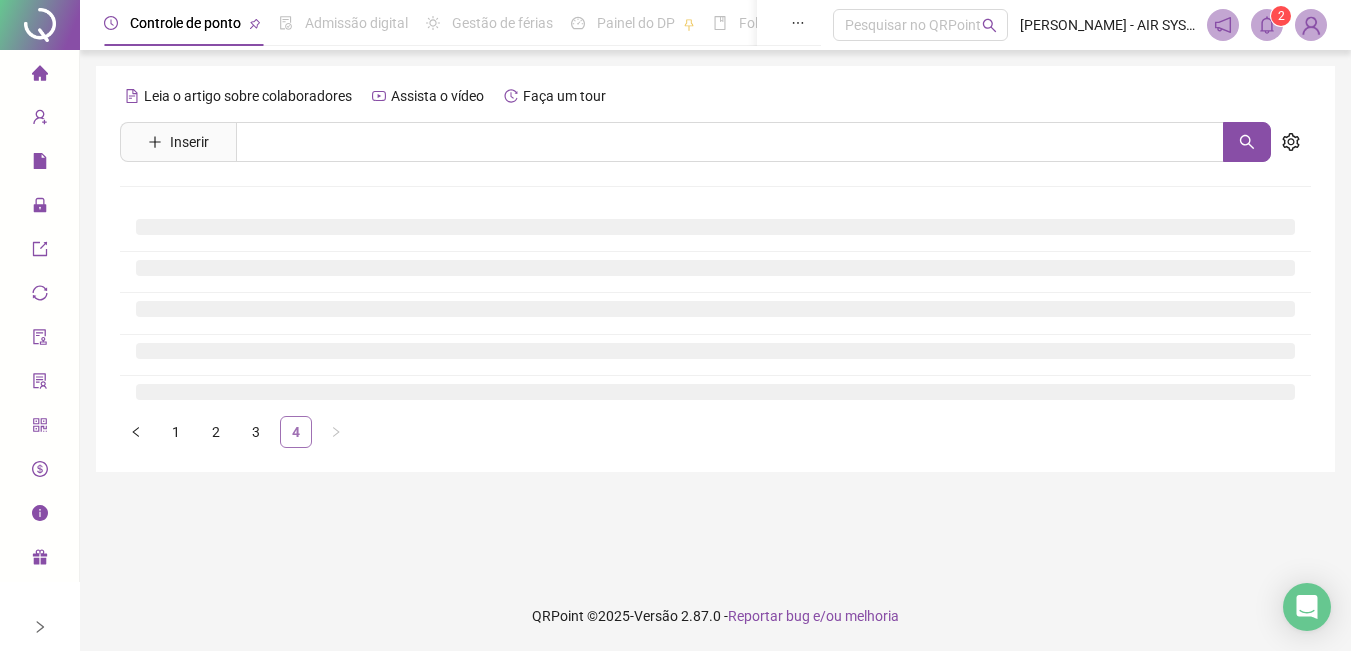 scroll, scrollTop: 0, scrollLeft: 0, axis: both 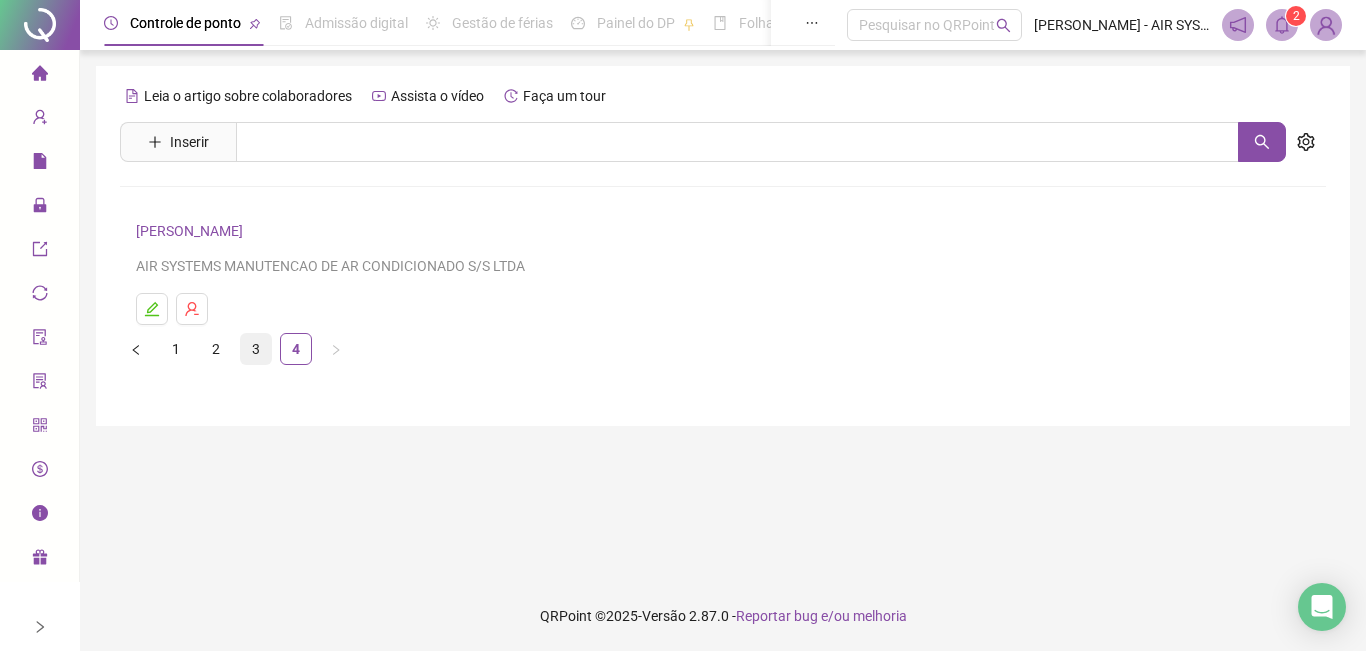 click on "3" at bounding box center [256, 349] 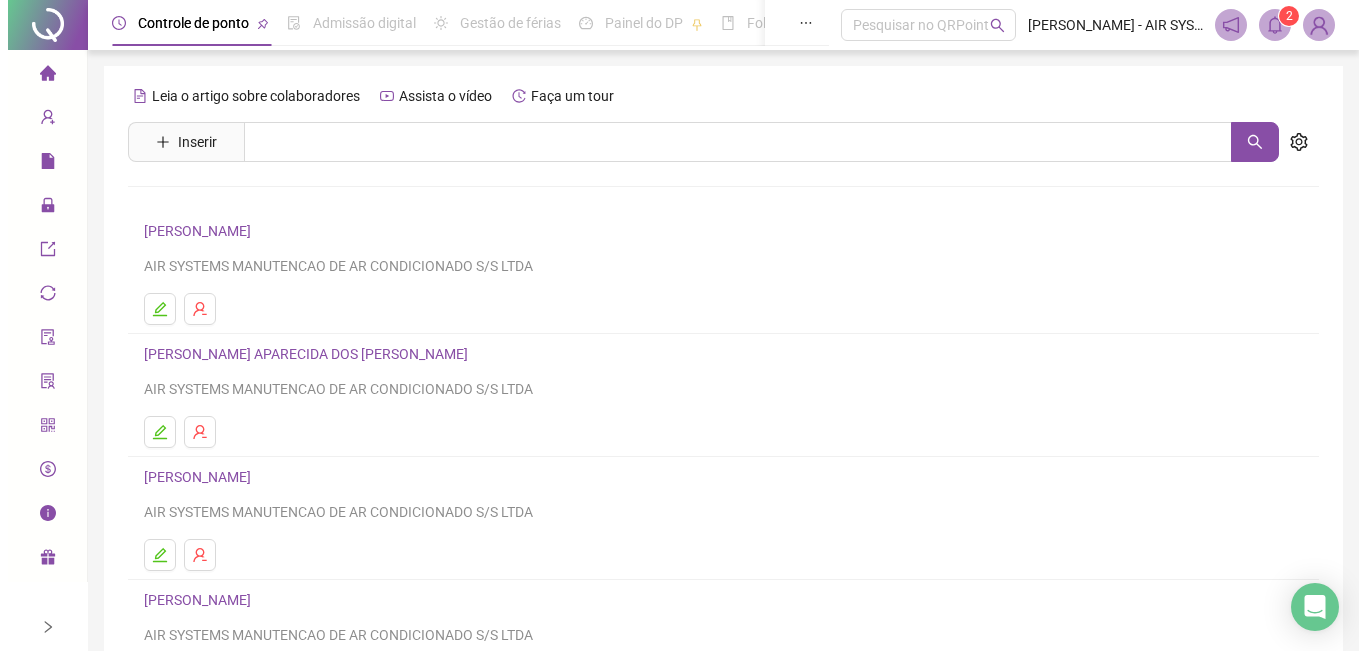 scroll, scrollTop: 316, scrollLeft: 0, axis: vertical 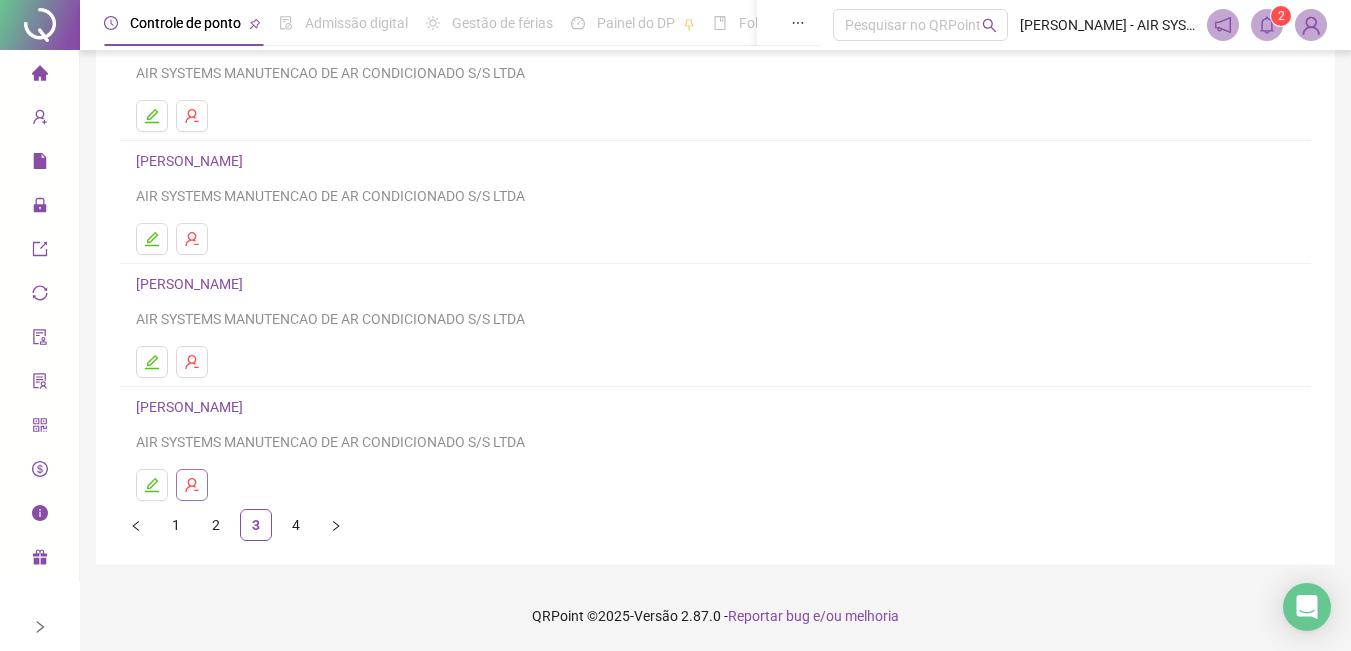 click 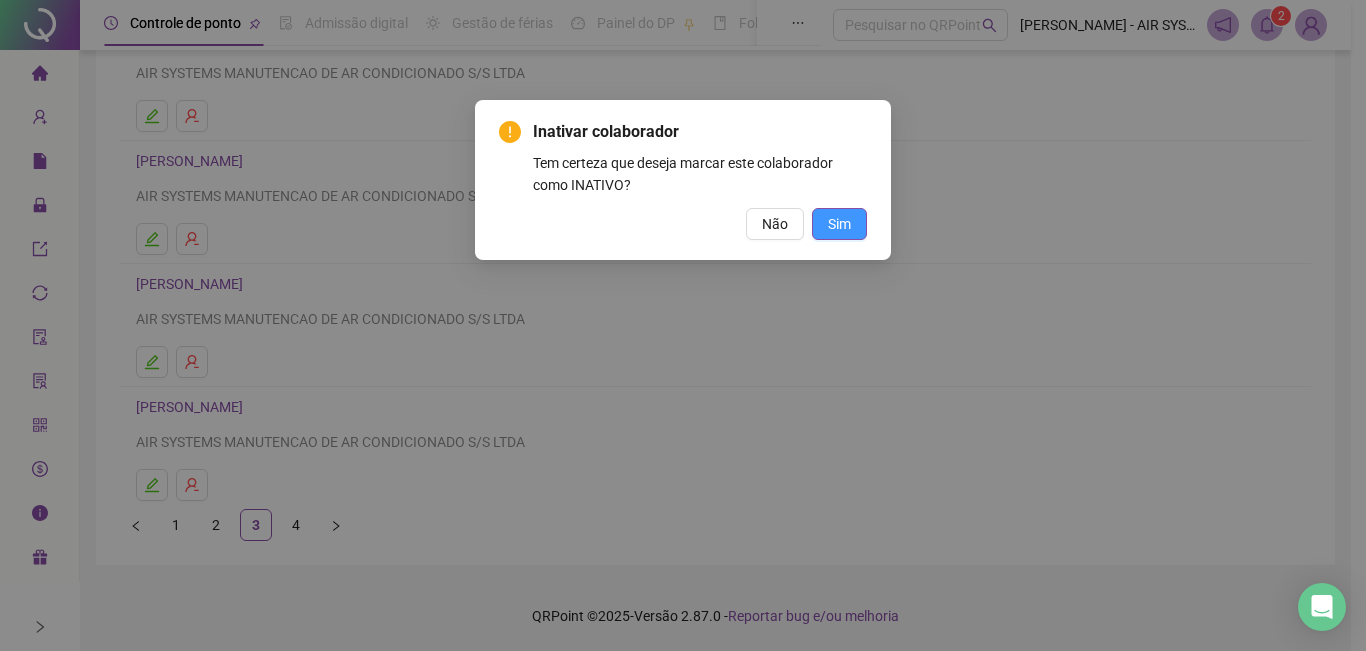 click on "Sim" at bounding box center [839, 224] 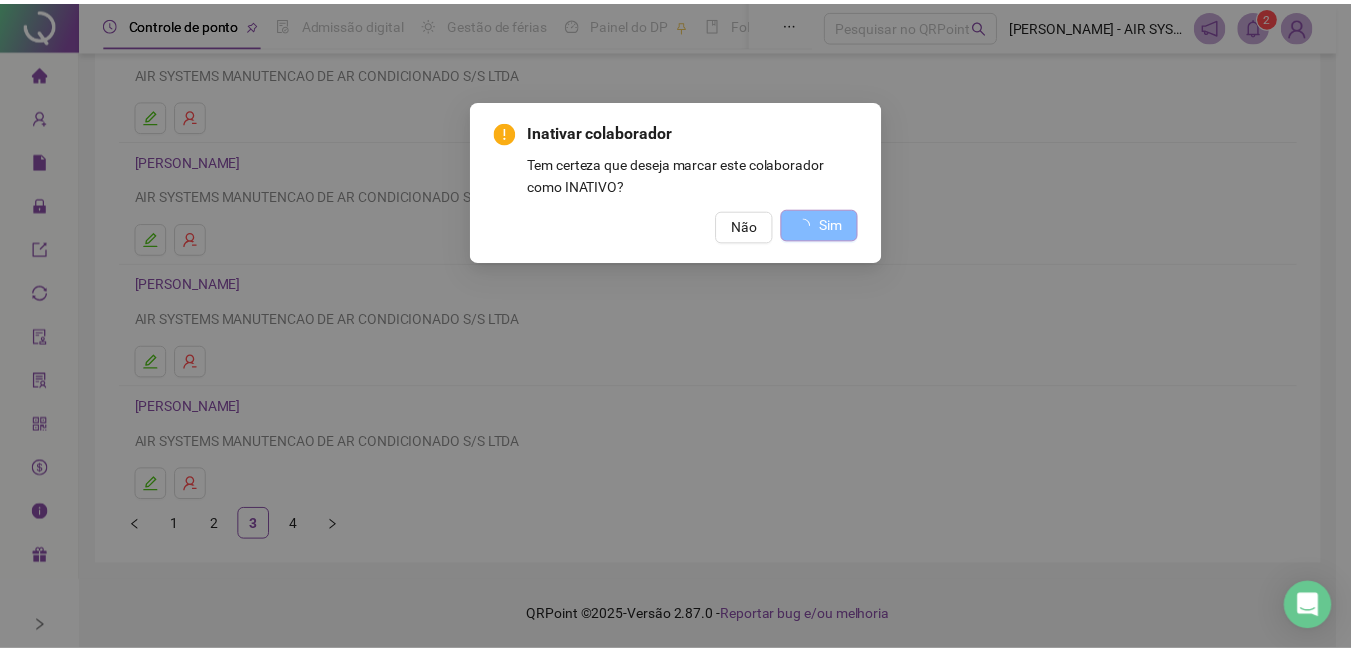 scroll, scrollTop: 0, scrollLeft: 0, axis: both 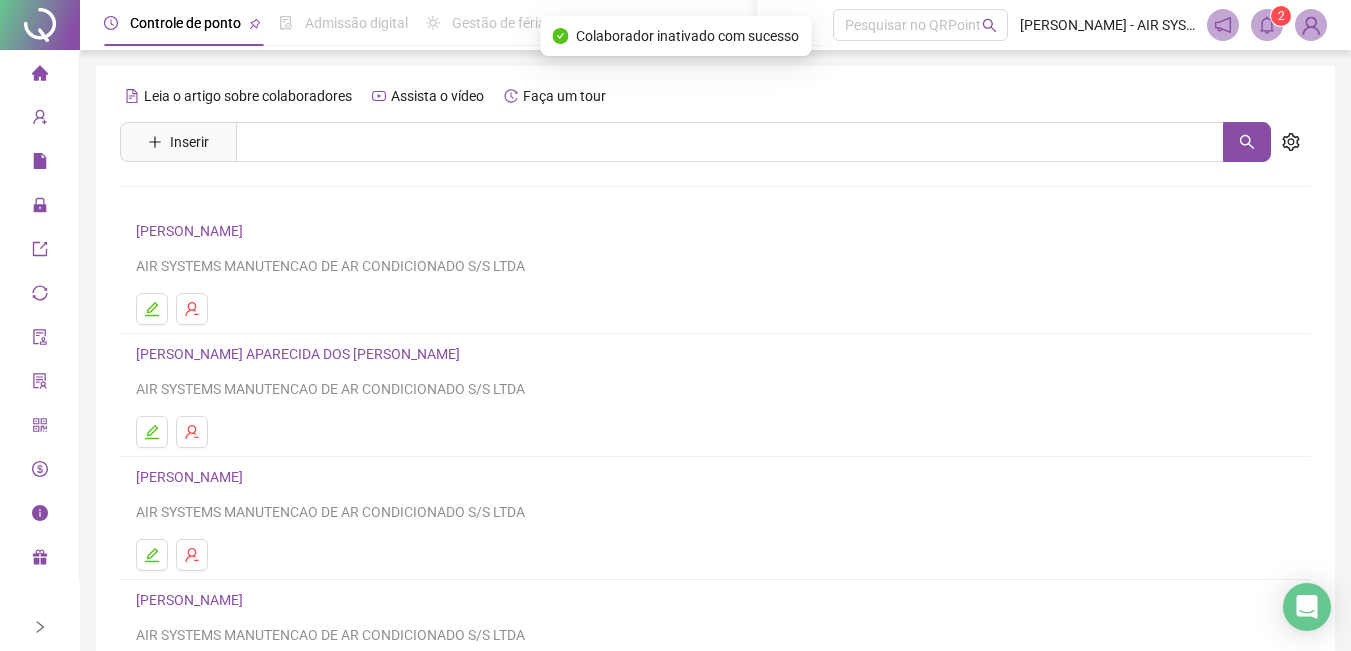 click 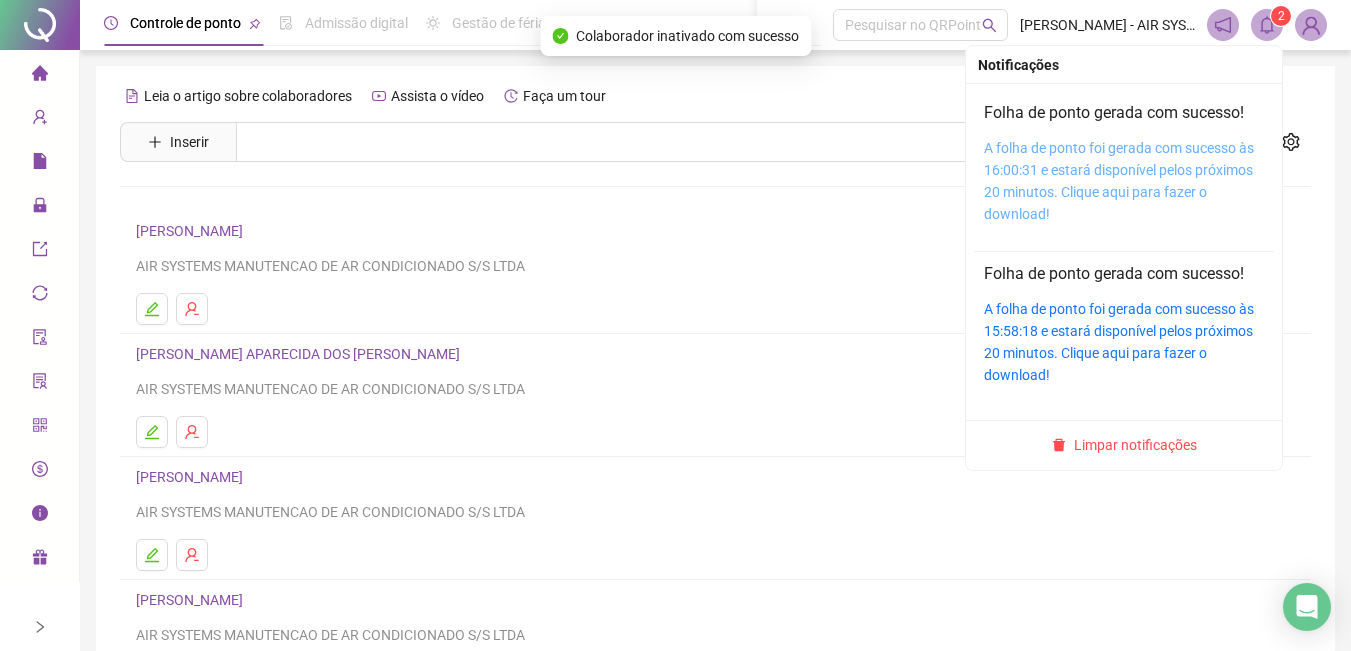 click on "A folha de ponto foi gerada com sucesso às 16:00:31 e estará disponível pelos próximos 20 minutos.
Clique aqui para fazer o download!" at bounding box center (1119, 181) 